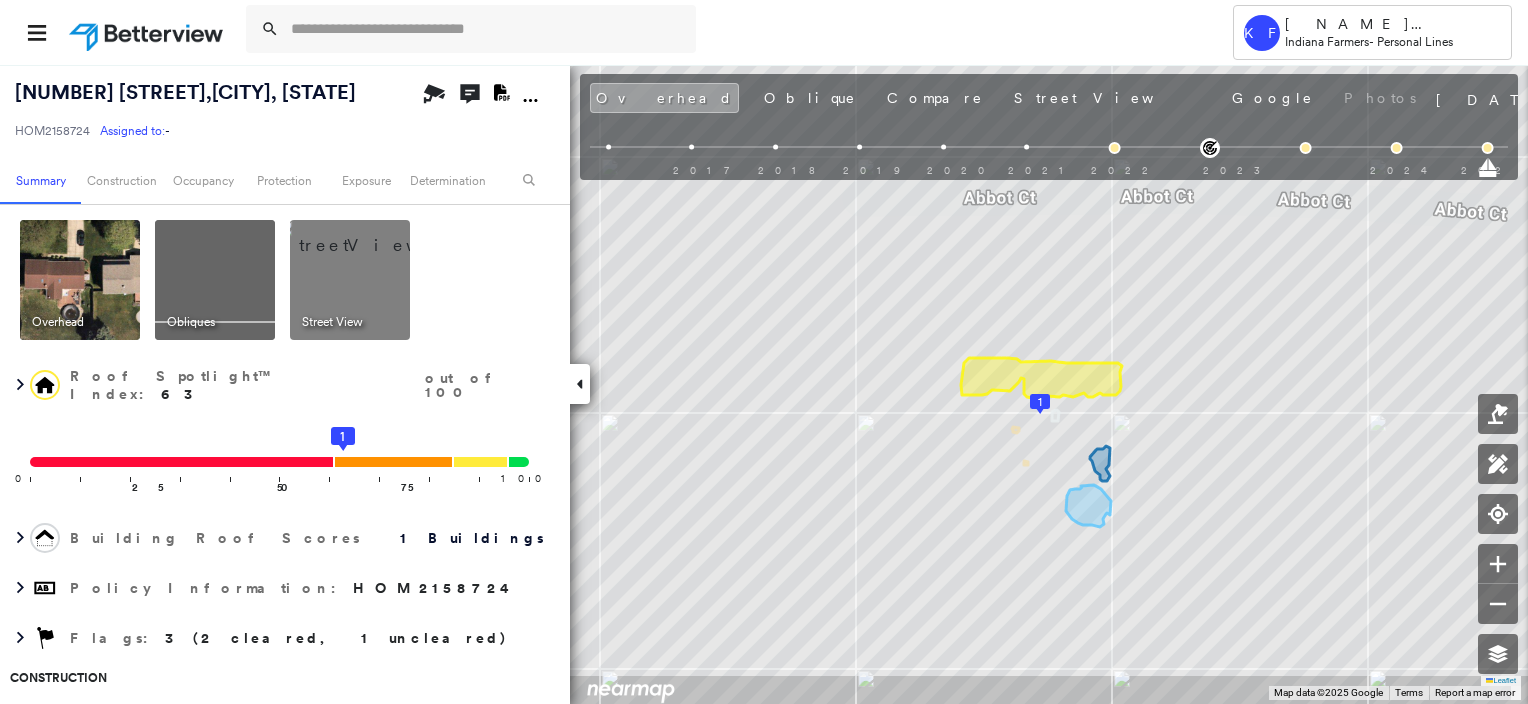 scroll, scrollTop: 0, scrollLeft: 0, axis: both 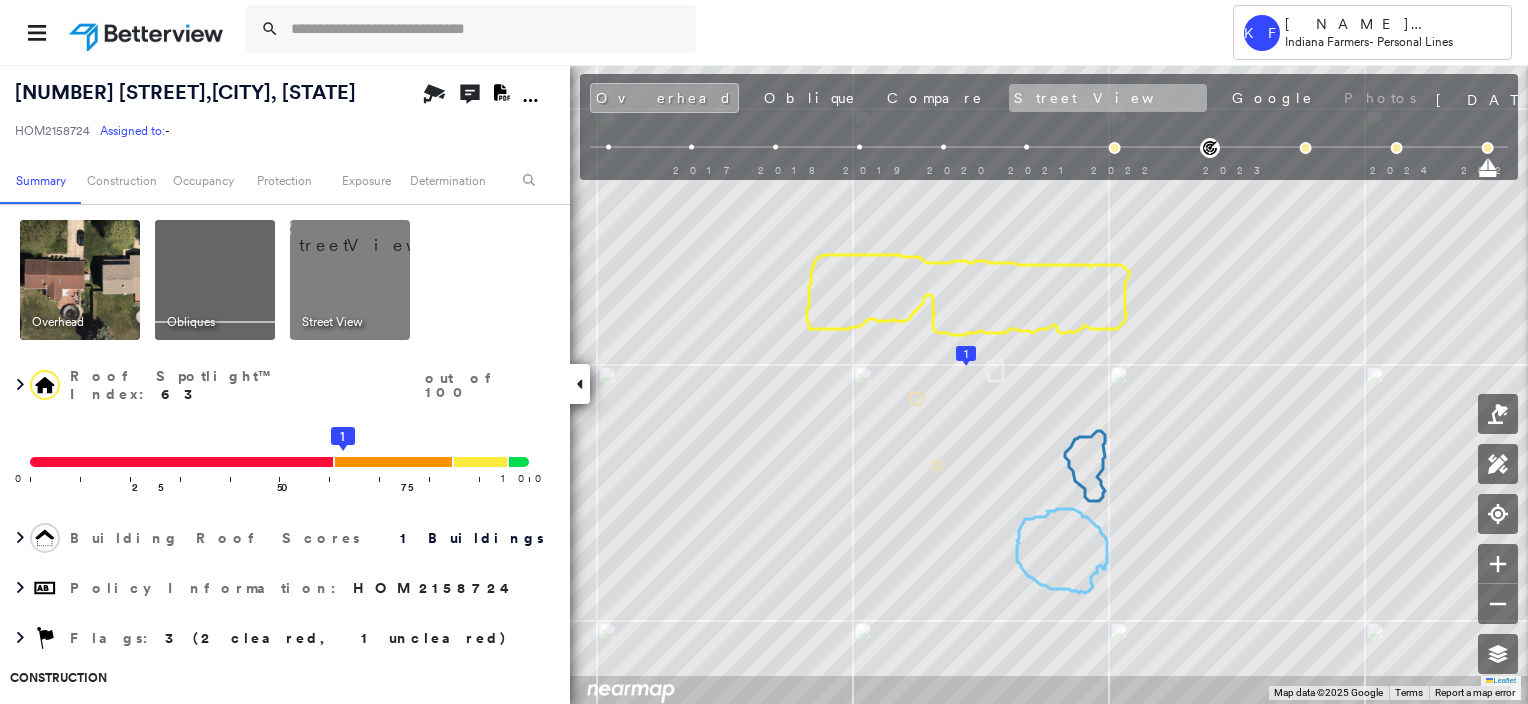 click on "Street View" at bounding box center (1108, 98) 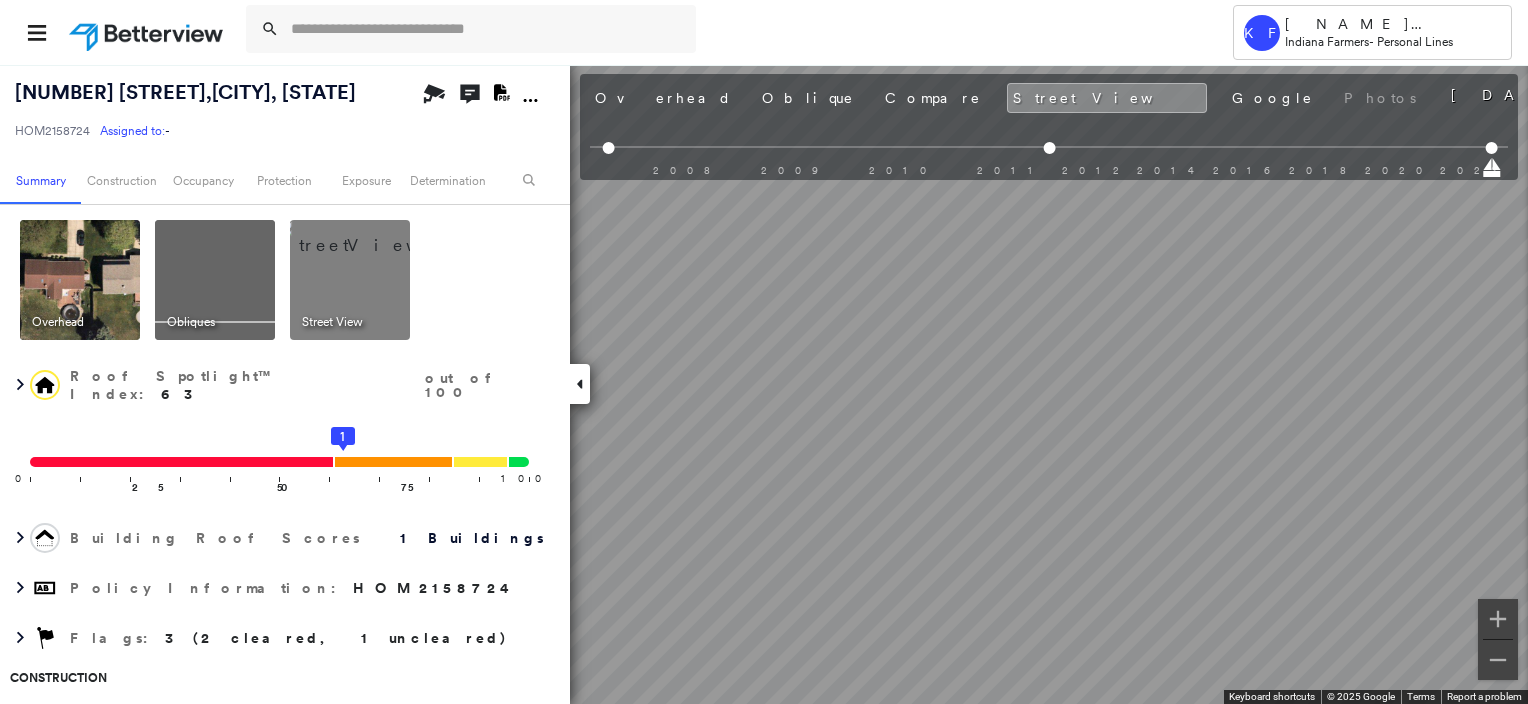 click on "Tower KF [NAME] [NAME] [CITY], [STATE] Farmers  -   Personal Lines [NUMBER] [STREET],  [CITY], [STATE] HOM2158724 Assigned to:  - Assigned to:  - HOM2158724 Assigned to:  - Open Comments Download PDF Report Summary Construction Occupancy Protection Exposure Determination Overhead Obliques Street View Roof Spotlight™ Index :  63 out of 100 0 100 25 50 75 1 Building Roof Scores 1 Buildings Policy Information :  HOM2158724 Flags :  3 (2 cleared, 1 uncleared) Construction Roof Spotlights :  Staining, Skylight, Vent Property Features :  Patio Furniture, Pool Roof Size & Shape :  1 building  - Gable | Asphalt Shingle Occupancy Place Detail Google - Places Smarty Streets - Surrounding Properties TripAdvisor - Nearest Locations National Registry of Historic Places Protection US Fire Administration: Nearest Fire Stations Exposure FEMA Risk Index Determination Flags :  3 (2 cleared, 1 uncleared) Uncleared Flags (1) Cleared Flags  (2) Med Medium Priority Roof Score Flagged [DATE] Clear Action Taken New Entry History" at bounding box center (764, 352) 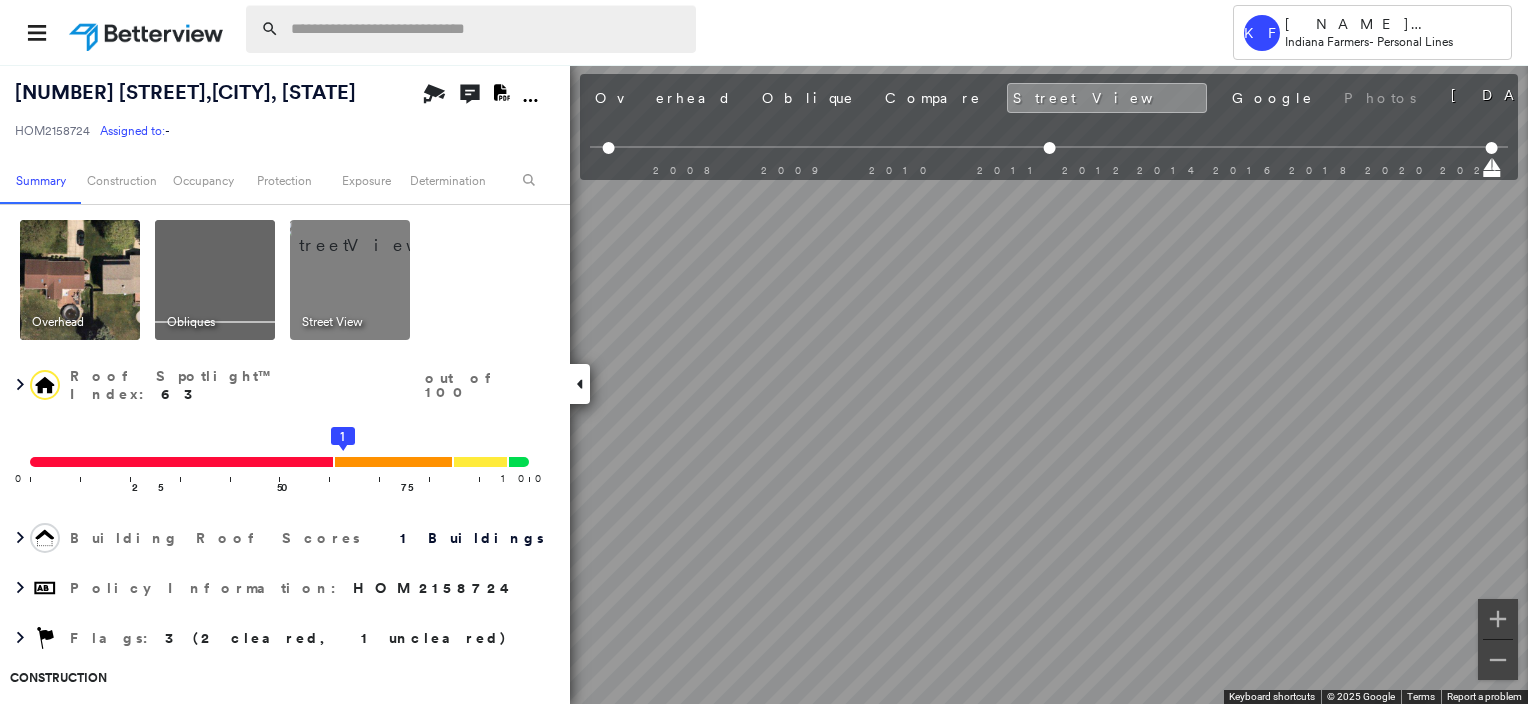 click at bounding box center [487, 29] 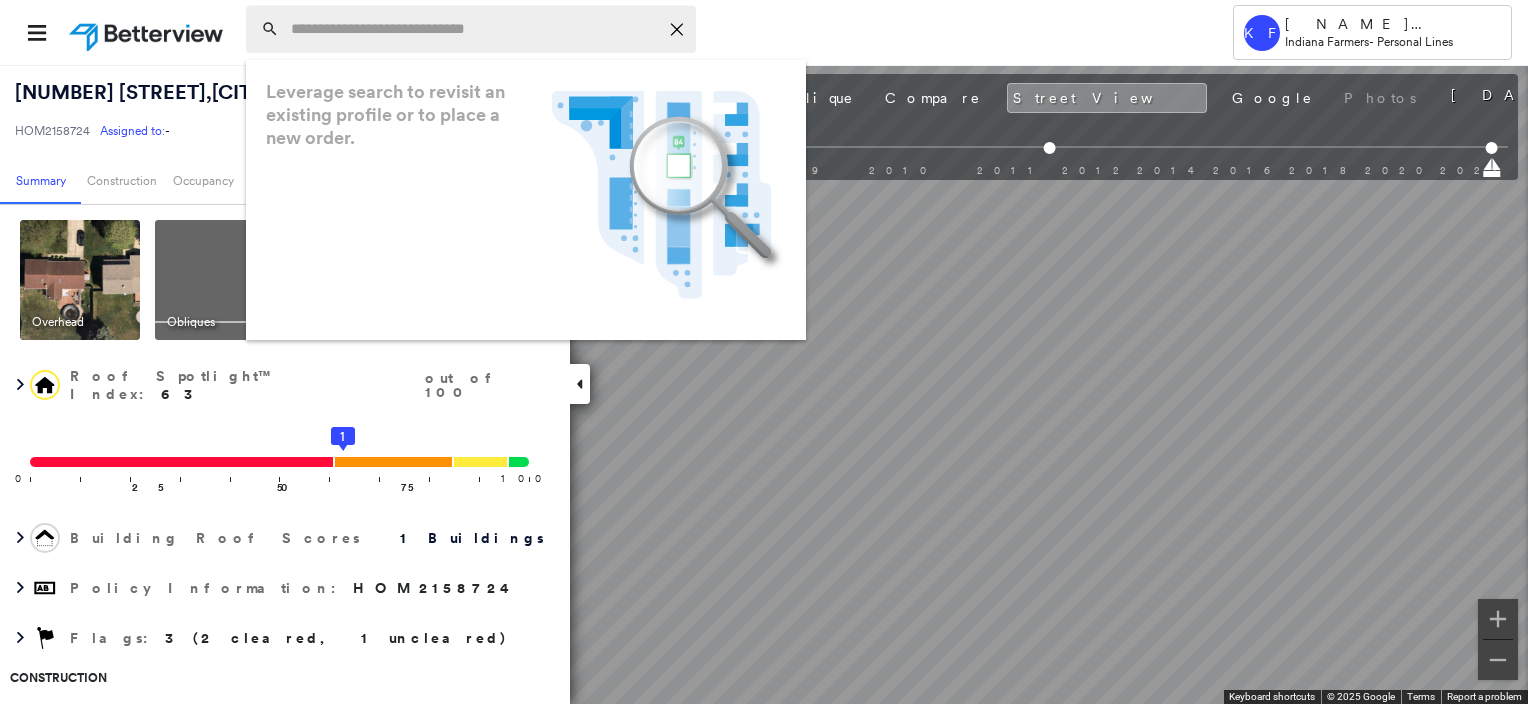 paste on "**********" 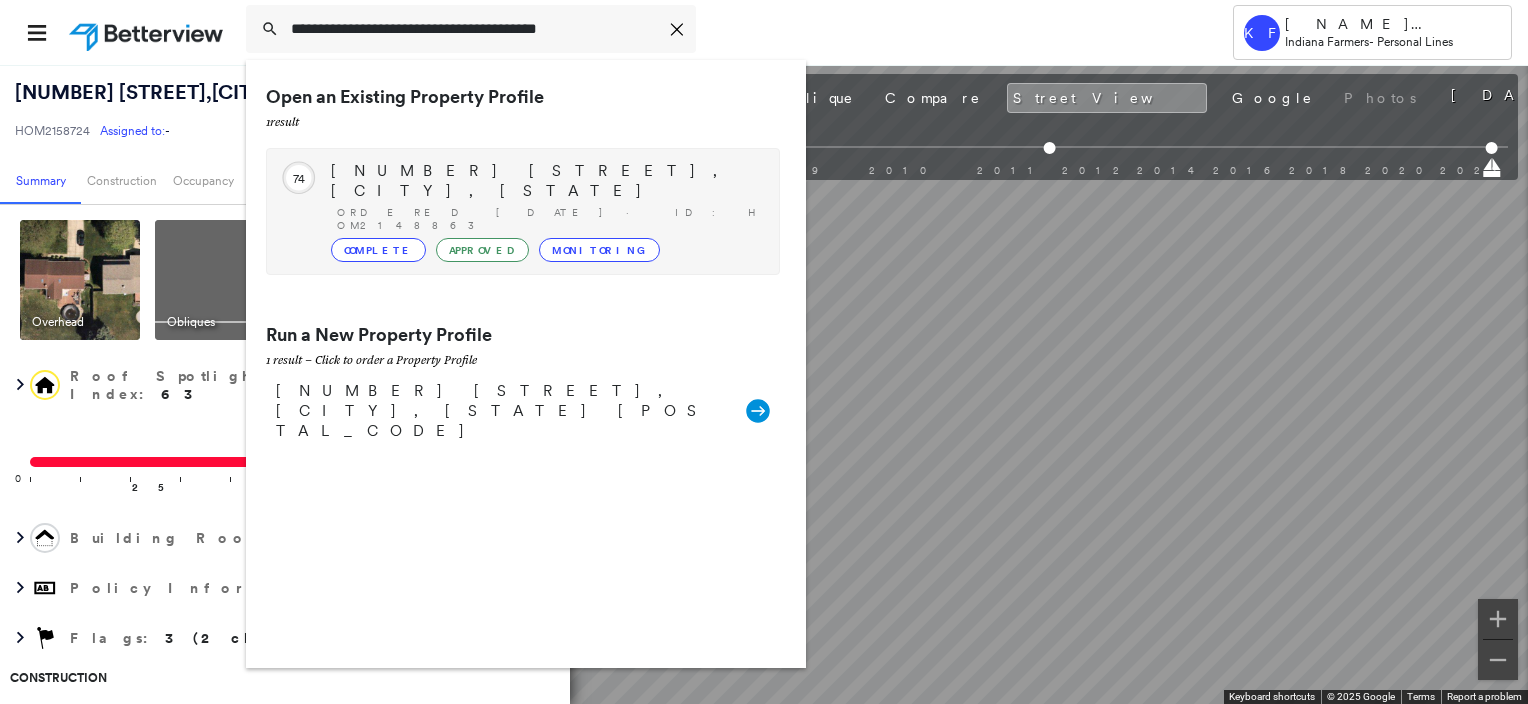 type on "**********" 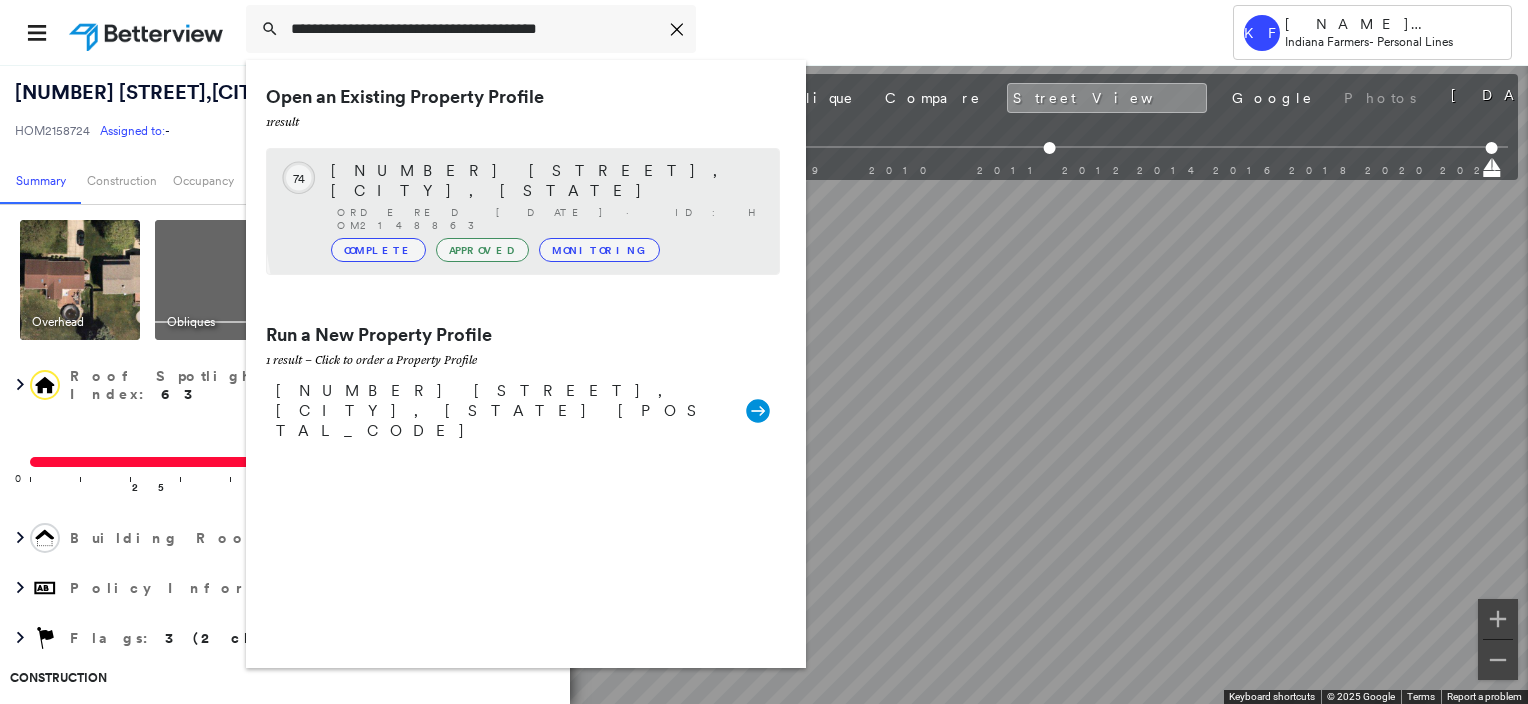 click on "Ordered 01/21/23 · ID: HOM2148863" at bounding box center [548, 219] 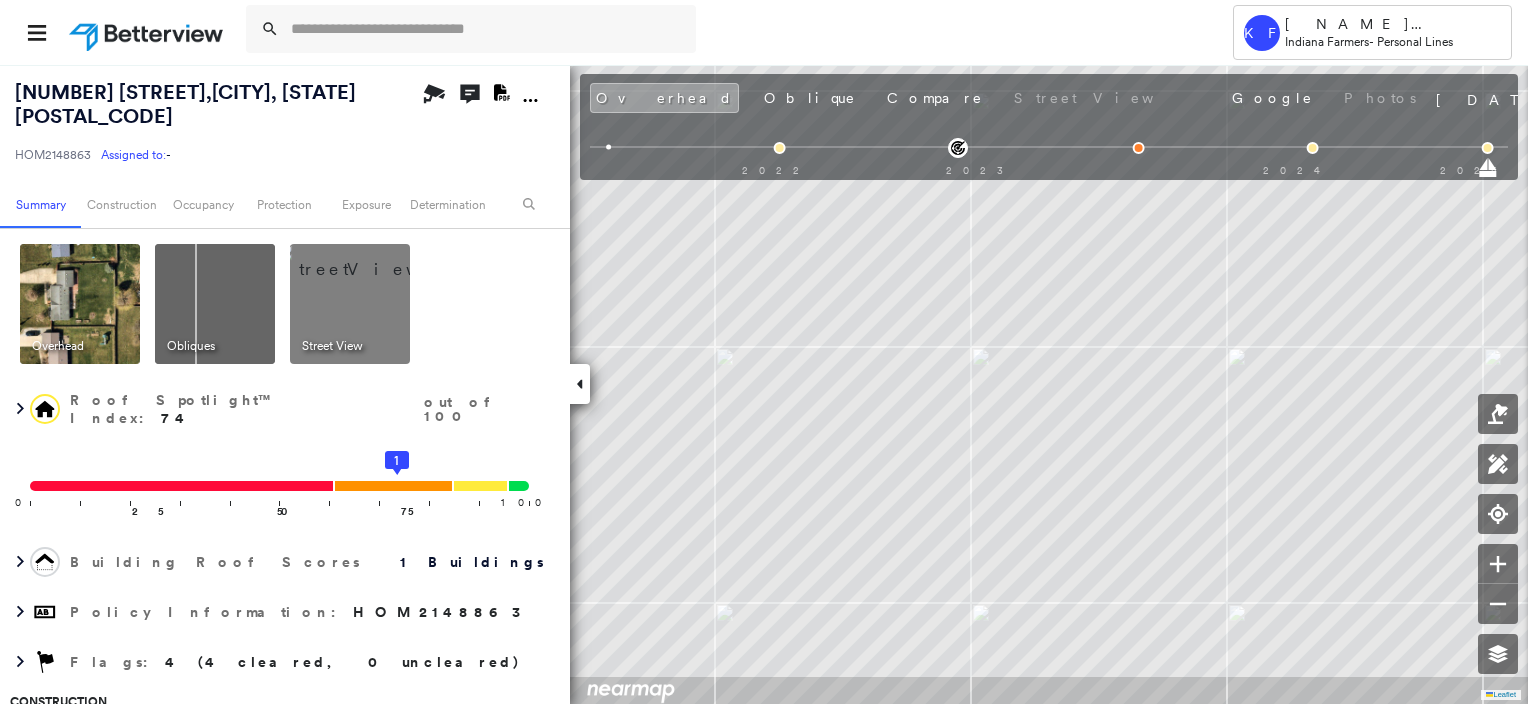 click at bounding box center (374, 259) 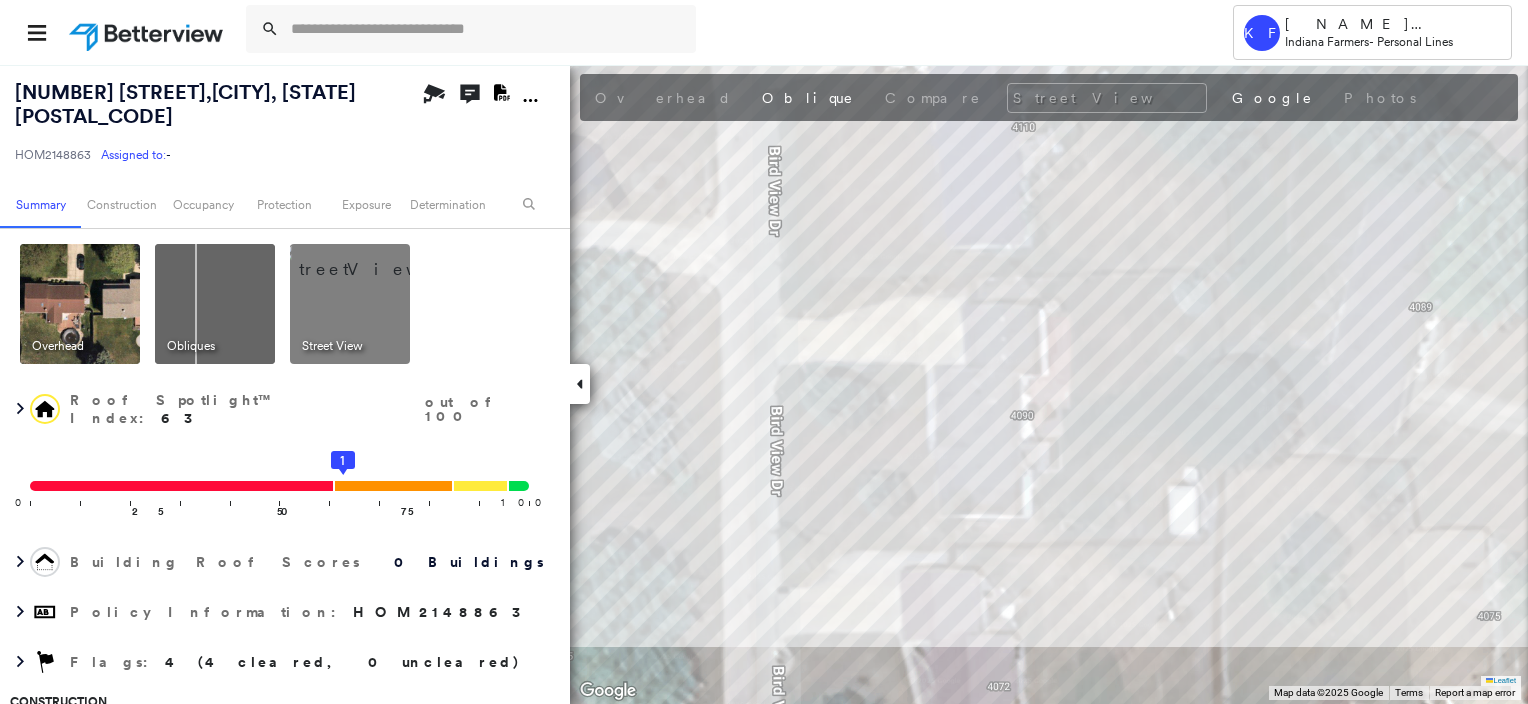 drag, startPoint x: 64, startPoint y: 316, endPoint x: 74, endPoint y: 311, distance: 11.18034 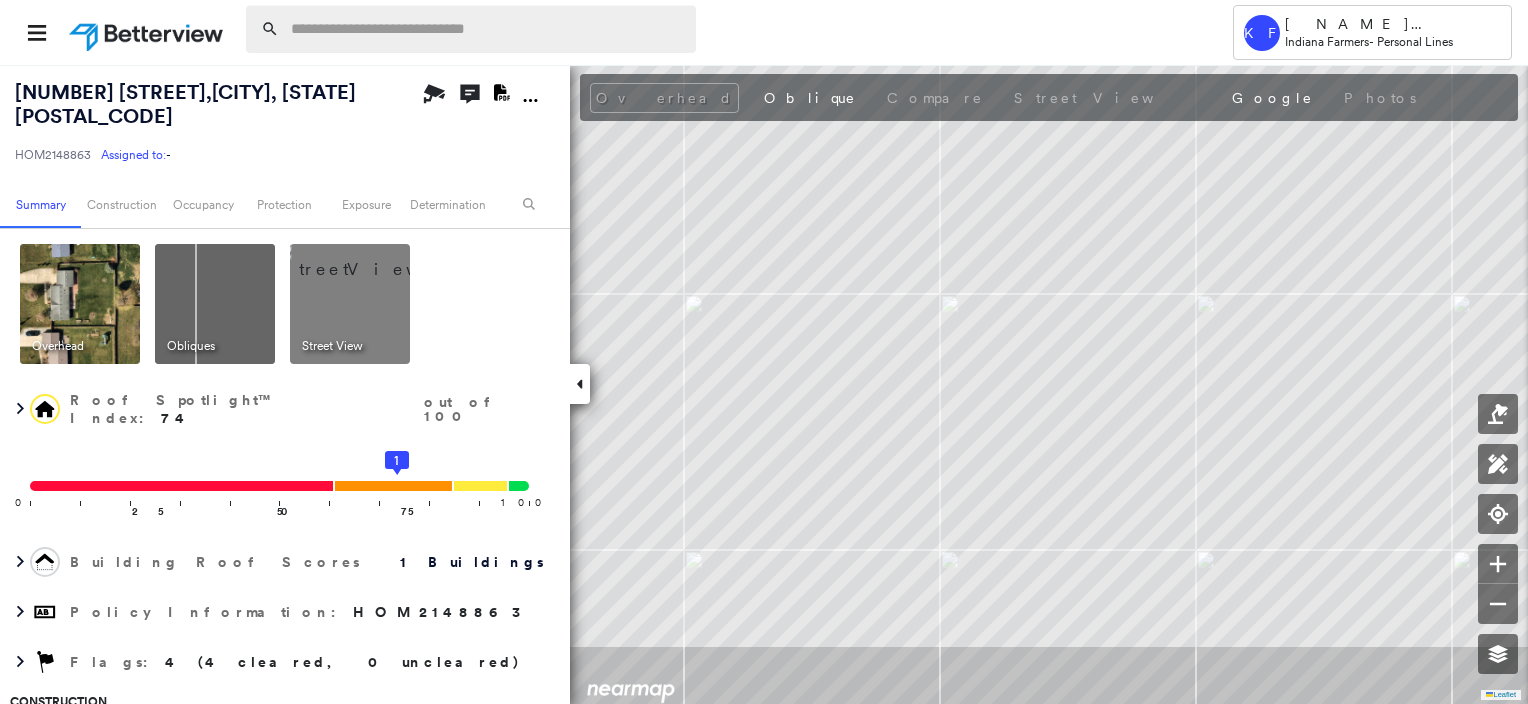 click at bounding box center [487, 29] 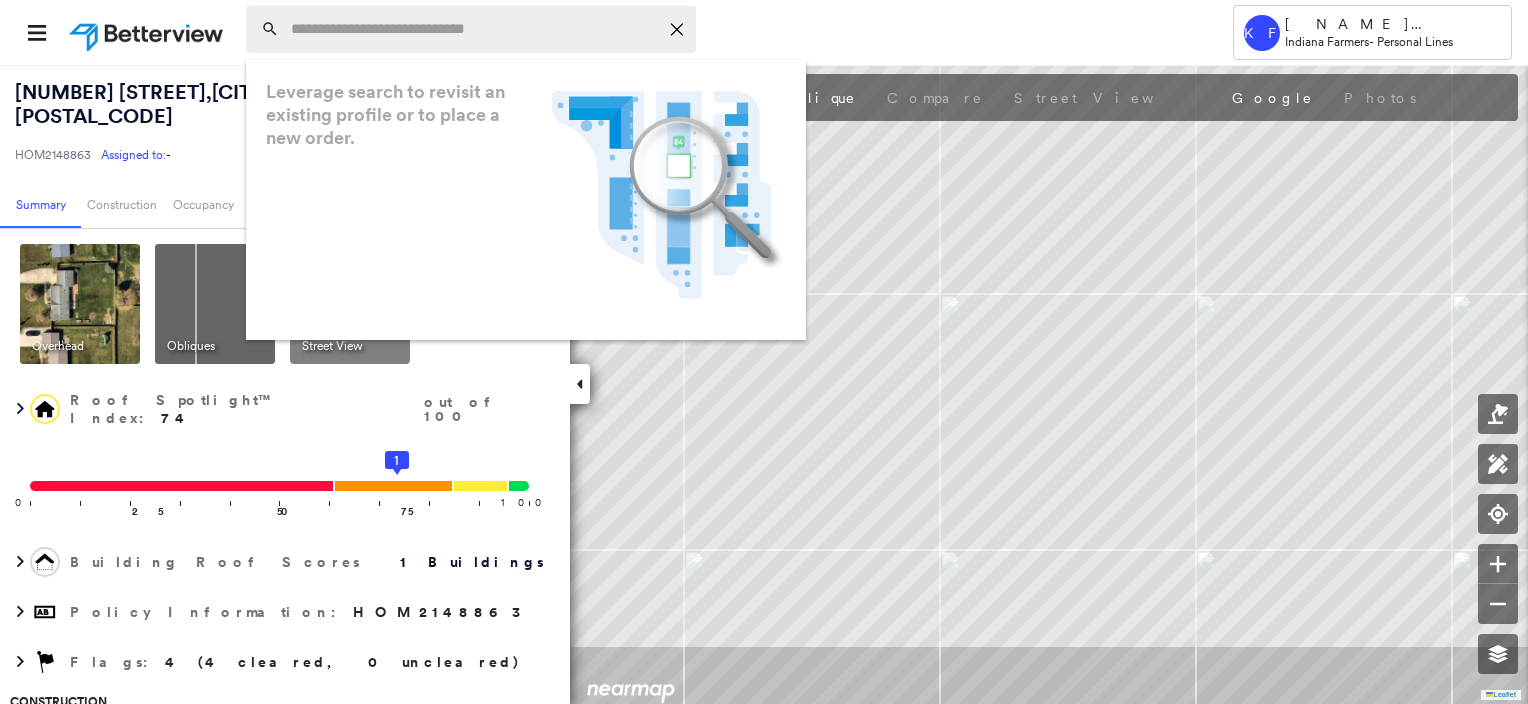 paste on "**********" 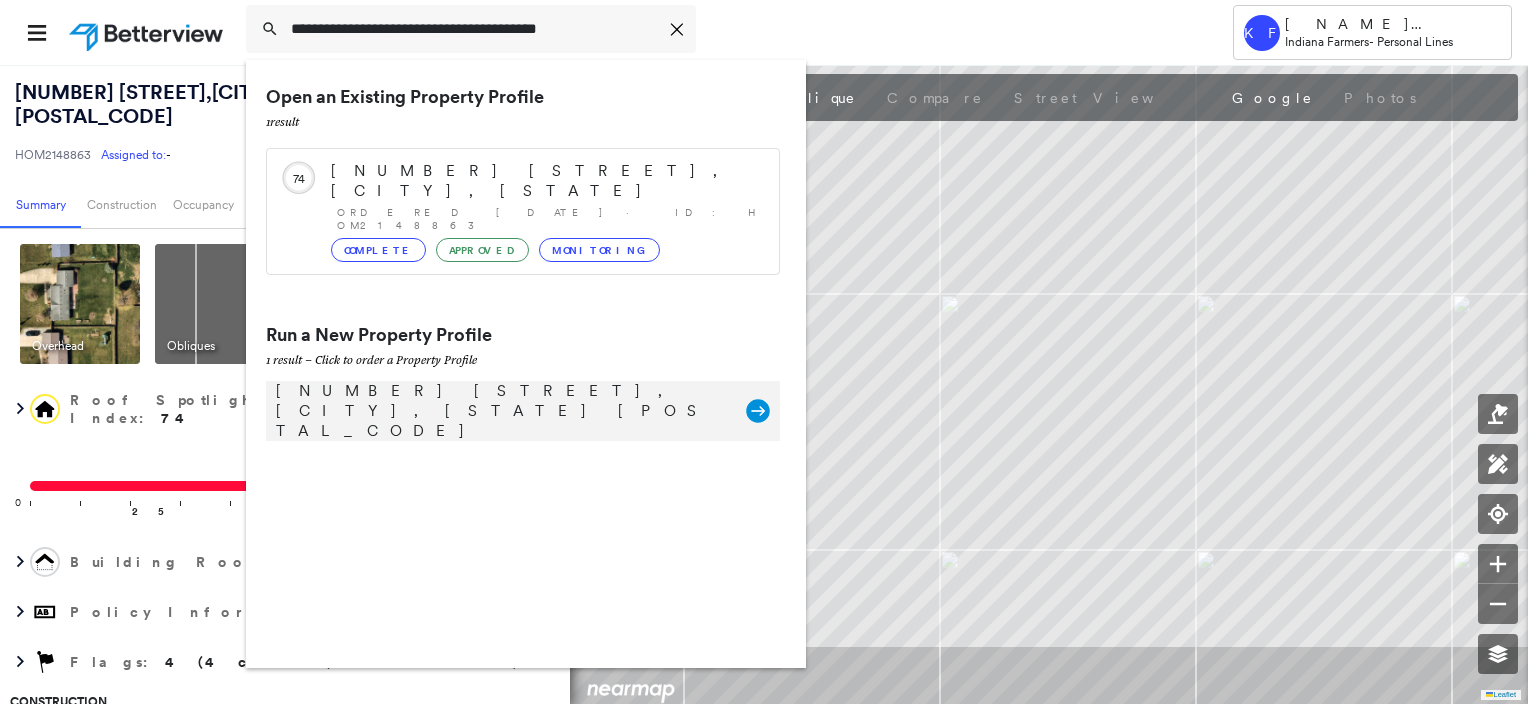 type on "**********" 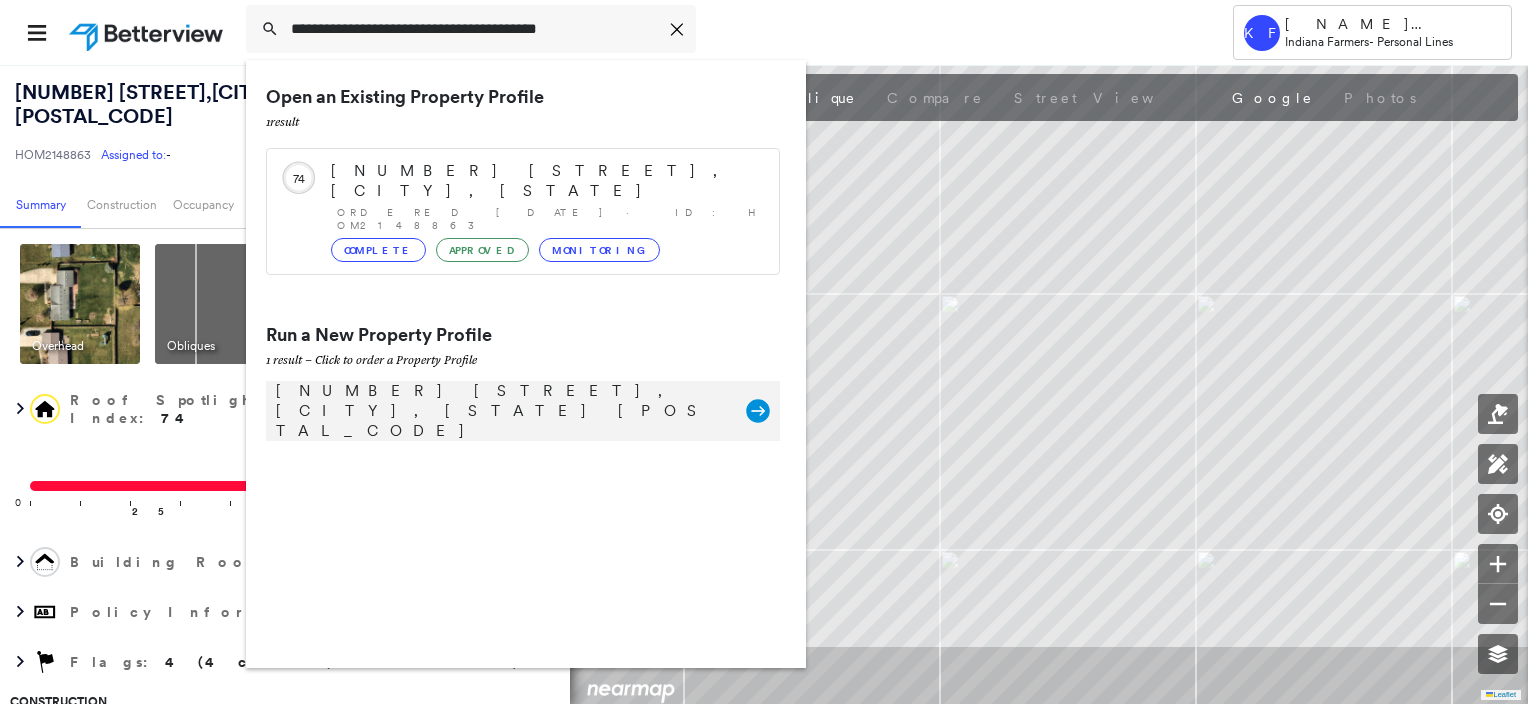 click 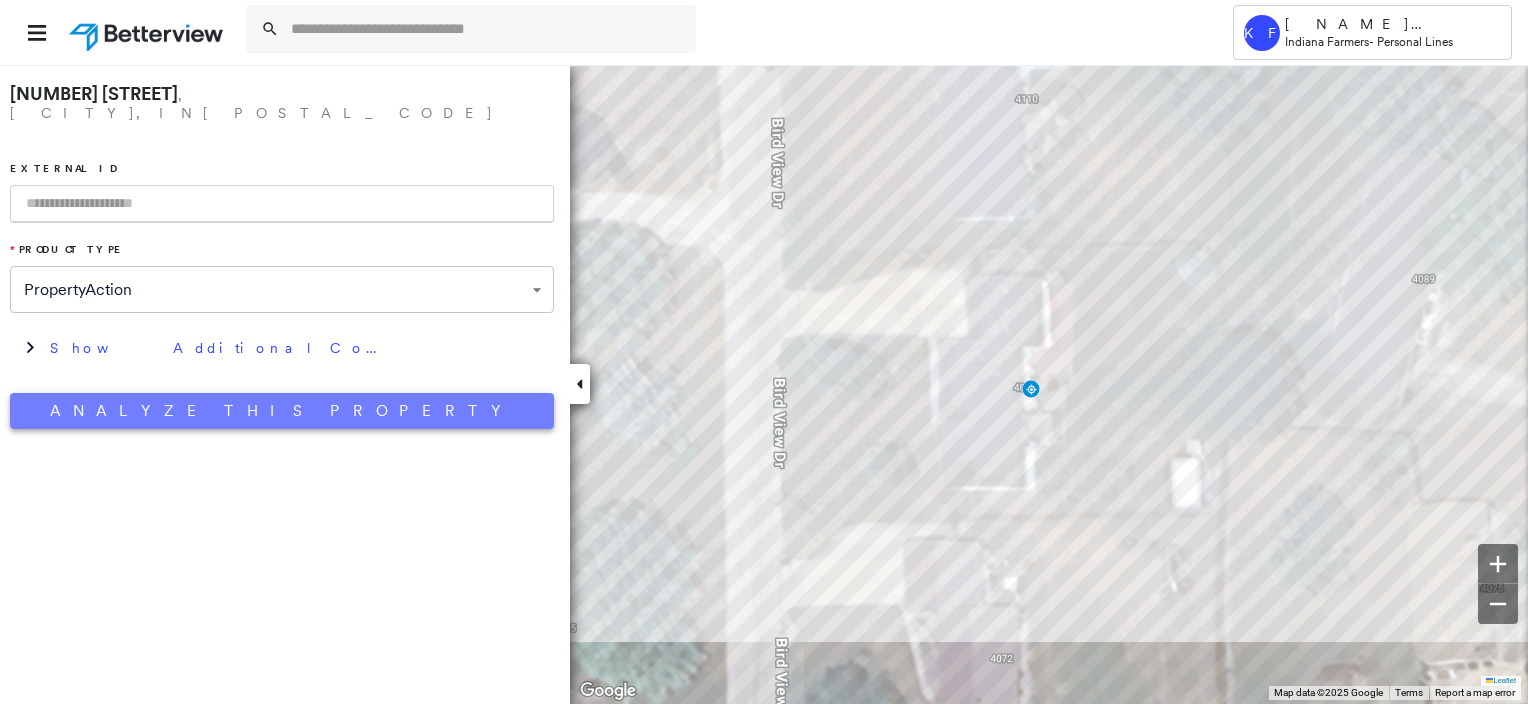 click on "Analyze This Property" at bounding box center [282, 411] 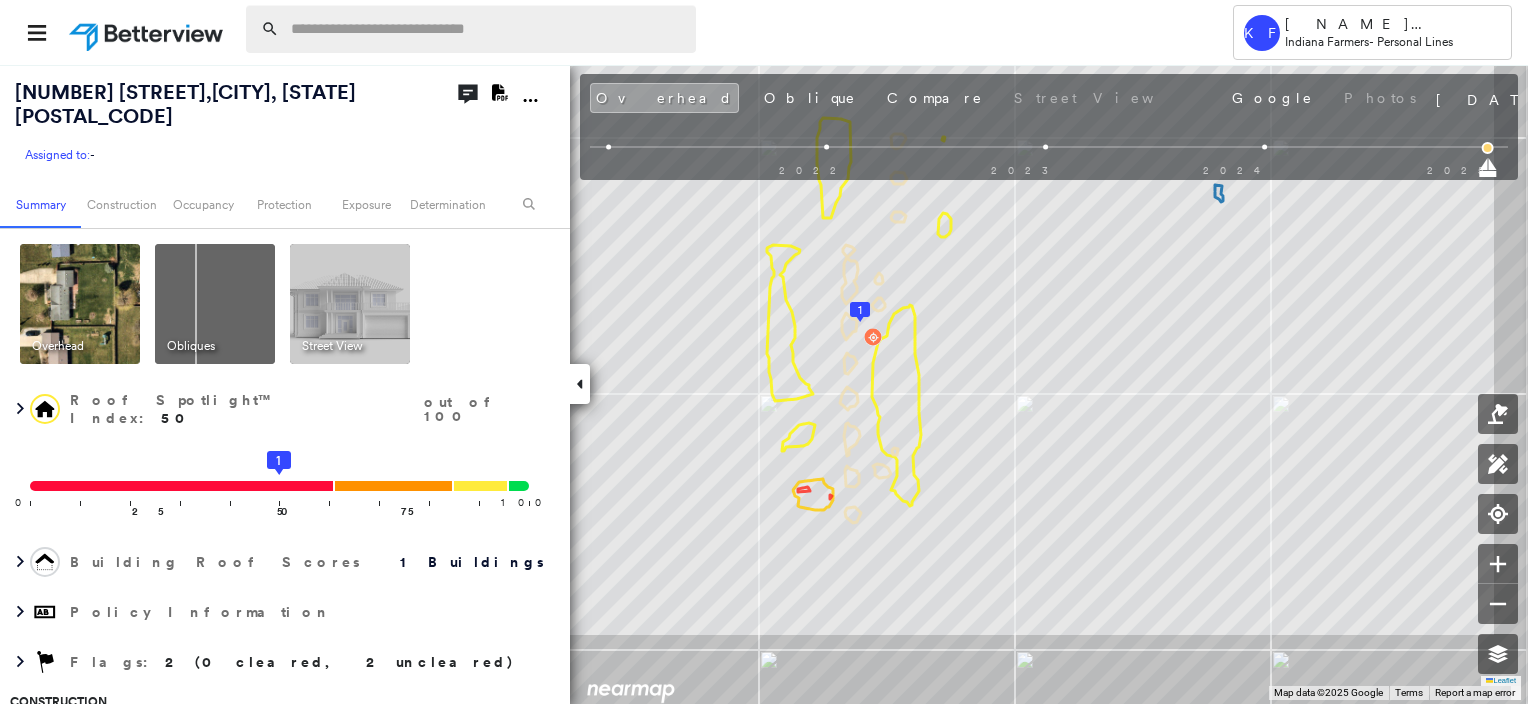 click at bounding box center [487, 29] 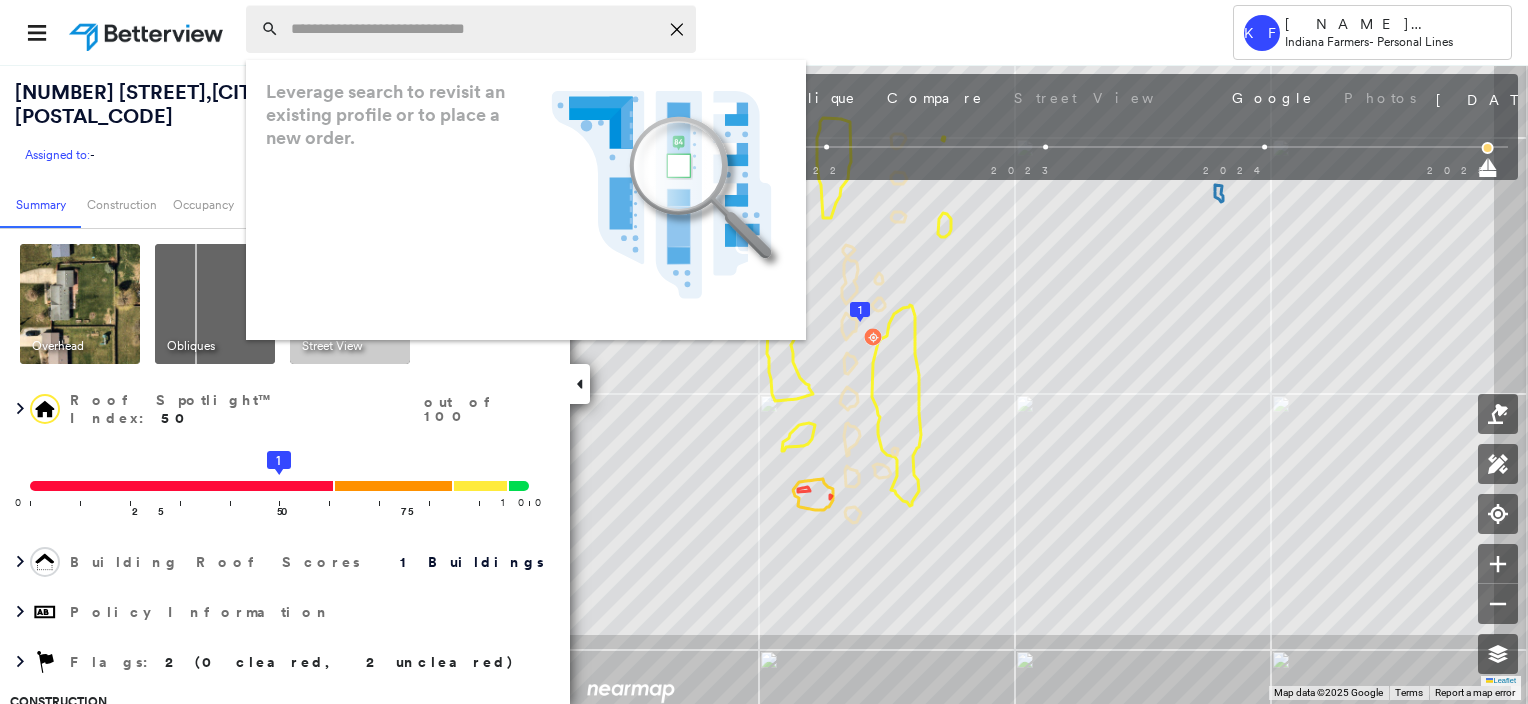 paste on "**********" 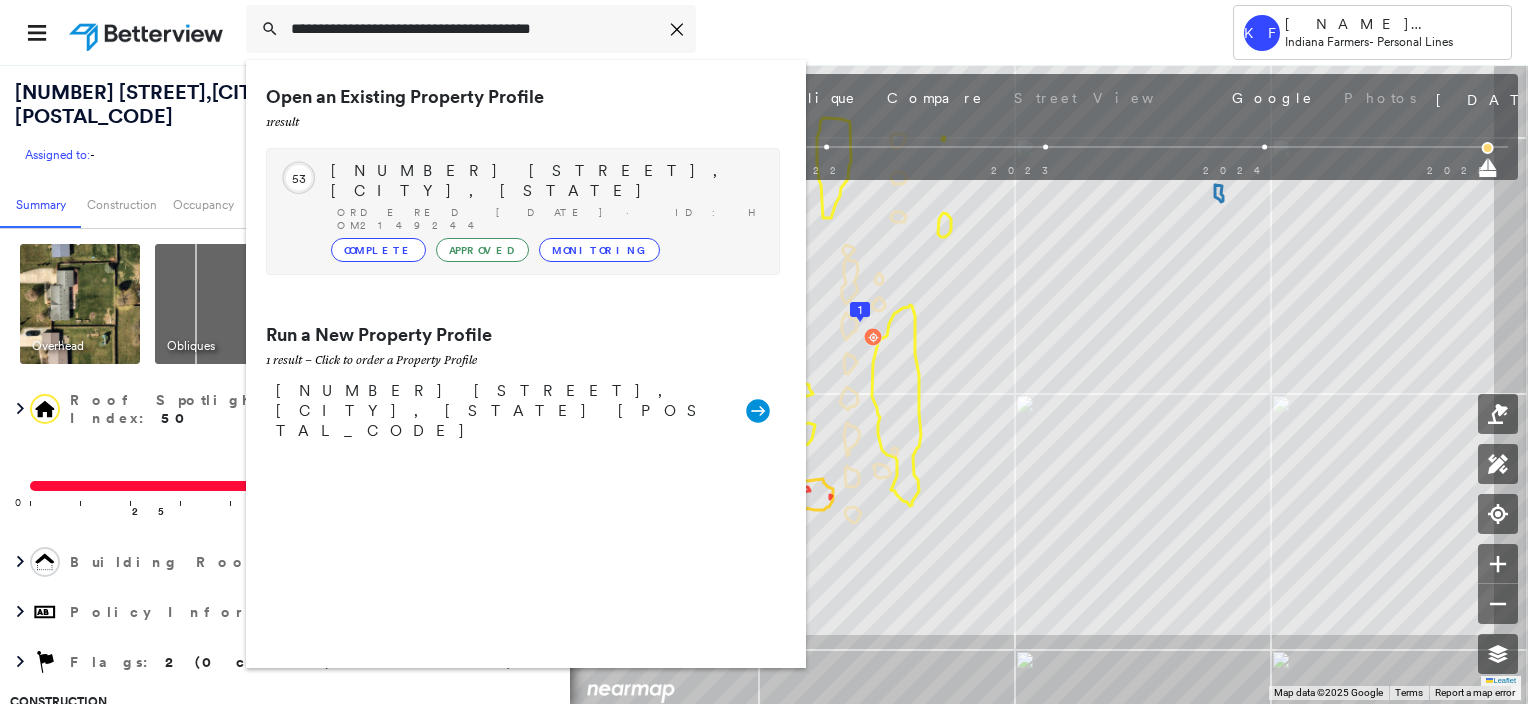 type on "**********" 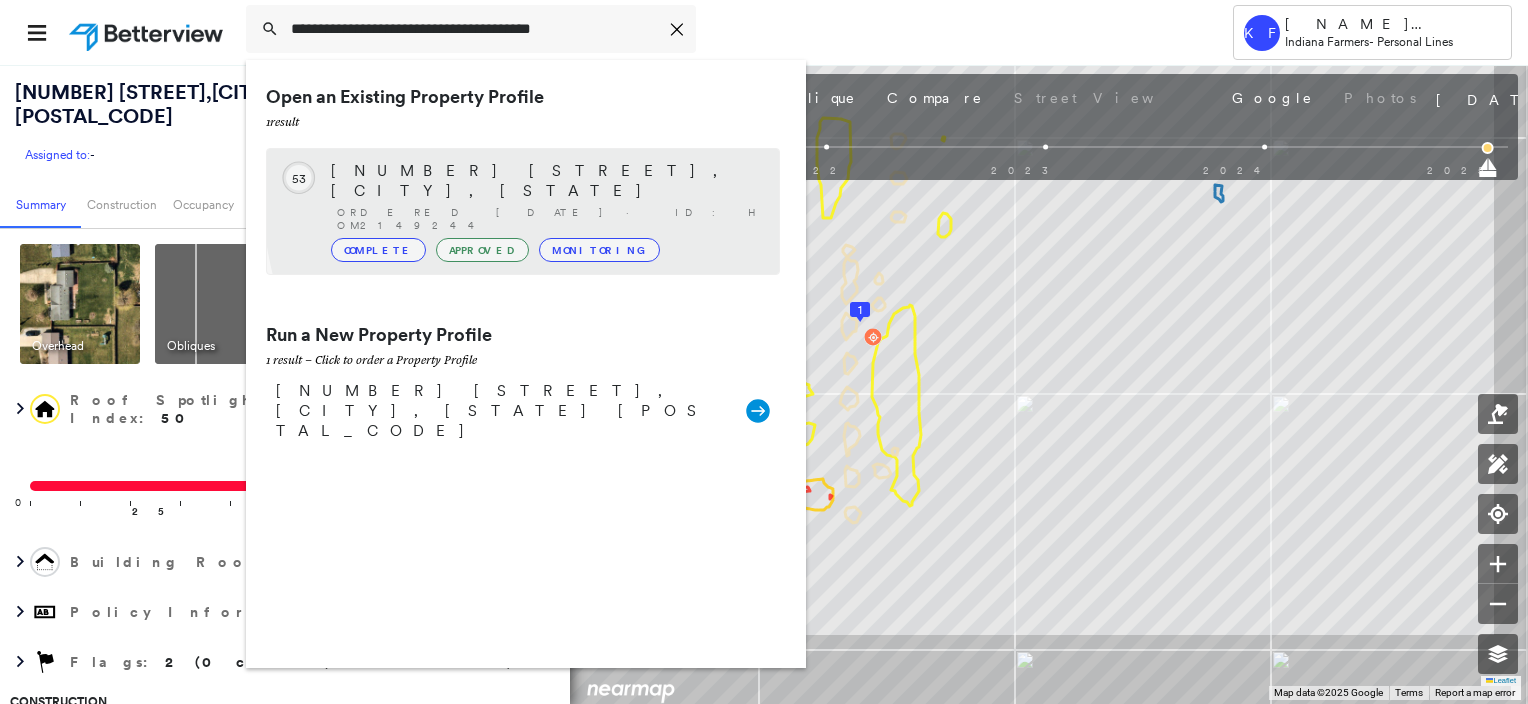 click on "22117 WOODSIDE DR, BRISTOL, IN 46507" at bounding box center [545, 181] 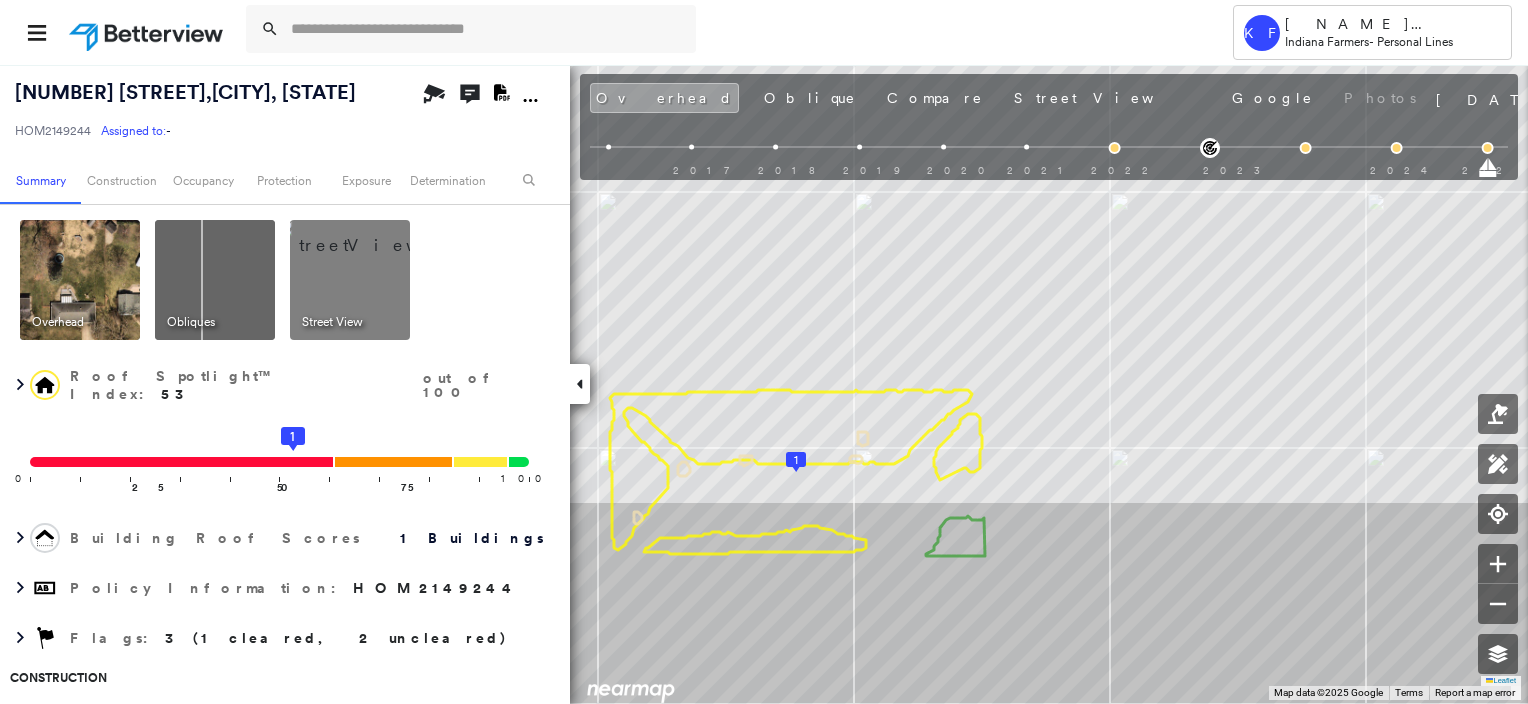 click at bounding box center [374, 235] 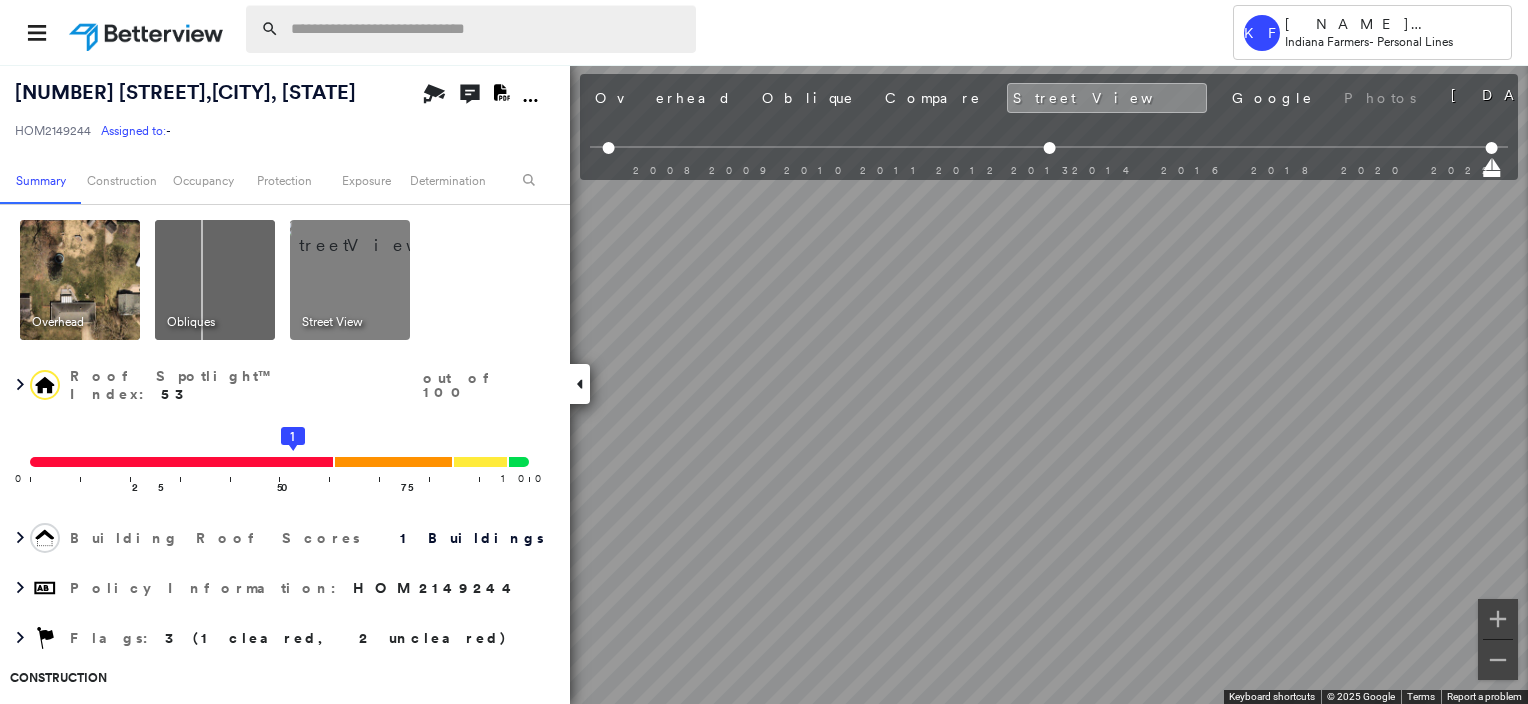click at bounding box center (487, 29) 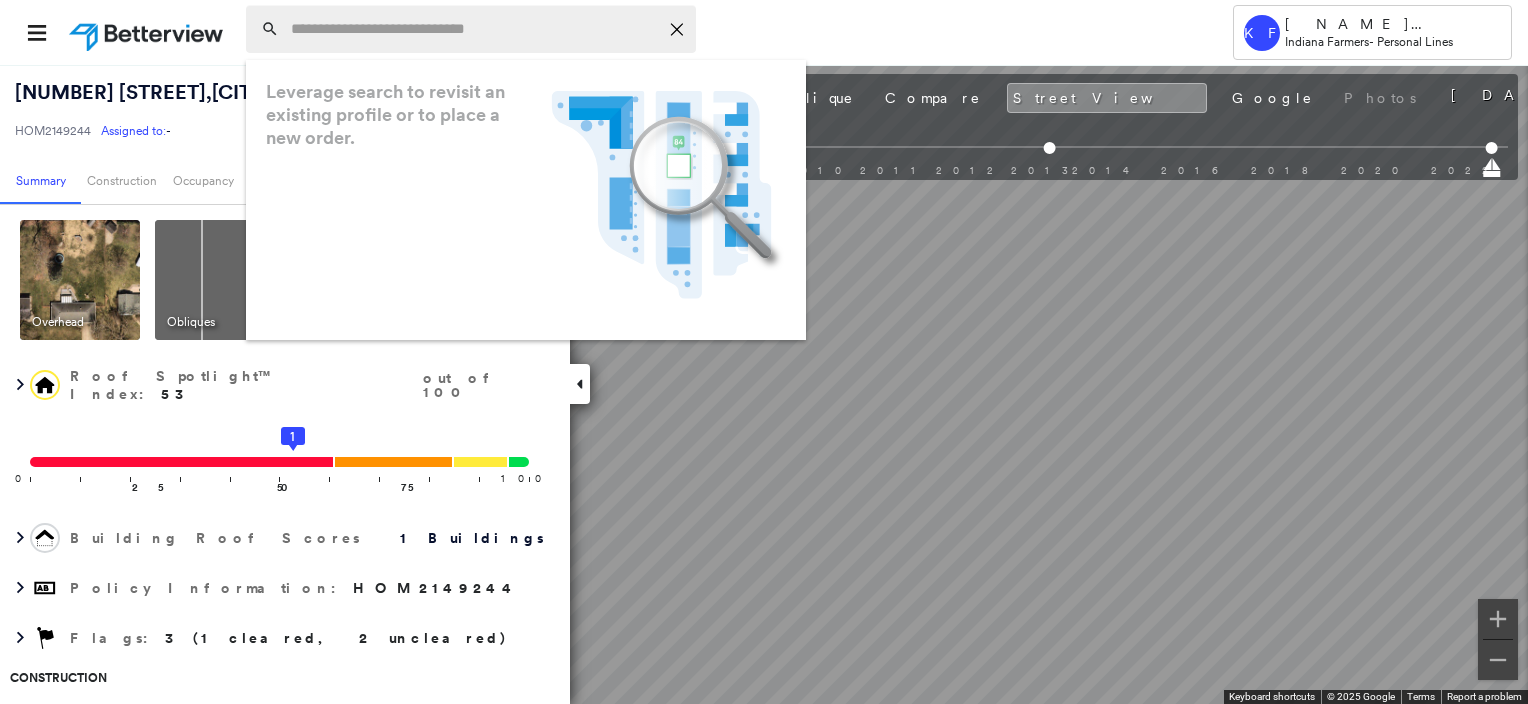 paste on "**********" 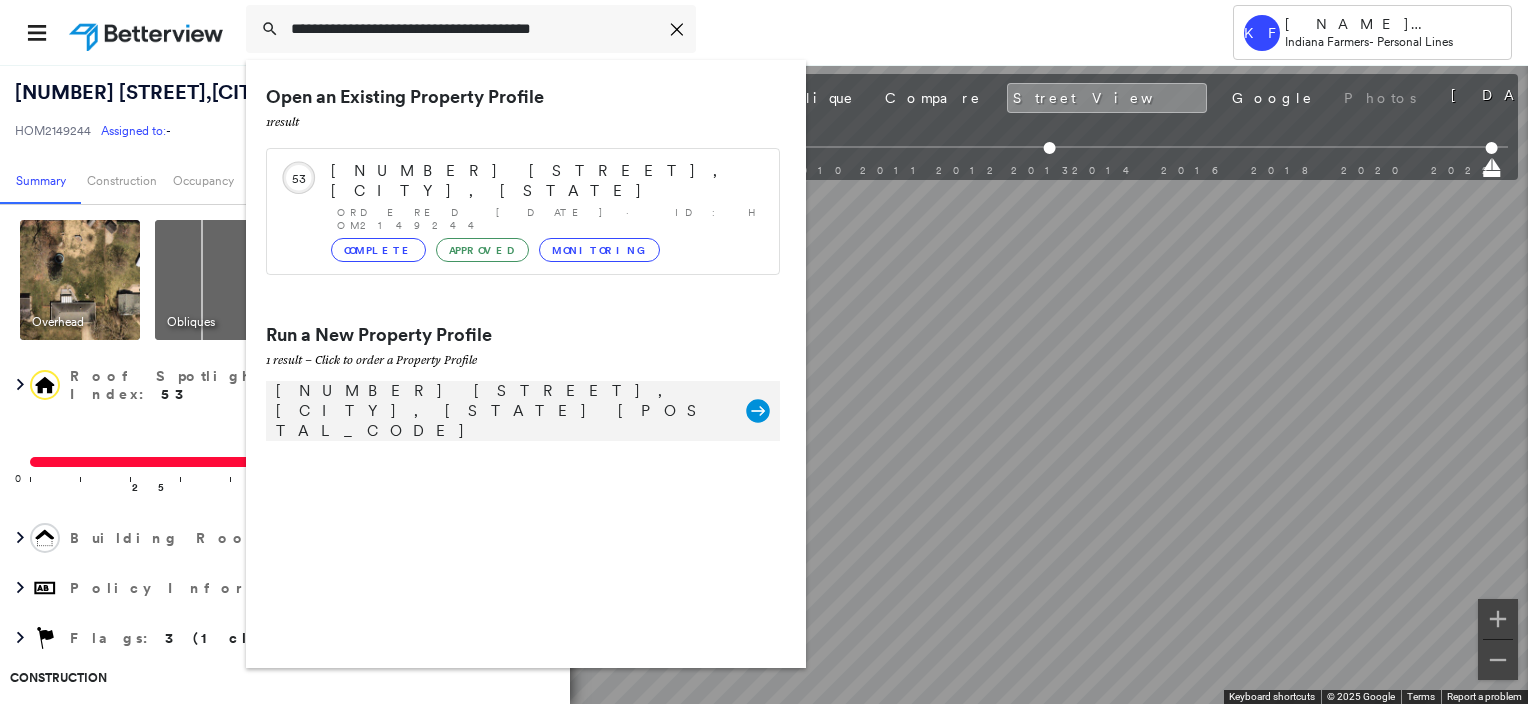 type on "**********" 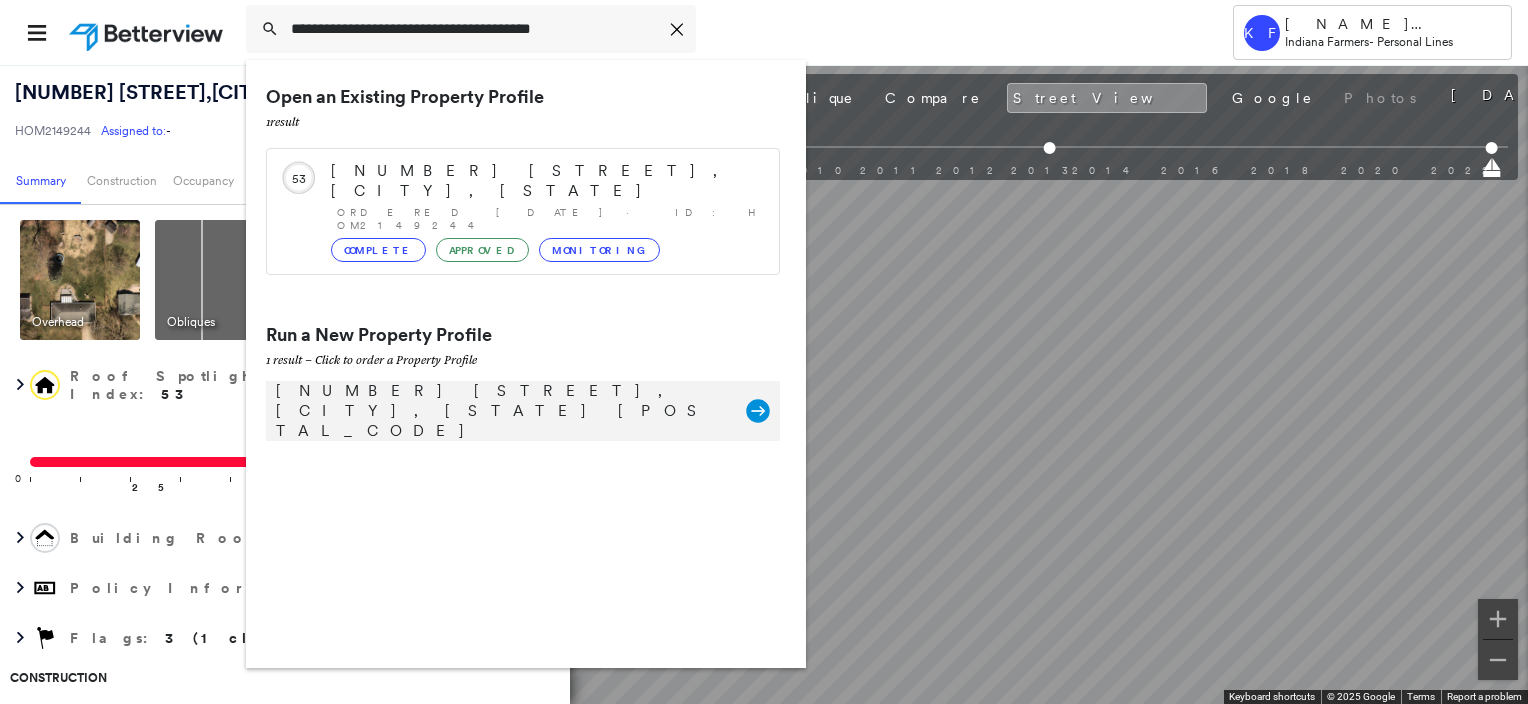 click 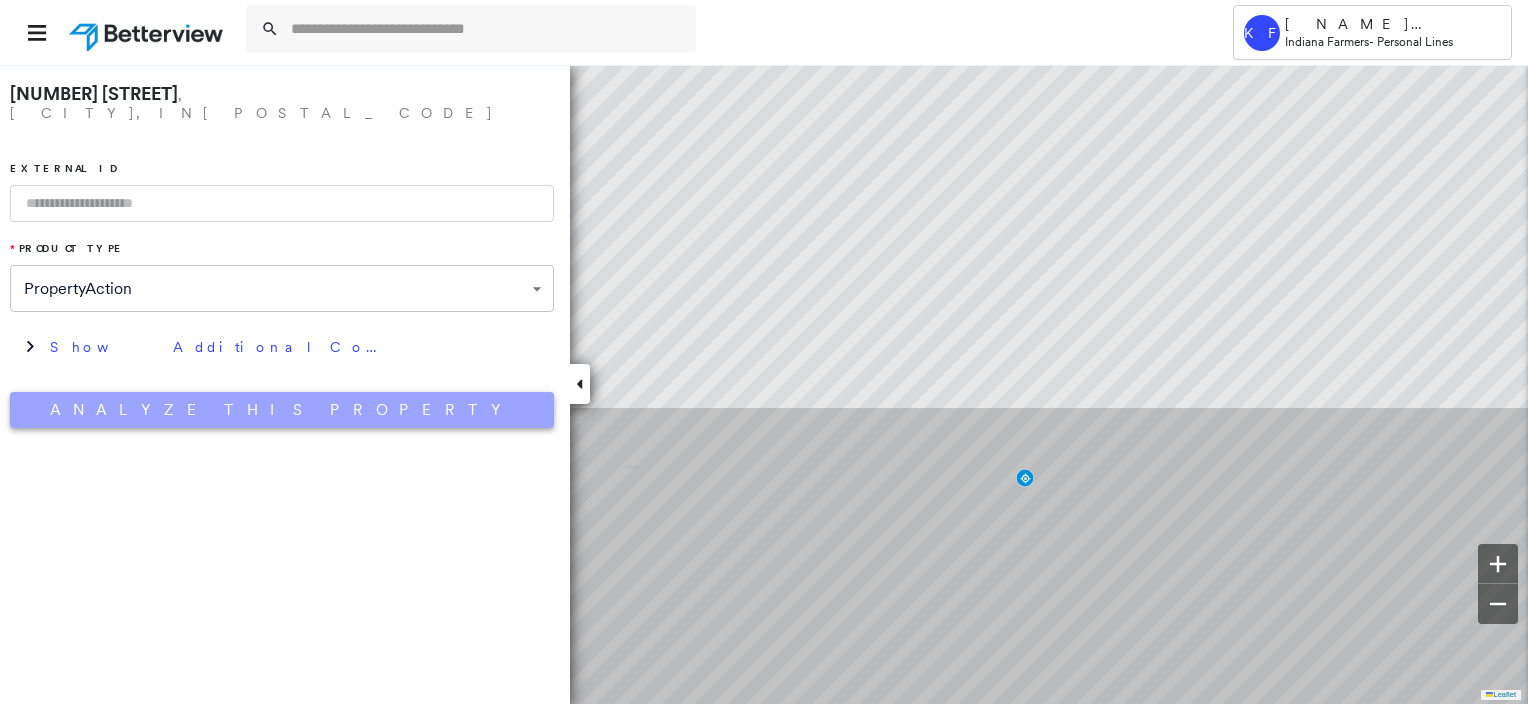 click on "Analyze This Property" at bounding box center [282, 410] 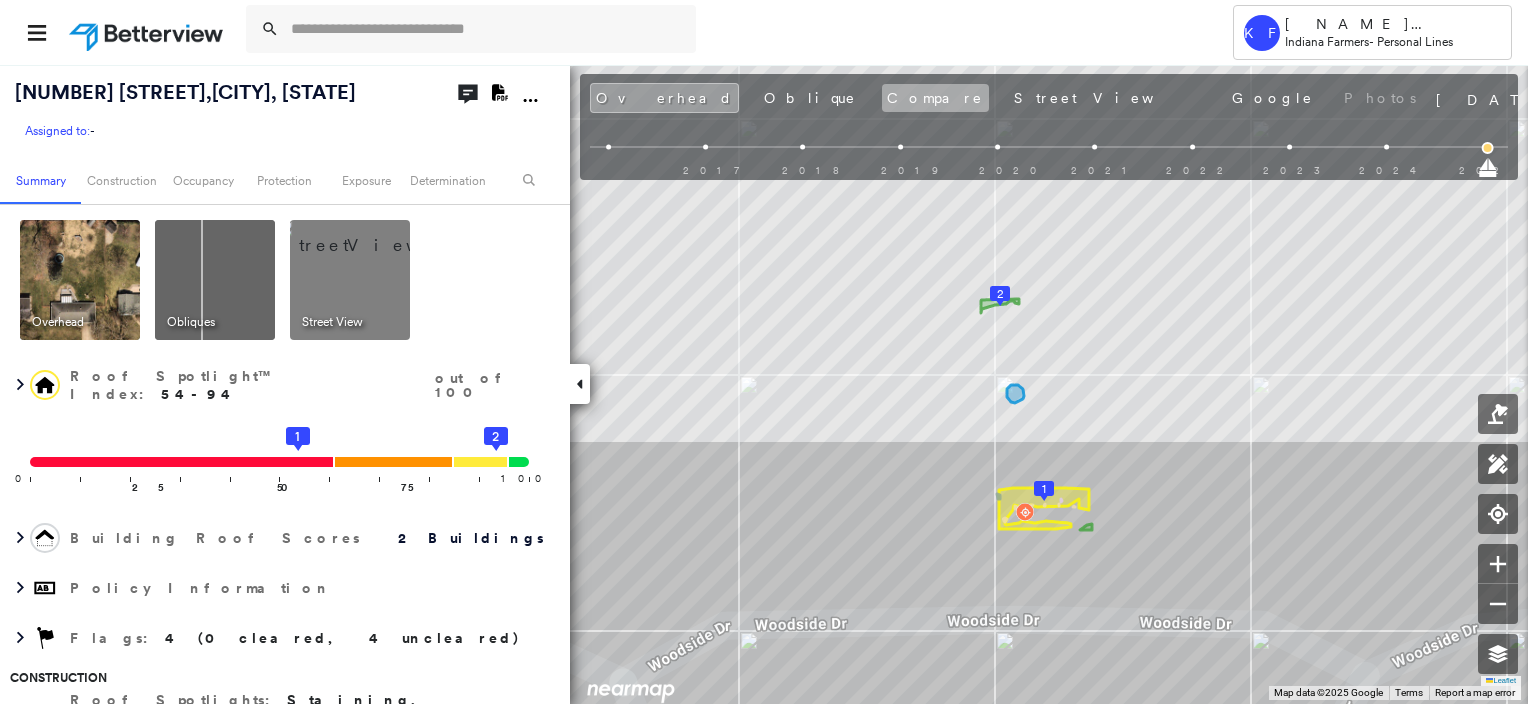 click on "Compare" at bounding box center [935, 98] 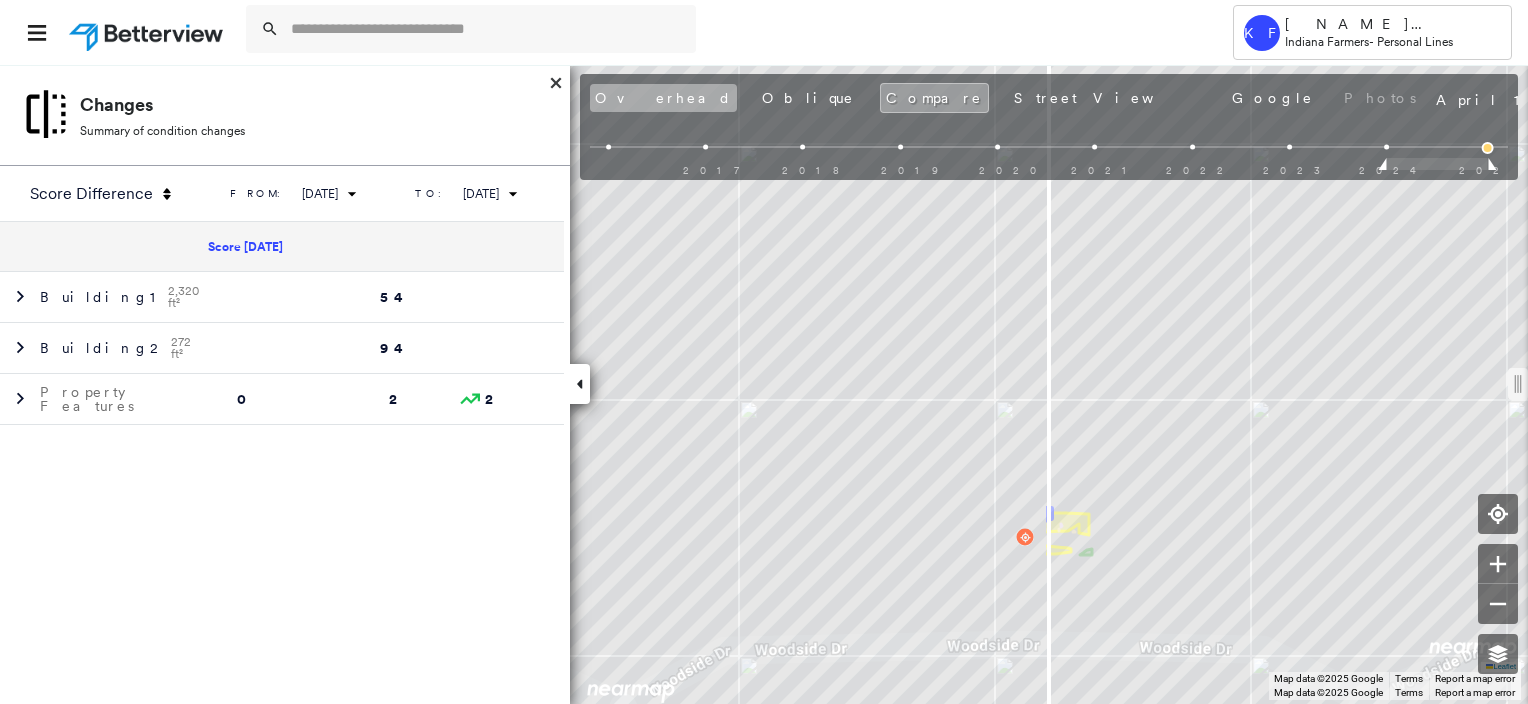 click on "Overhead" at bounding box center [663, 98] 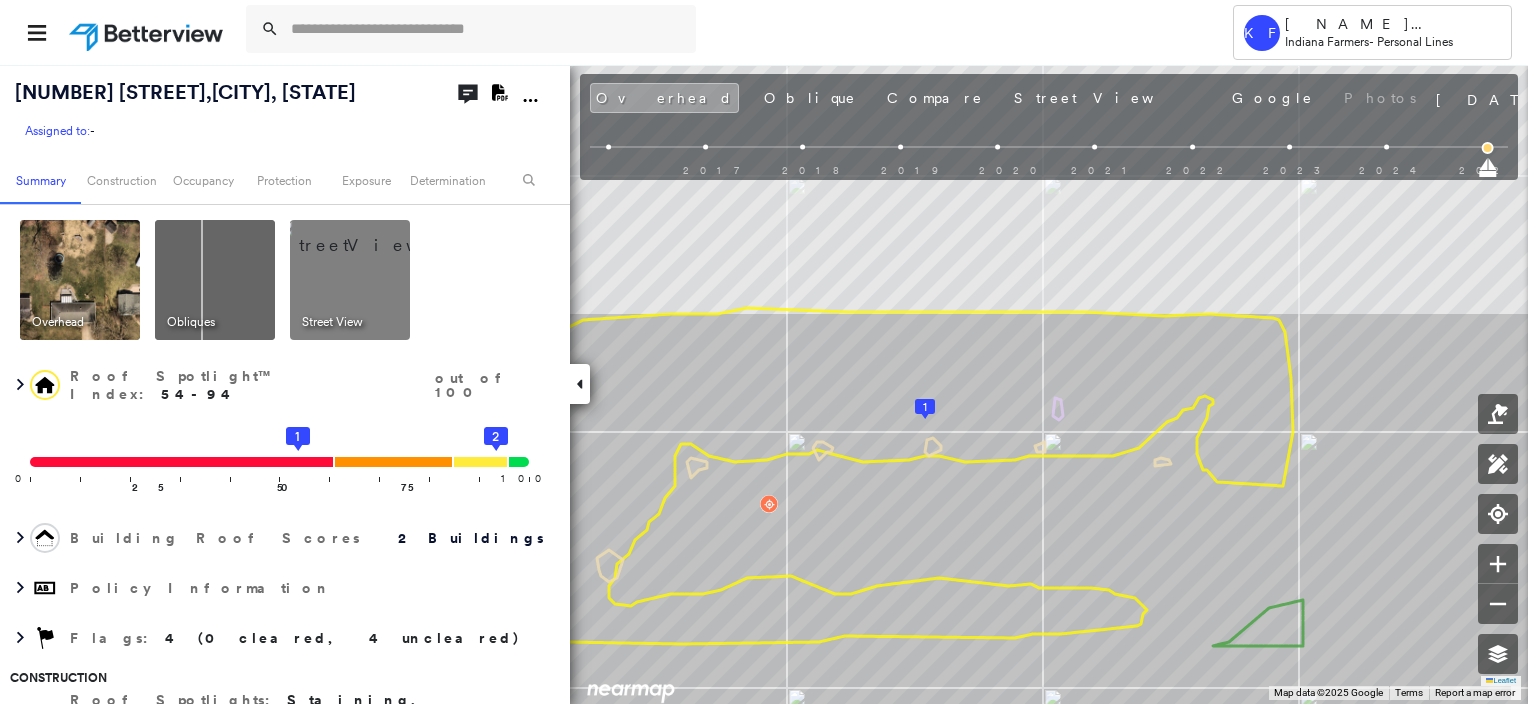 click at bounding box center [374, 235] 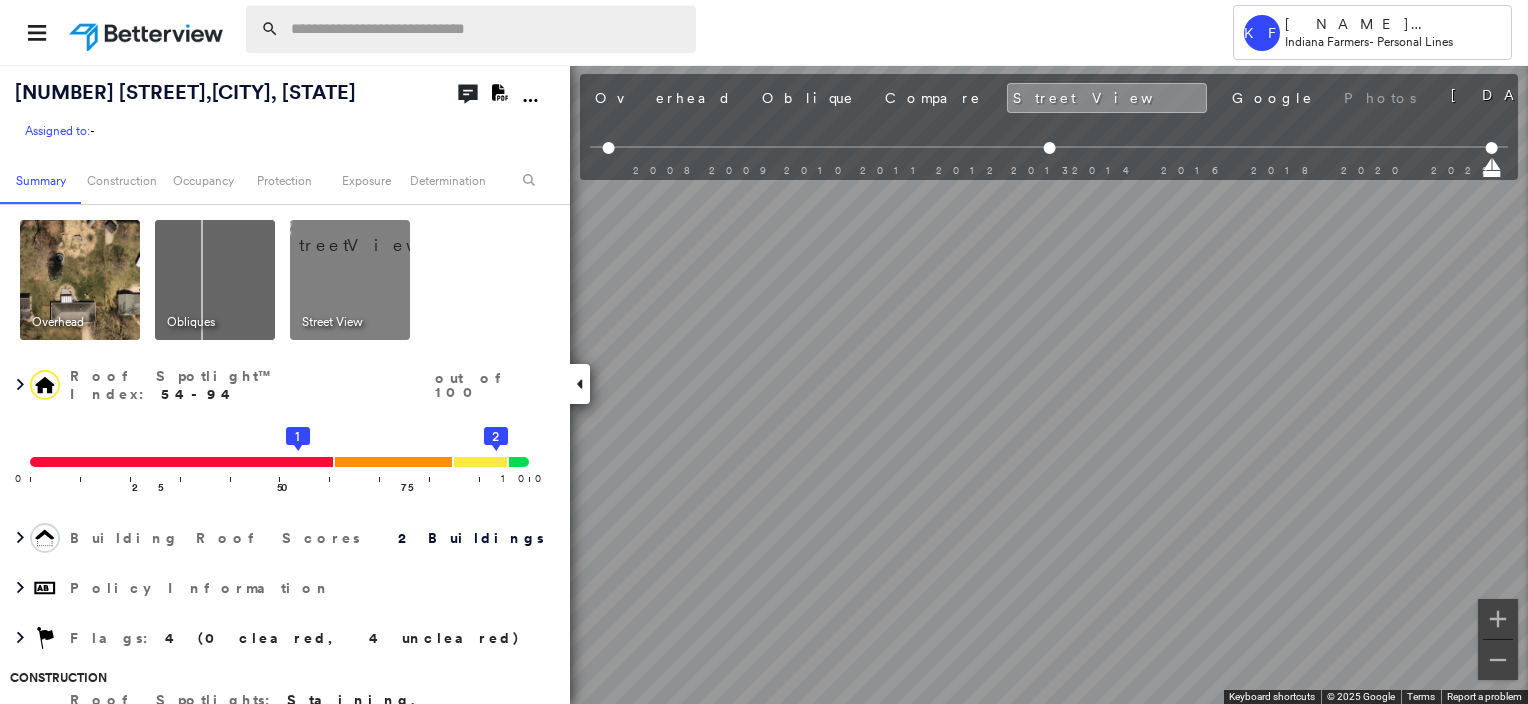 click at bounding box center [487, 29] 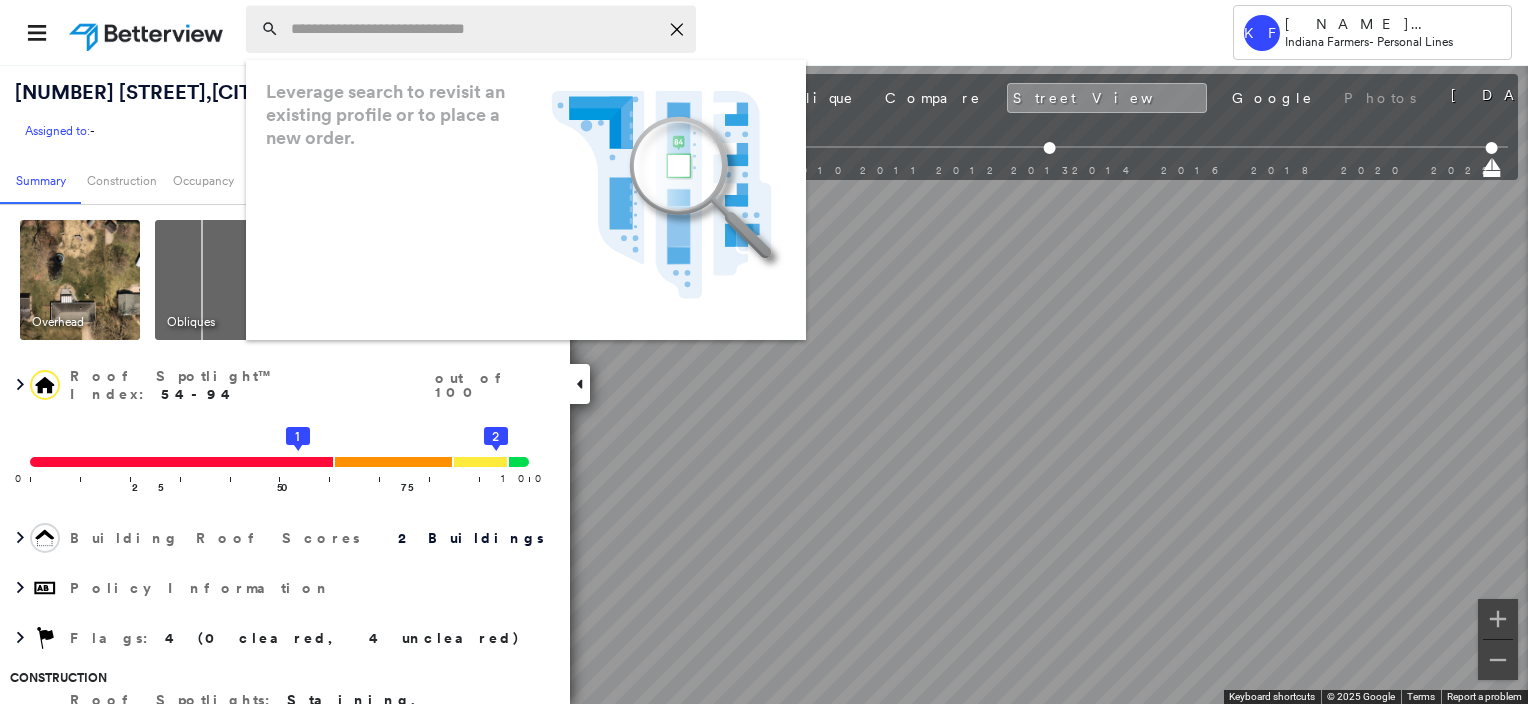 paste on "**********" 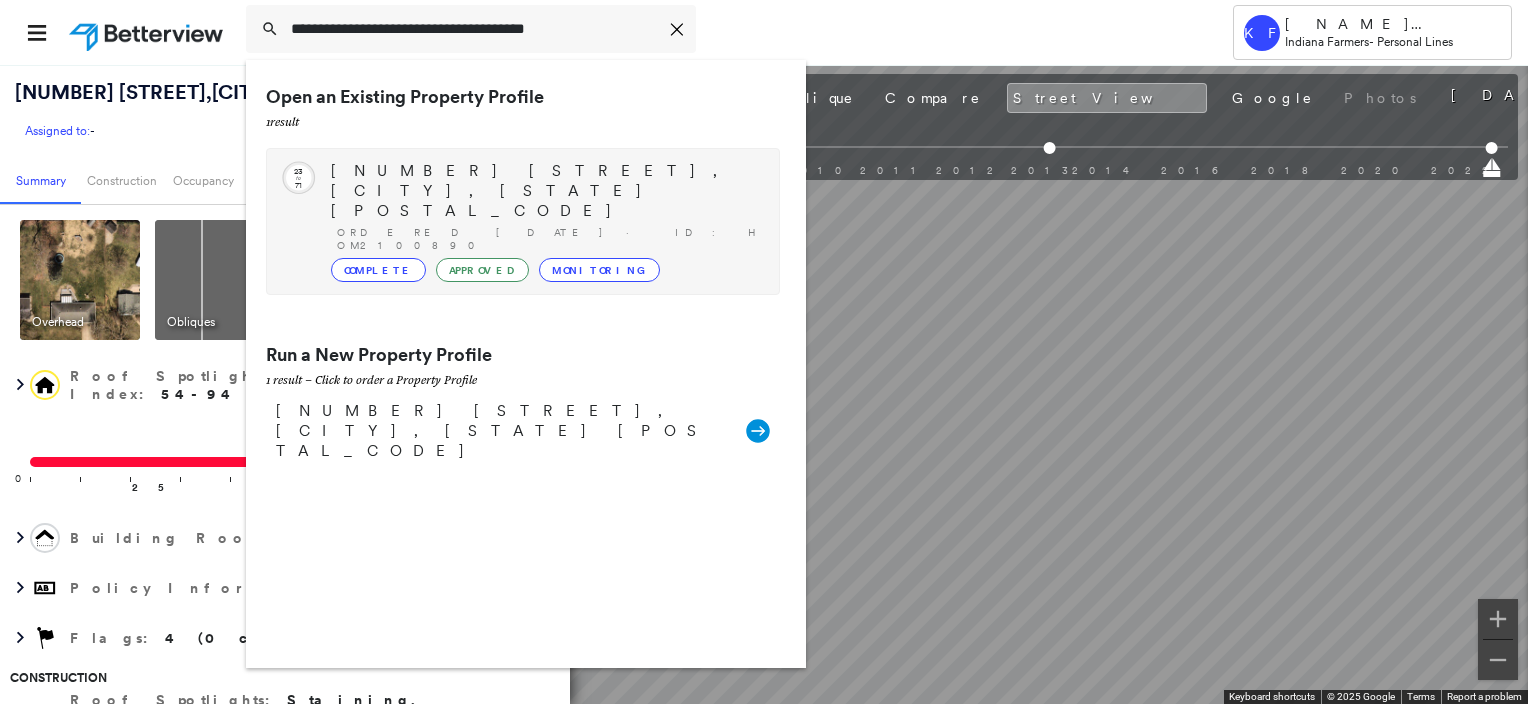 type on "**********" 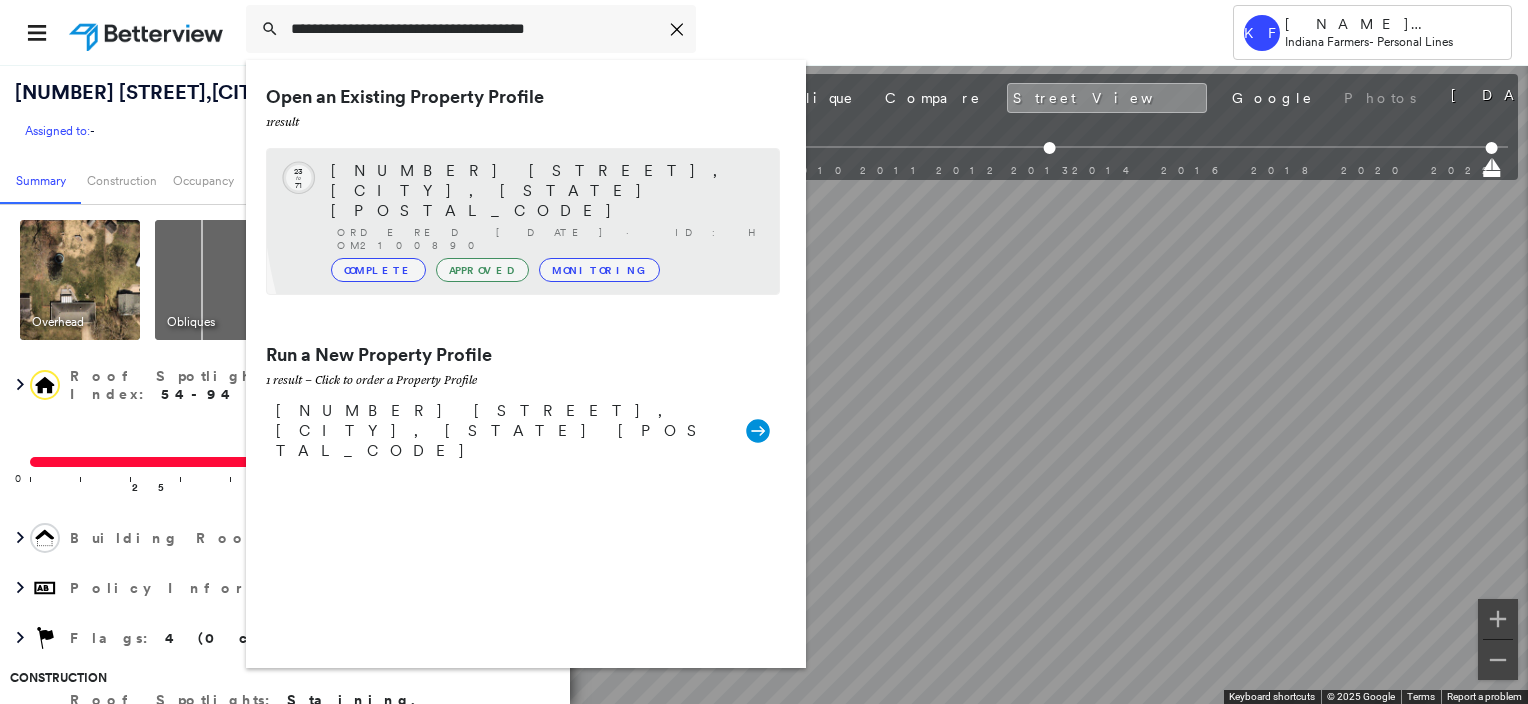 click on "Ordered 01/21/23 · ID: HOM2100890" at bounding box center (548, 239) 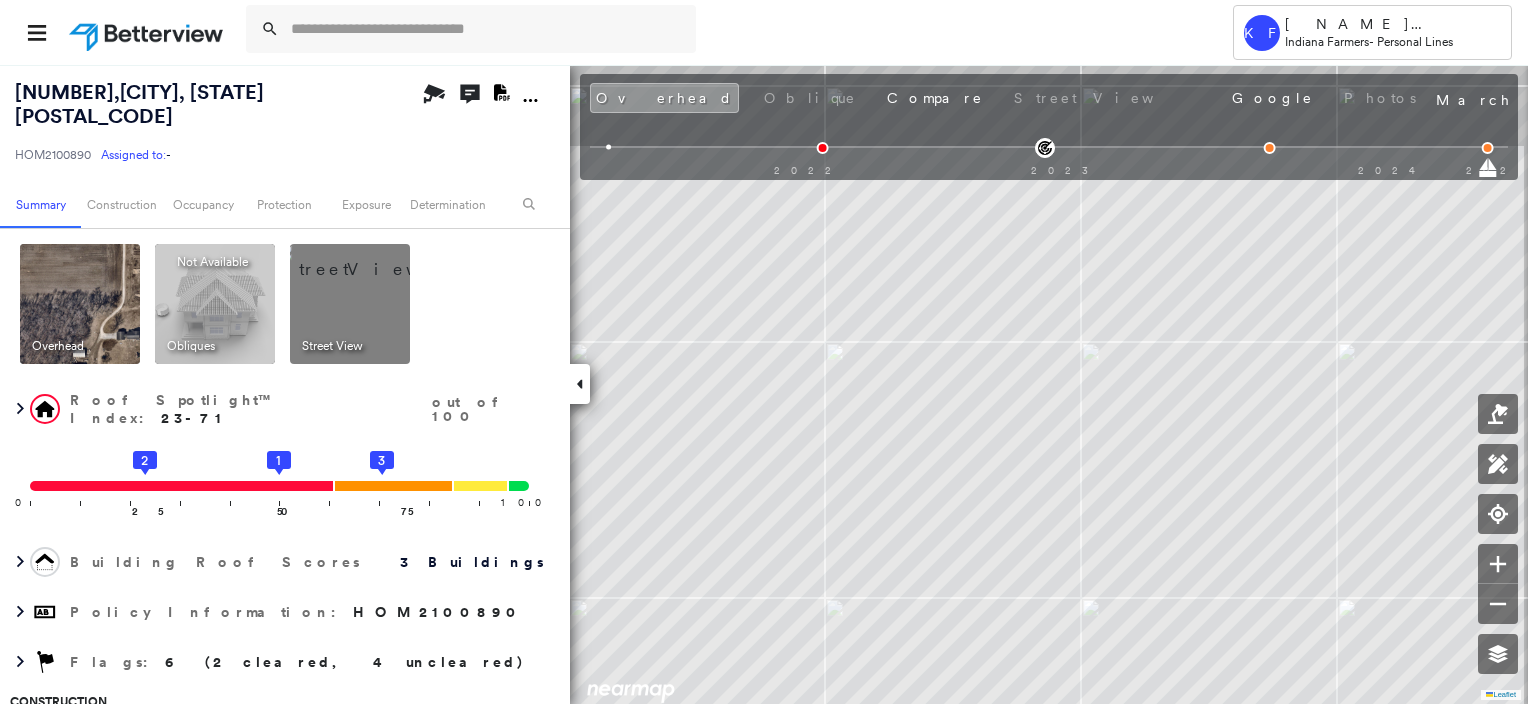 click at bounding box center [374, 259] 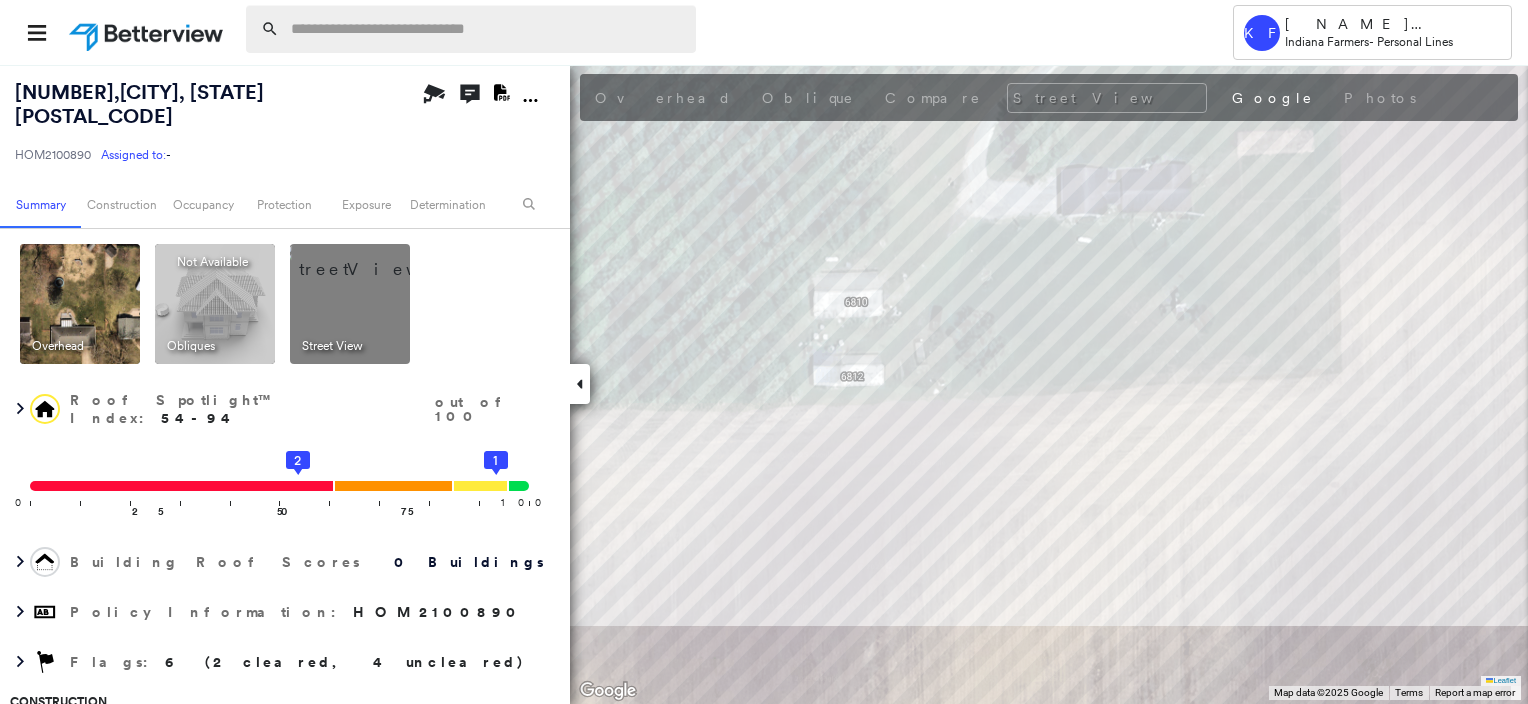 click at bounding box center (487, 29) 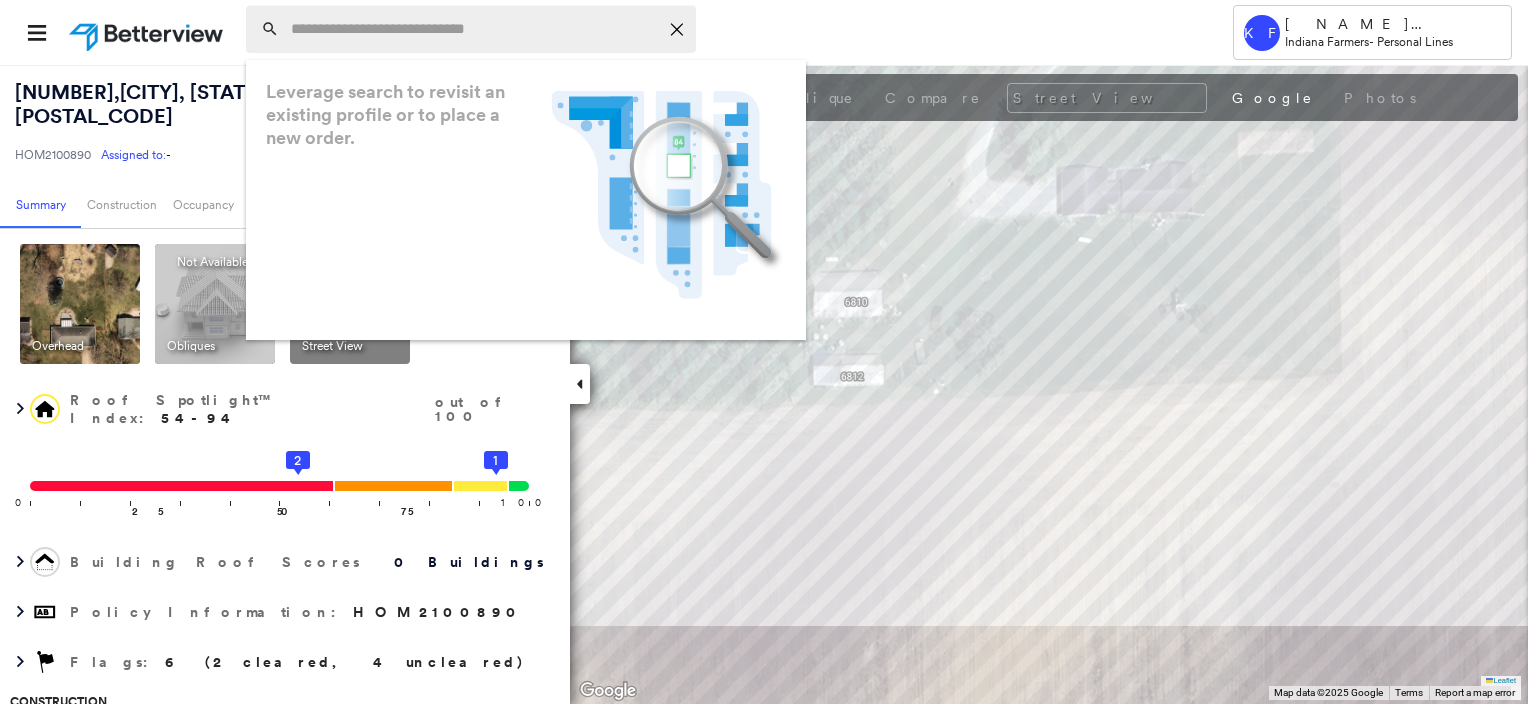 paste on "**********" 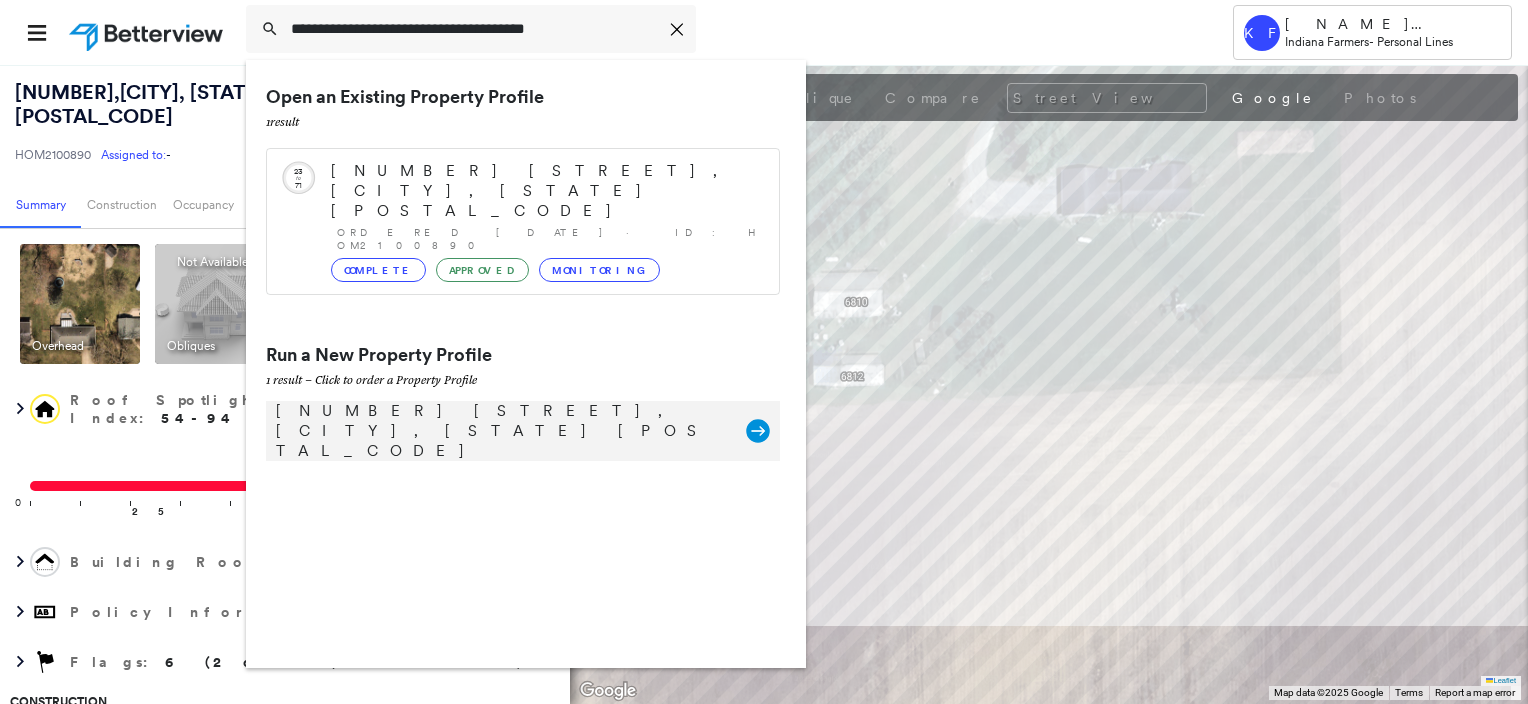 type on "**********" 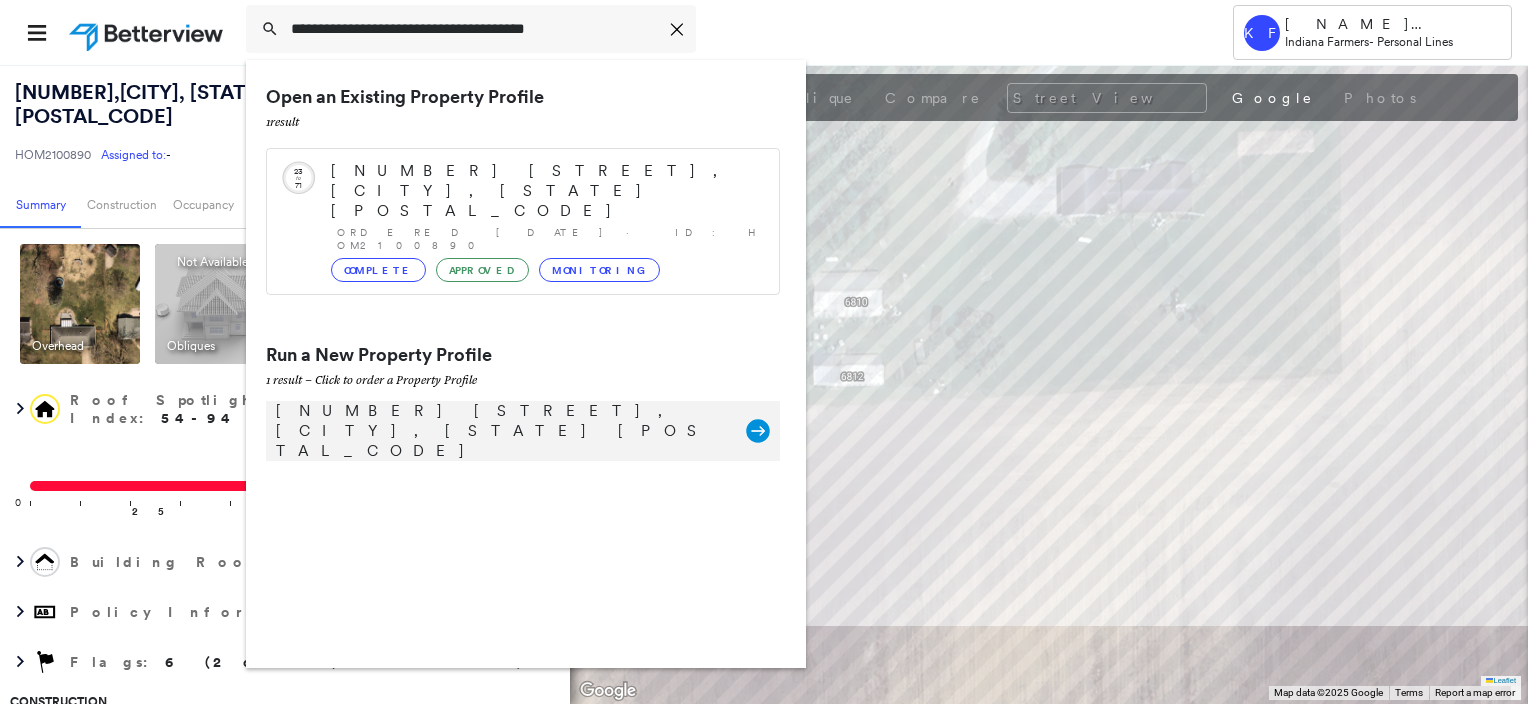 click 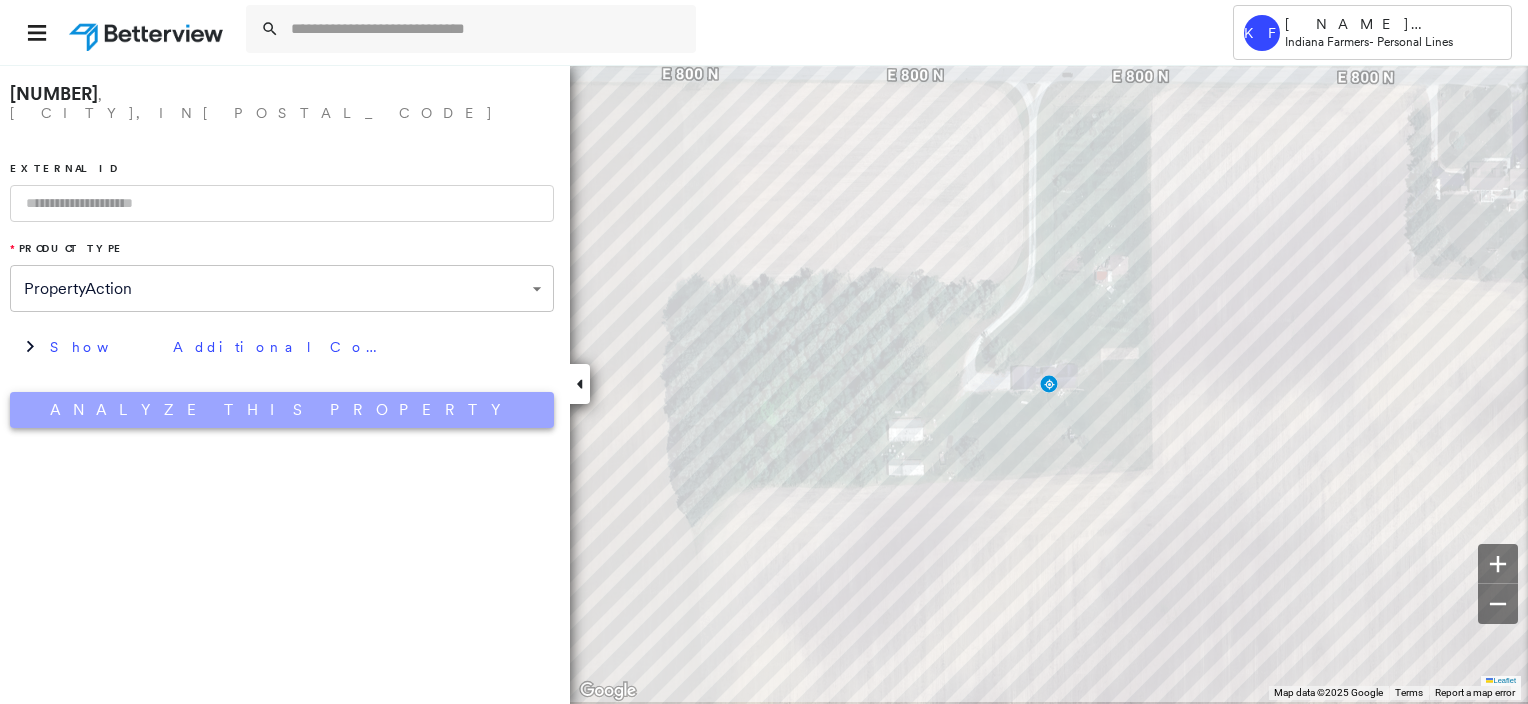 click on "Analyze This Property" at bounding box center [282, 410] 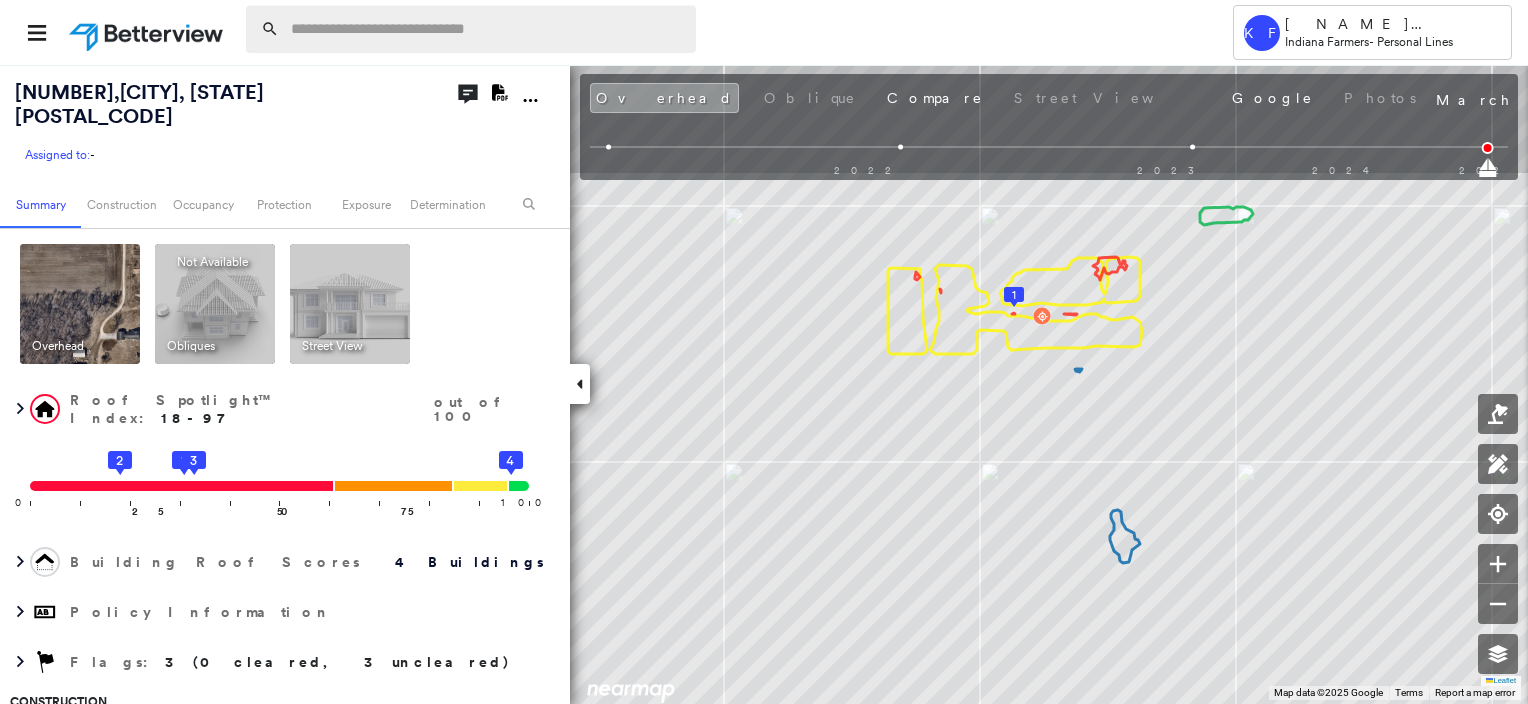 click at bounding box center (487, 29) 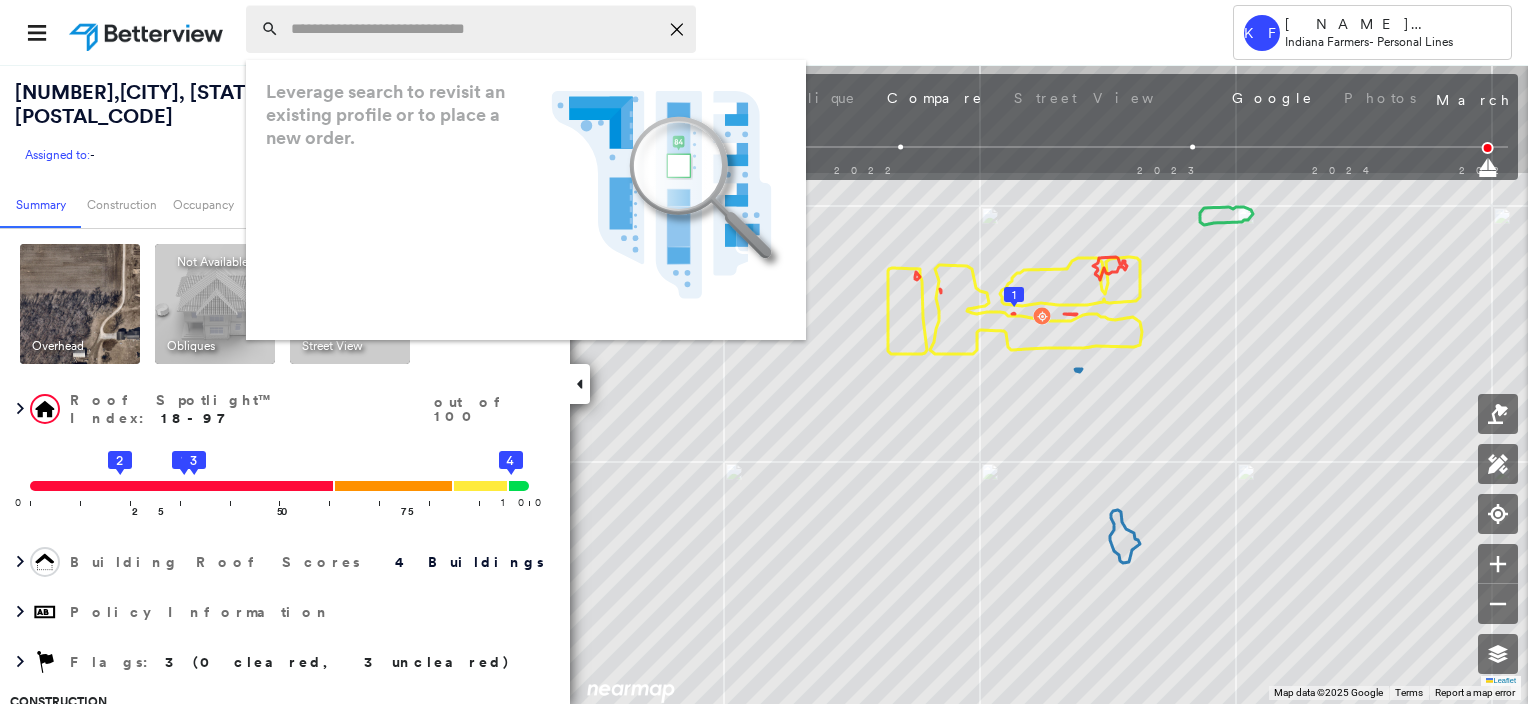 paste on "**********" 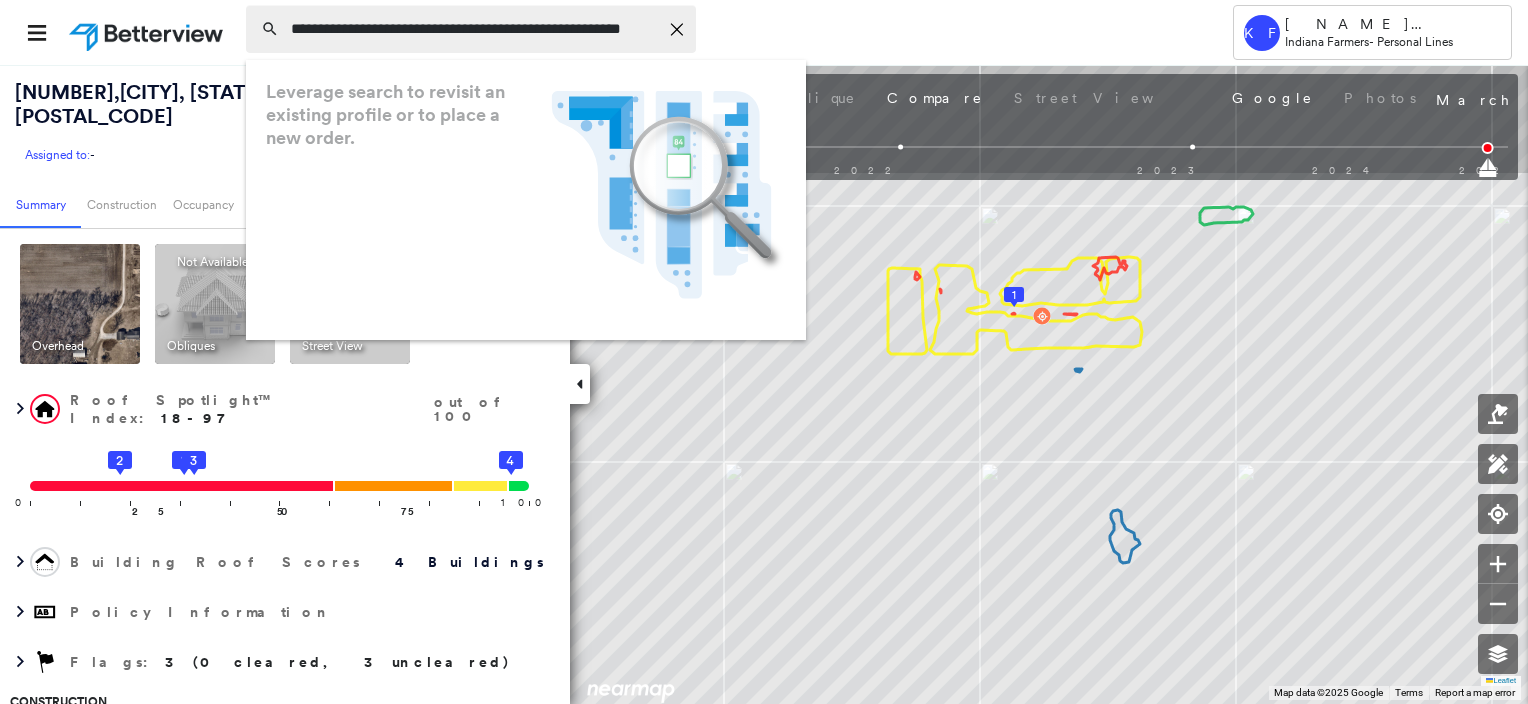 scroll, scrollTop: 0, scrollLeft: 40, axis: horizontal 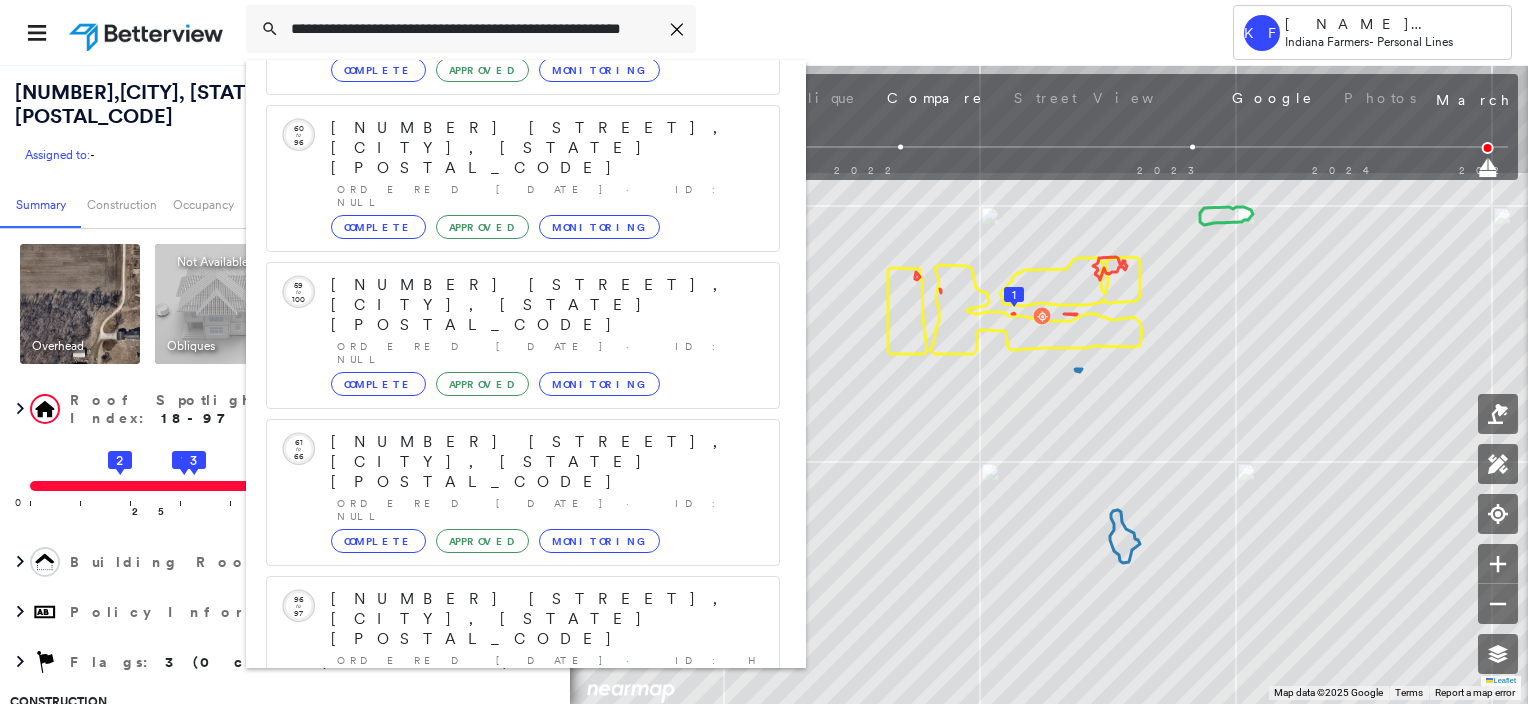 type on "**********" 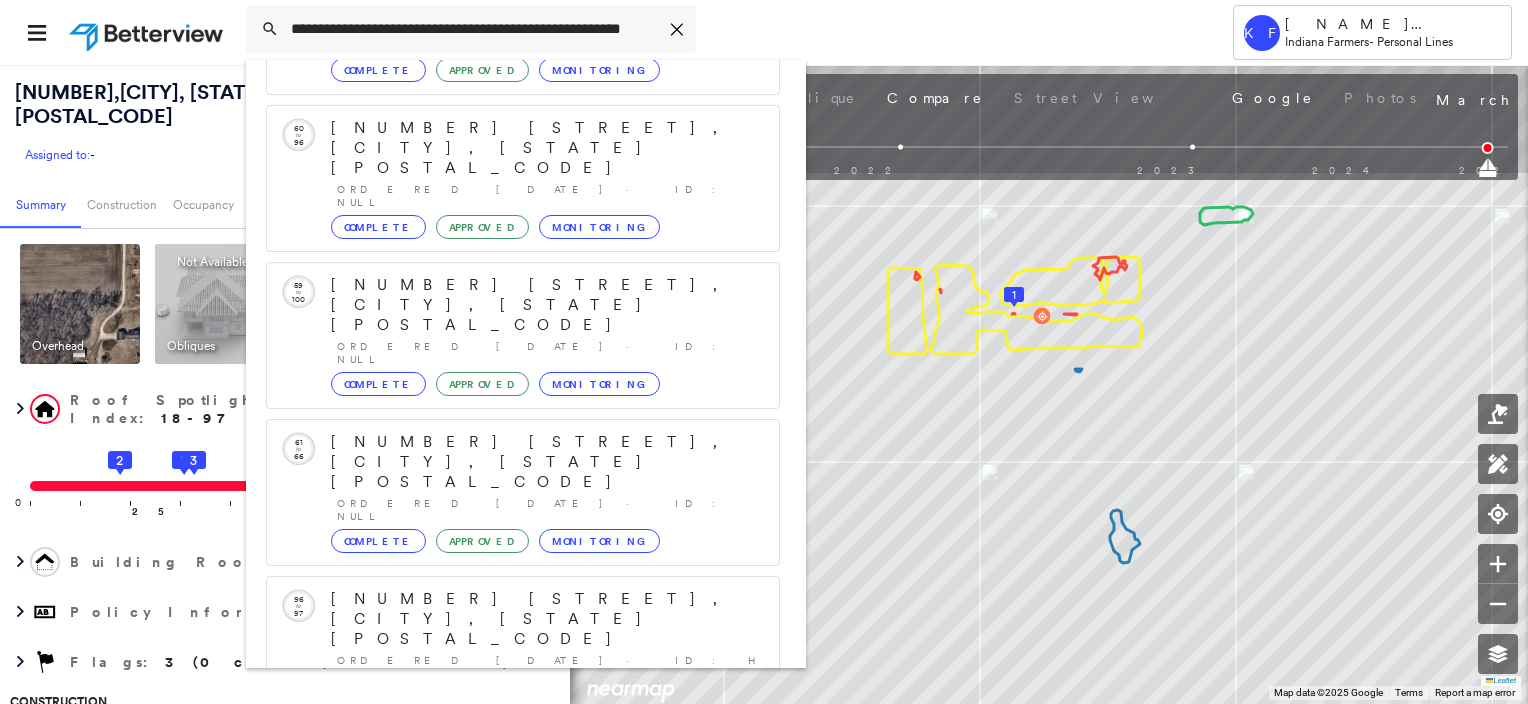 scroll, scrollTop: 0, scrollLeft: 0, axis: both 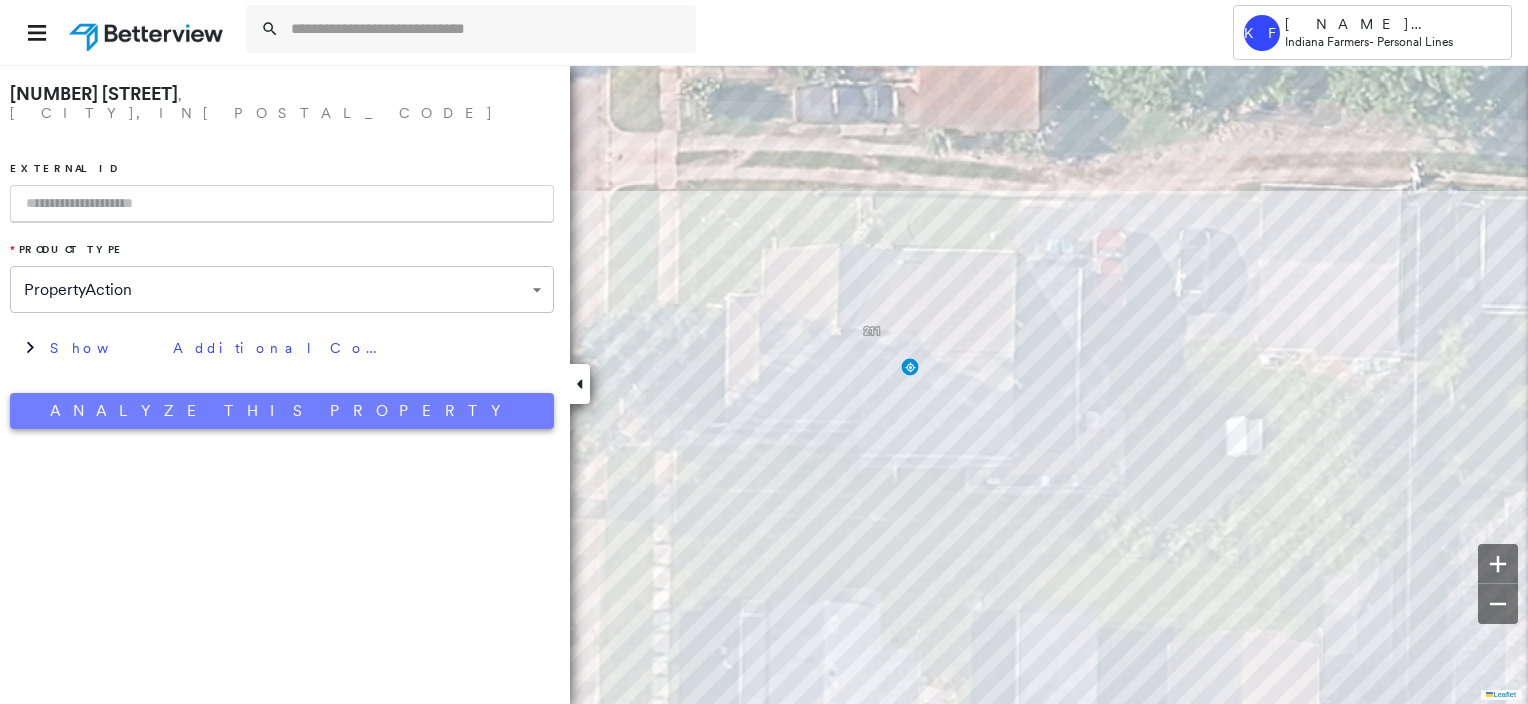 click on "Analyze This Property" at bounding box center [282, 411] 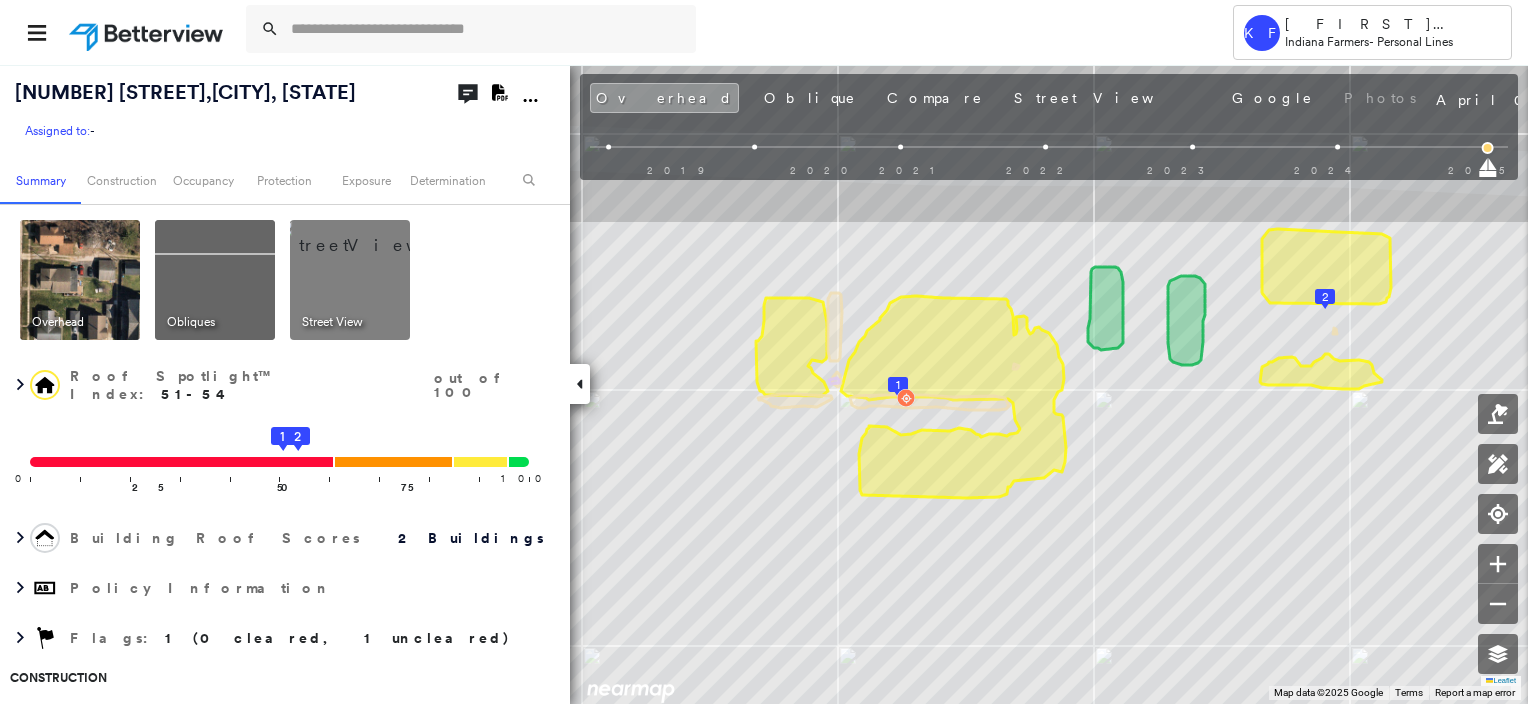 scroll, scrollTop: 0, scrollLeft: 0, axis: both 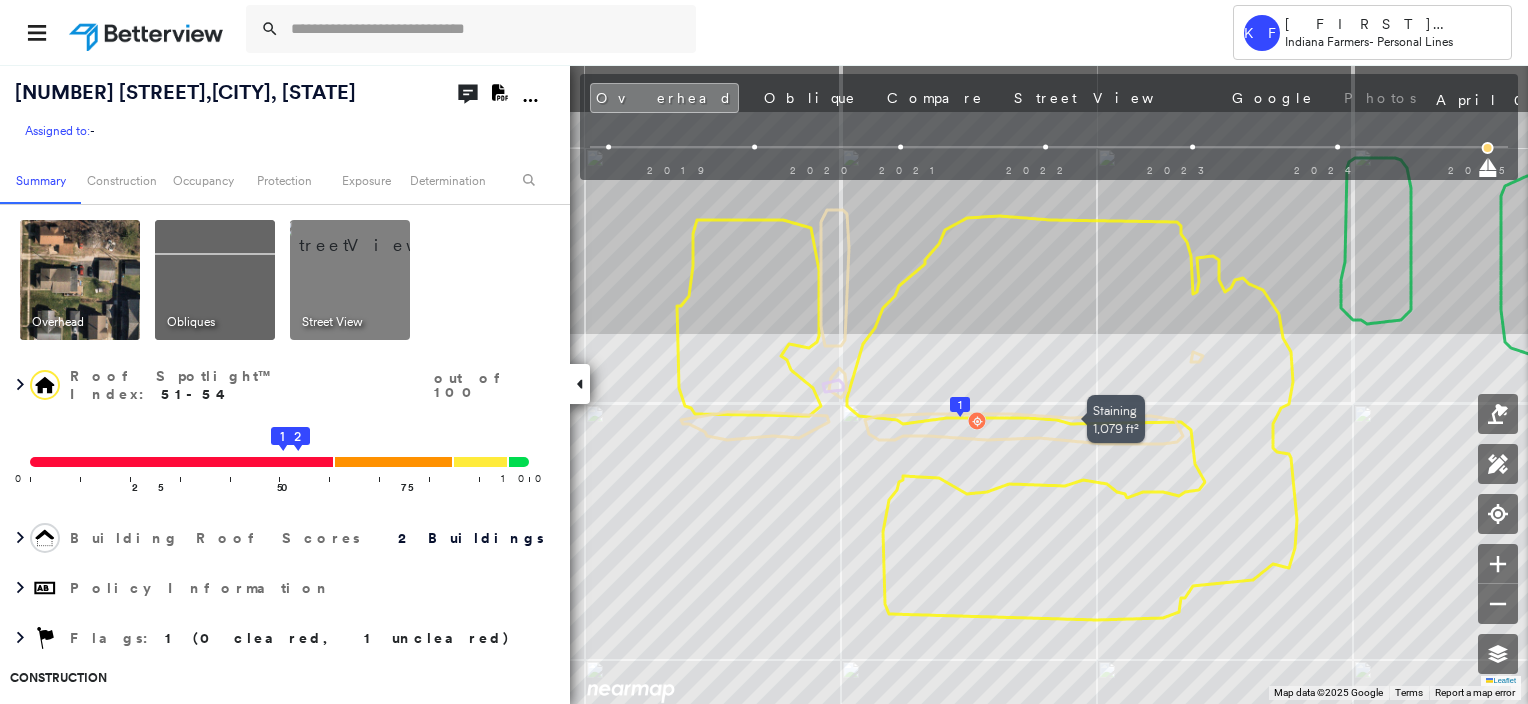 drag, startPoint x: 890, startPoint y: 454, endPoint x: 1104, endPoint y: 566, distance: 241.53674 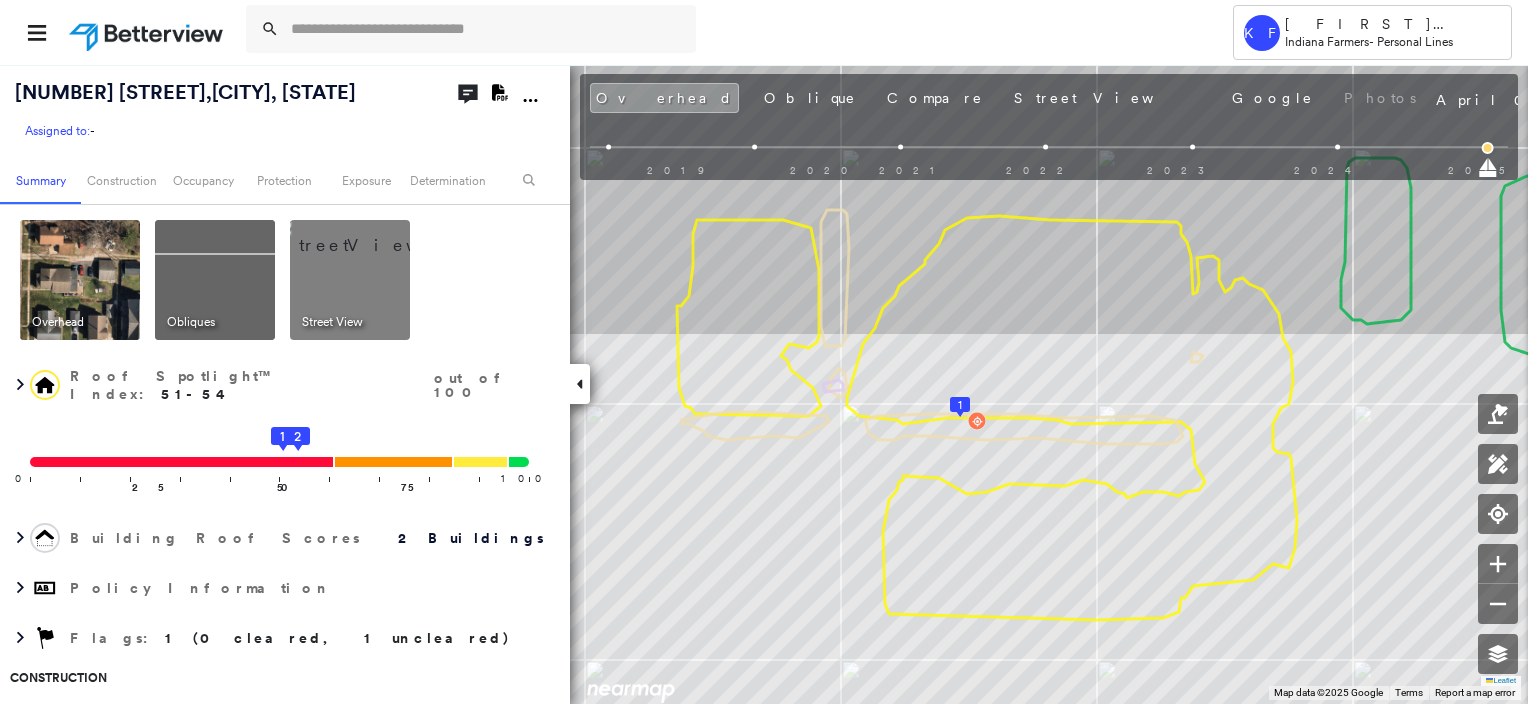 click at bounding box center [374, 235] 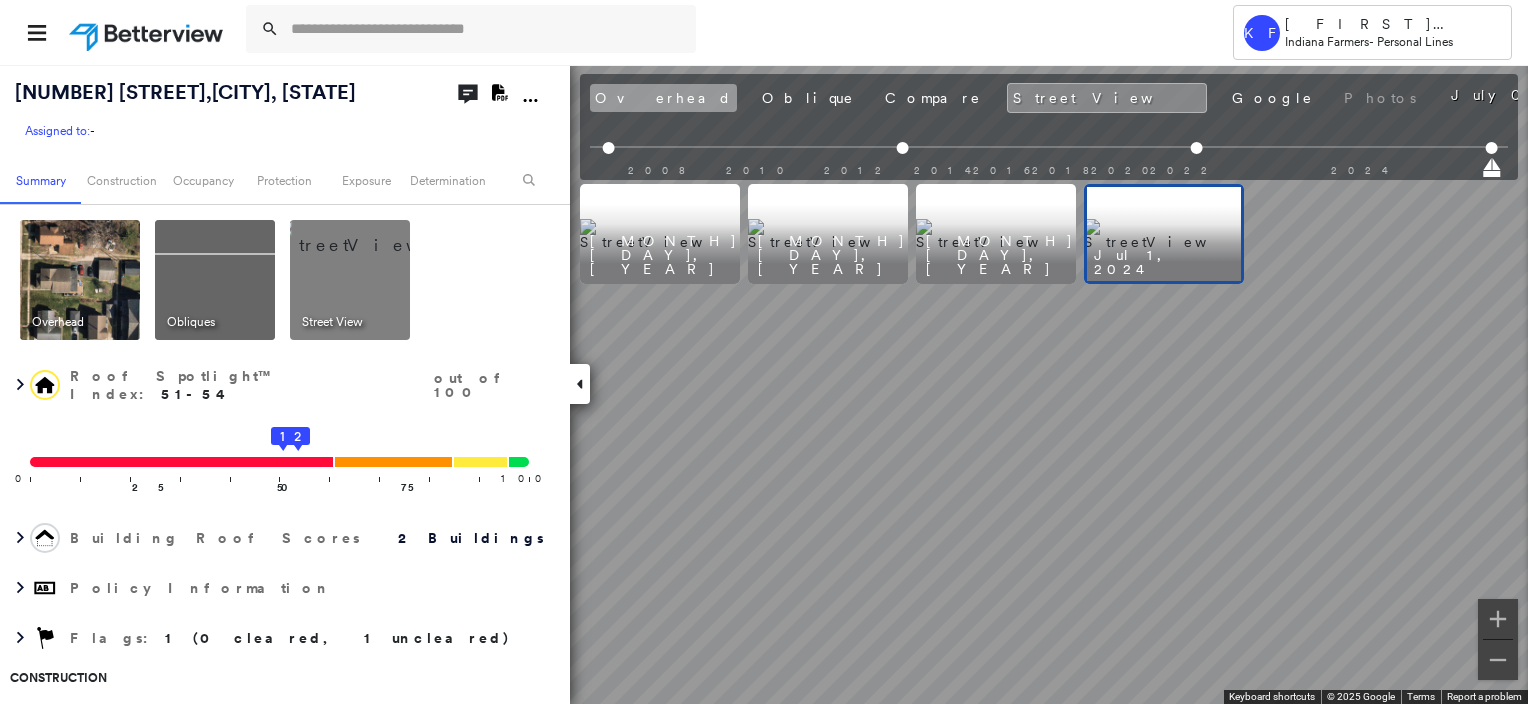 click on "Overhead" at bounding box center [663, 98] 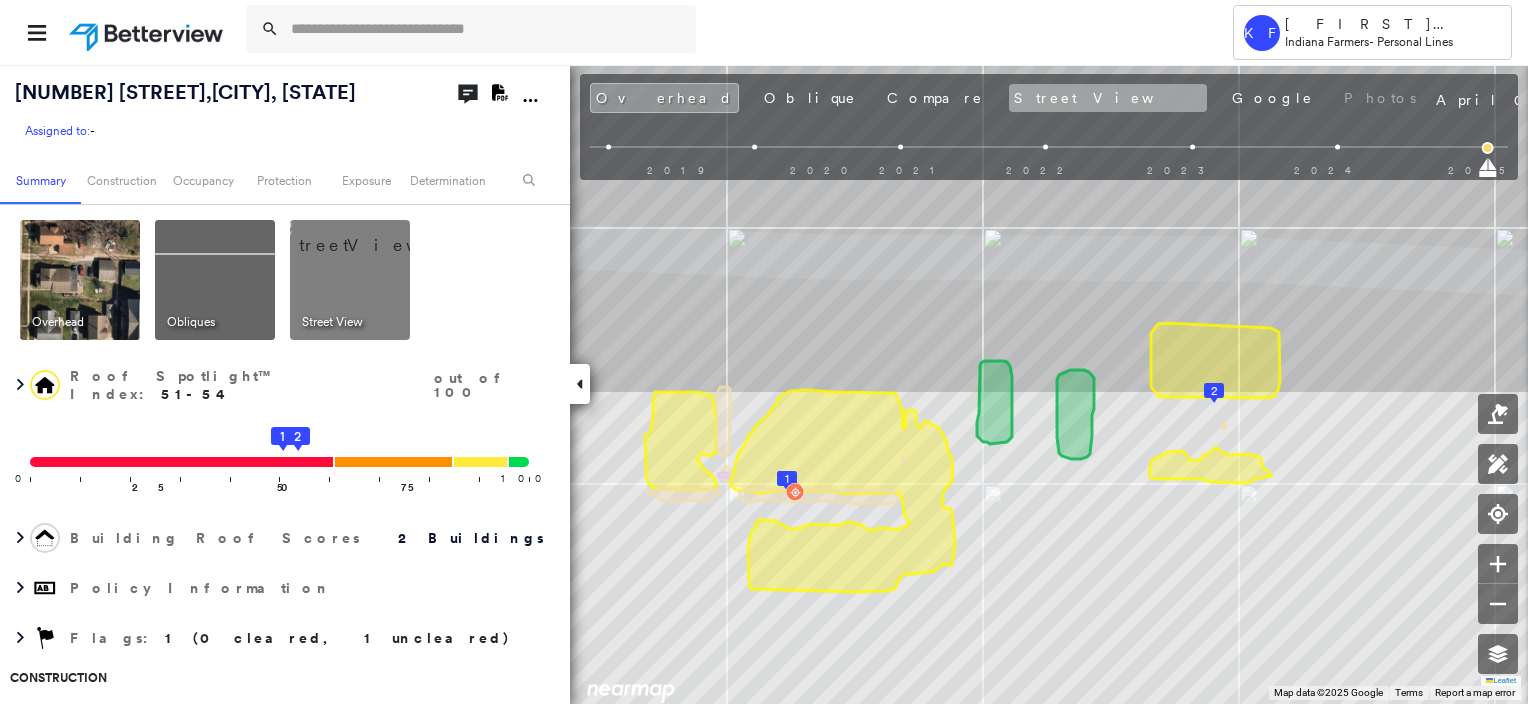 click on "Street View" at bounding box center (1108, 98) 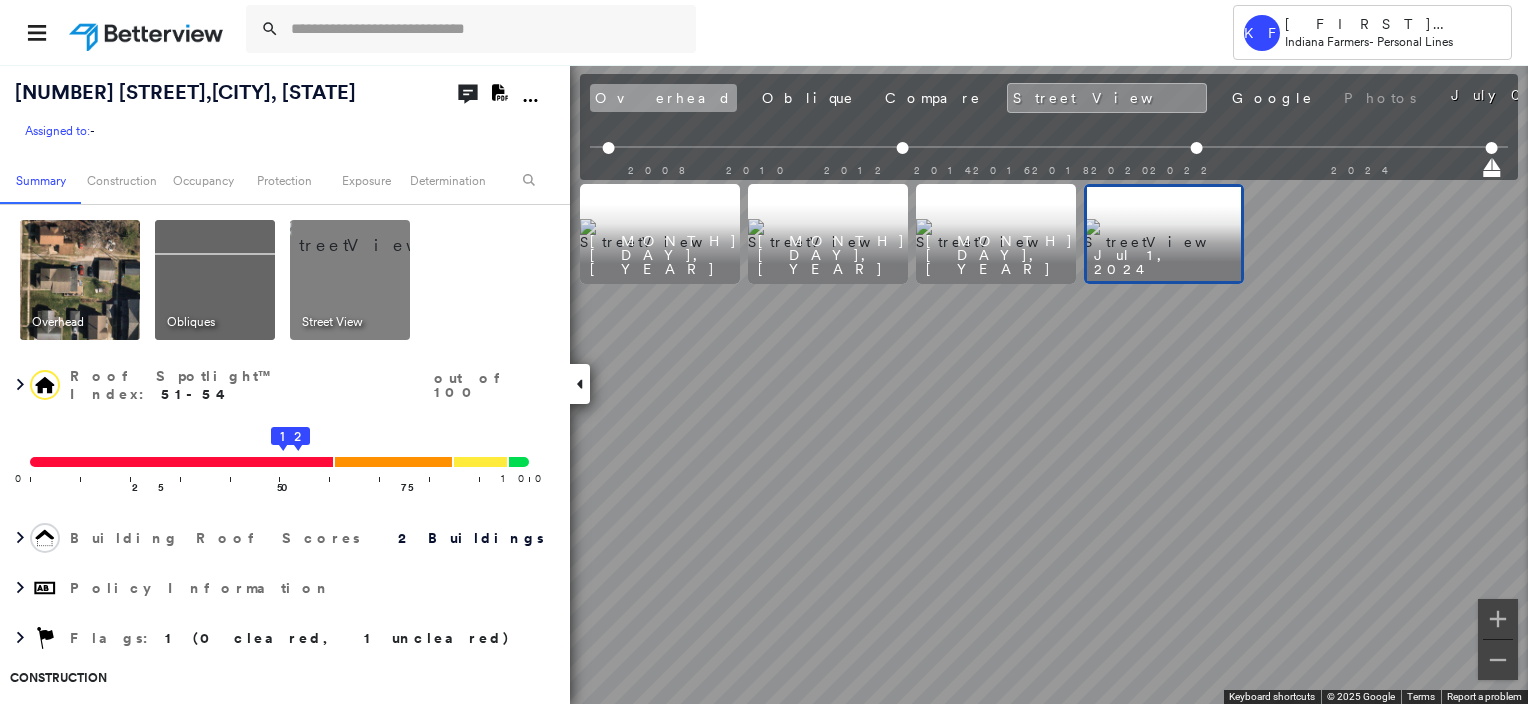 click on "Overhead" at bounding box center [663, 98] 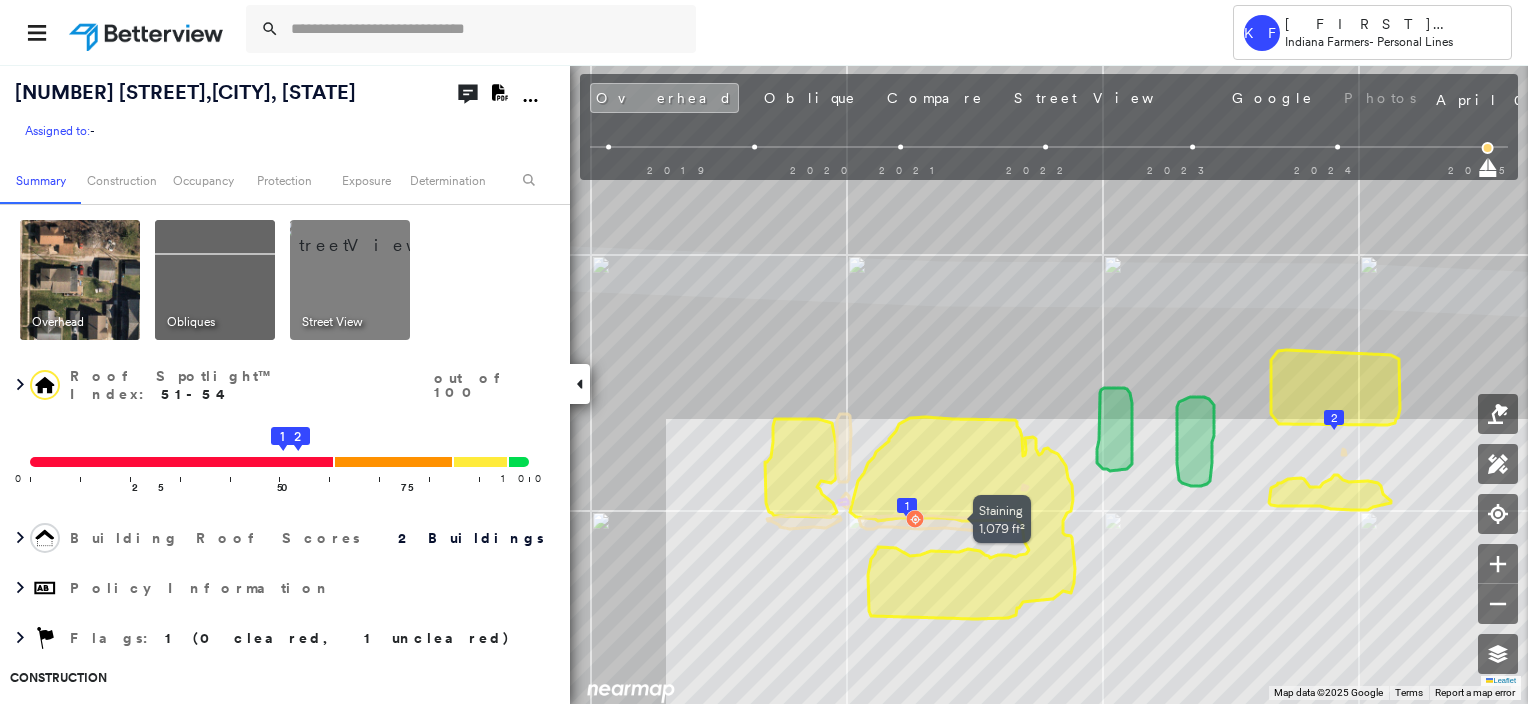 drag, startPoint x: 804, startPoint y: 504, endPoint x: 924, endPoint y: 473, distance: 123.9395 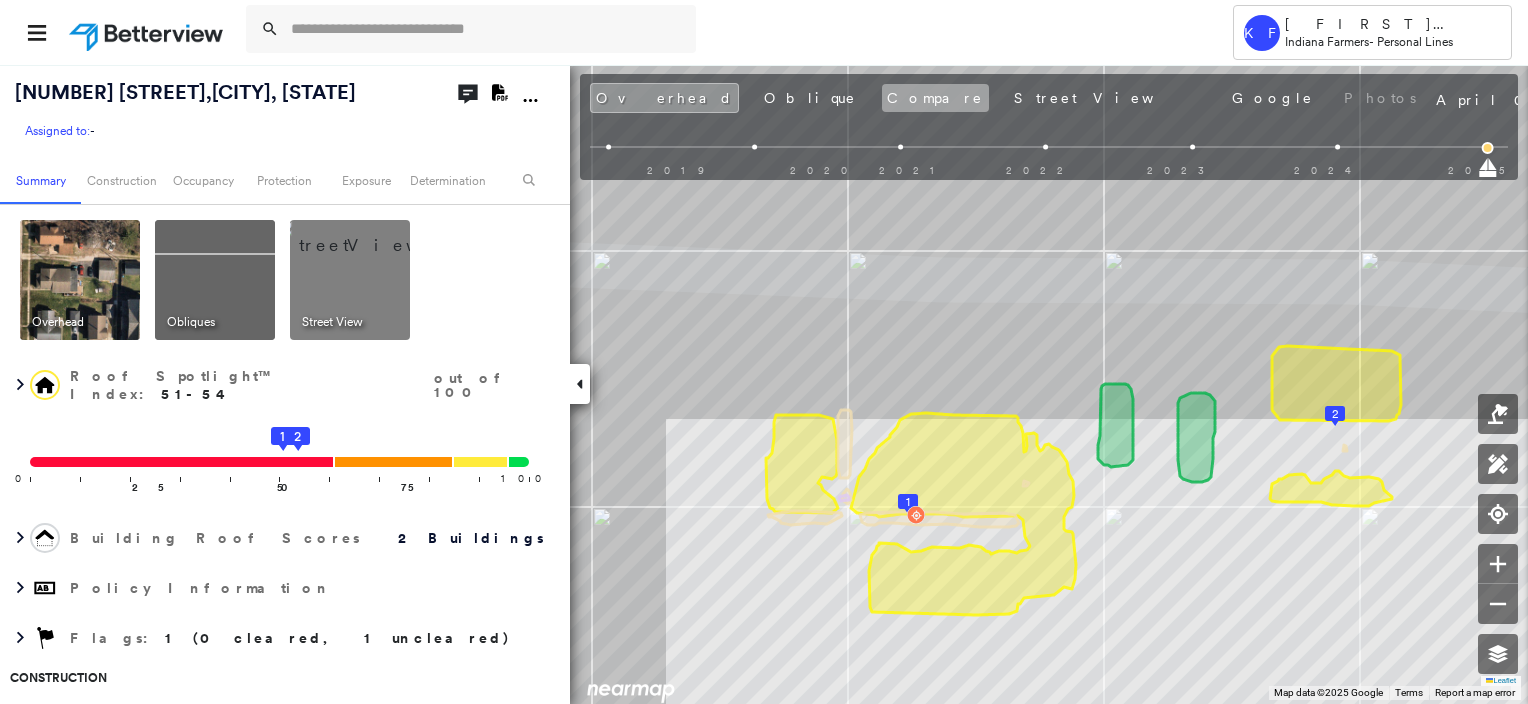 click on "Compare" at bounding box center [935, 98] 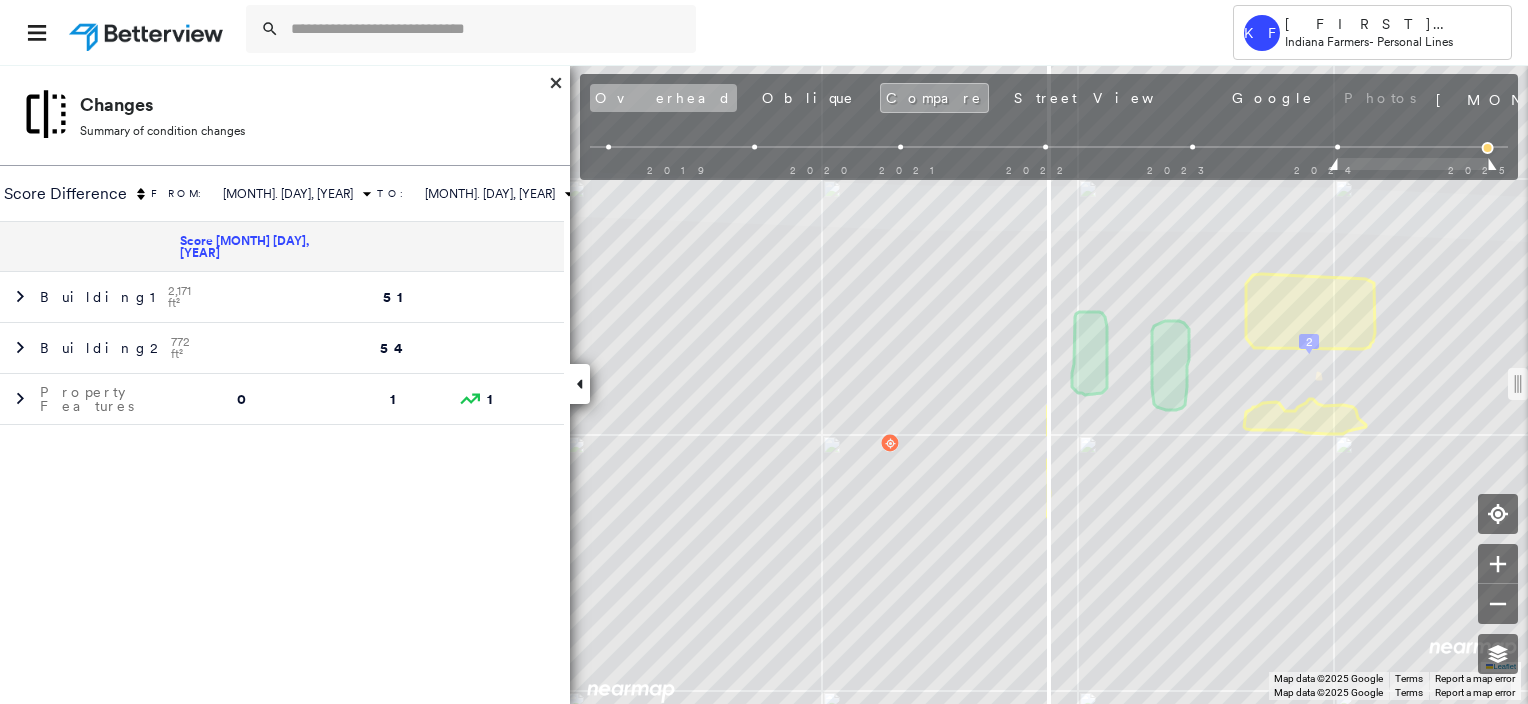 click on "Overhead" at bounding box center [663, 98] 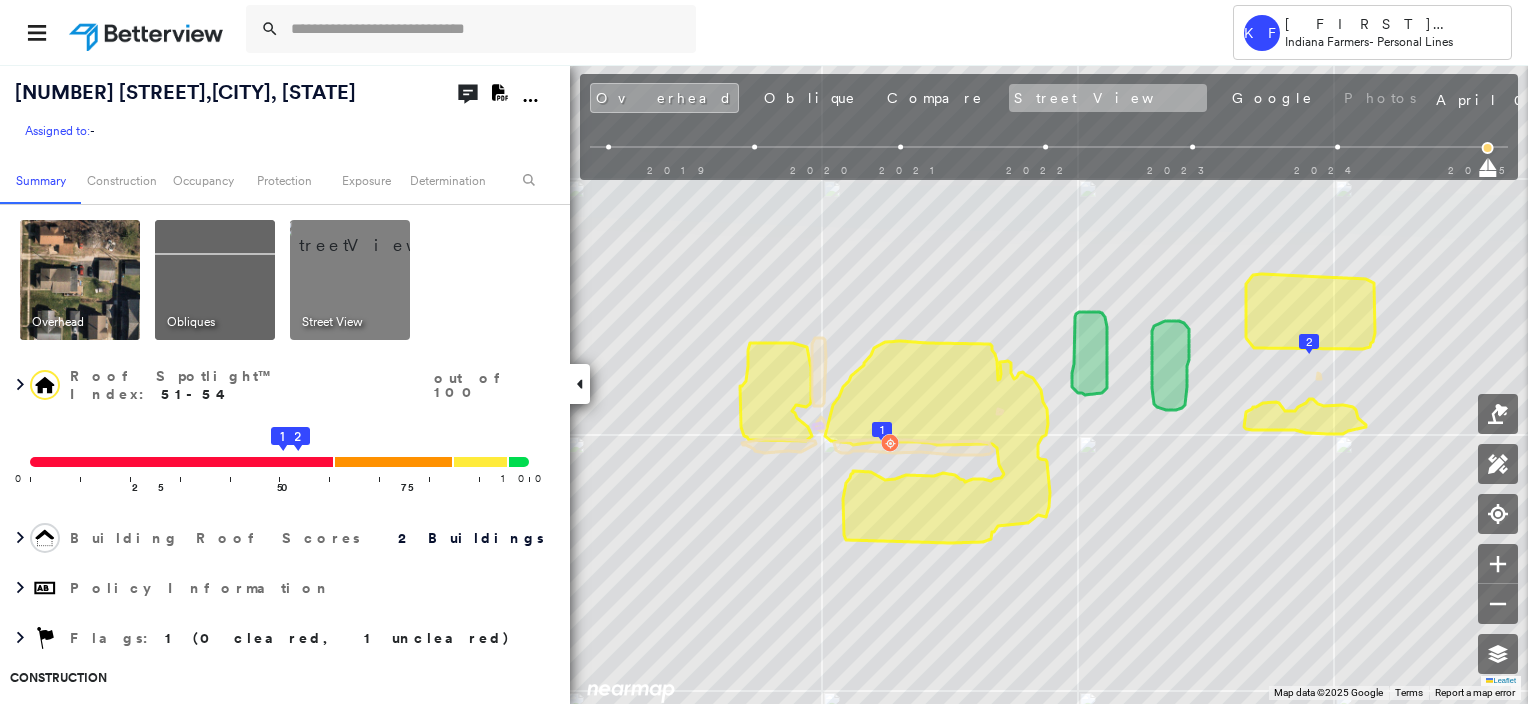 click on "Street View" at bounding box center [1108, 98] 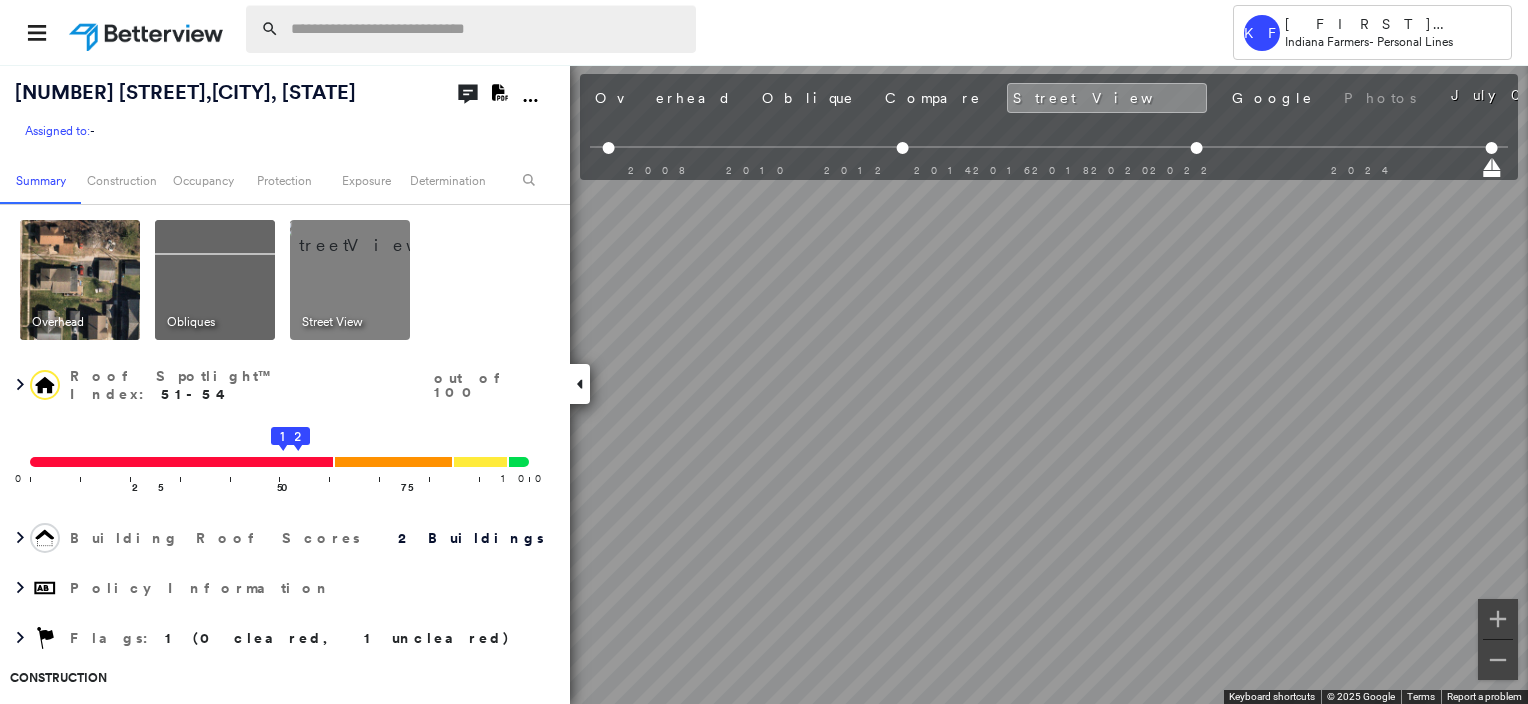 click at bounding box center [487, 29] 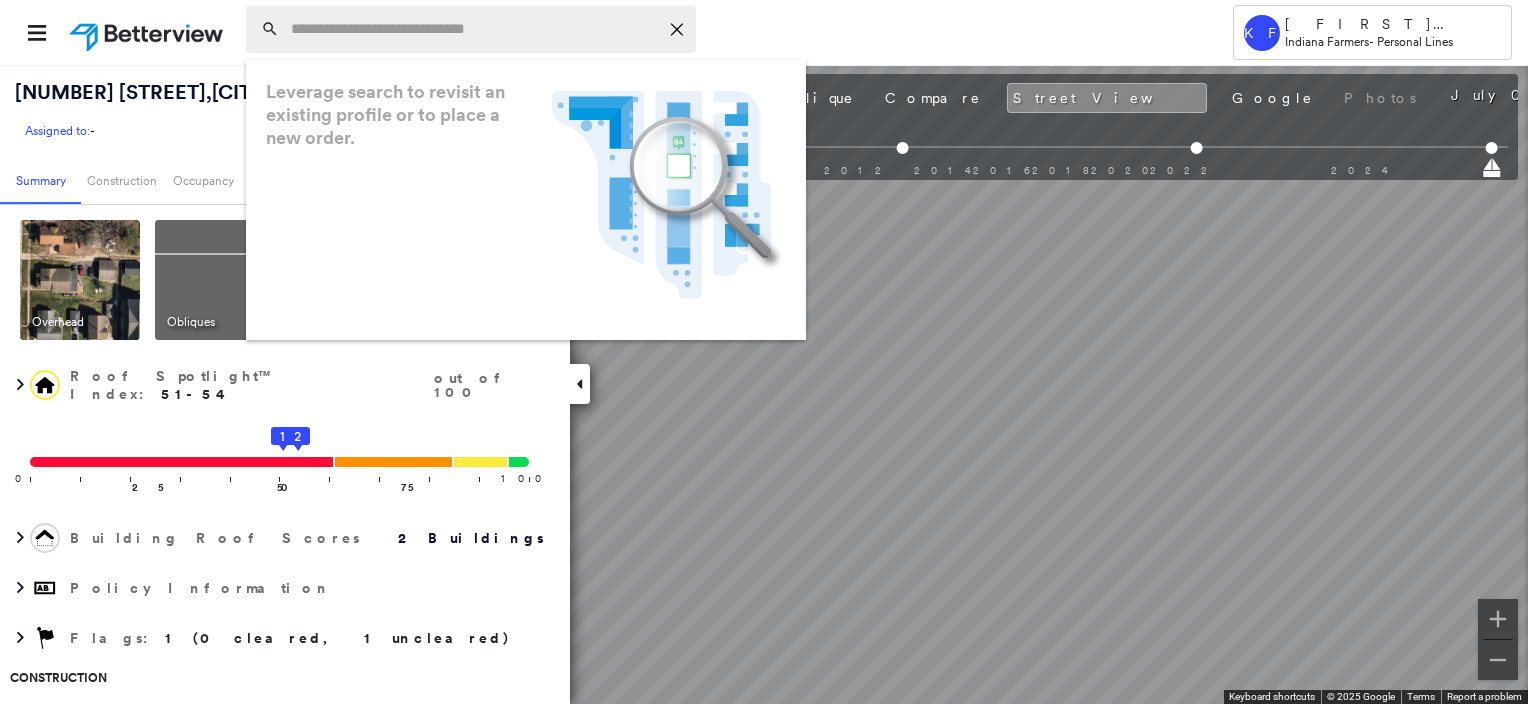 paste on "**********" 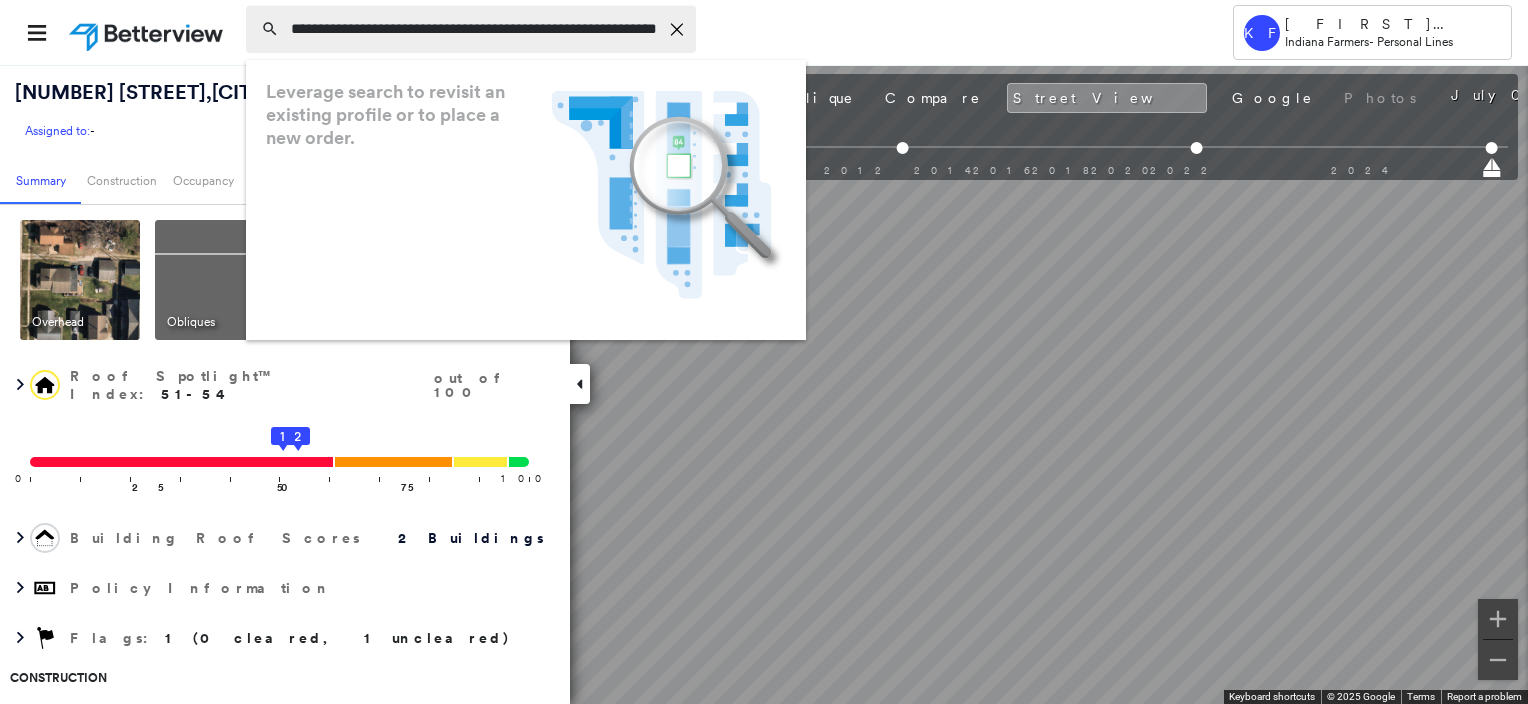 scroll, scrollTop: 0, scrollLeft: 53, axis: horizontal 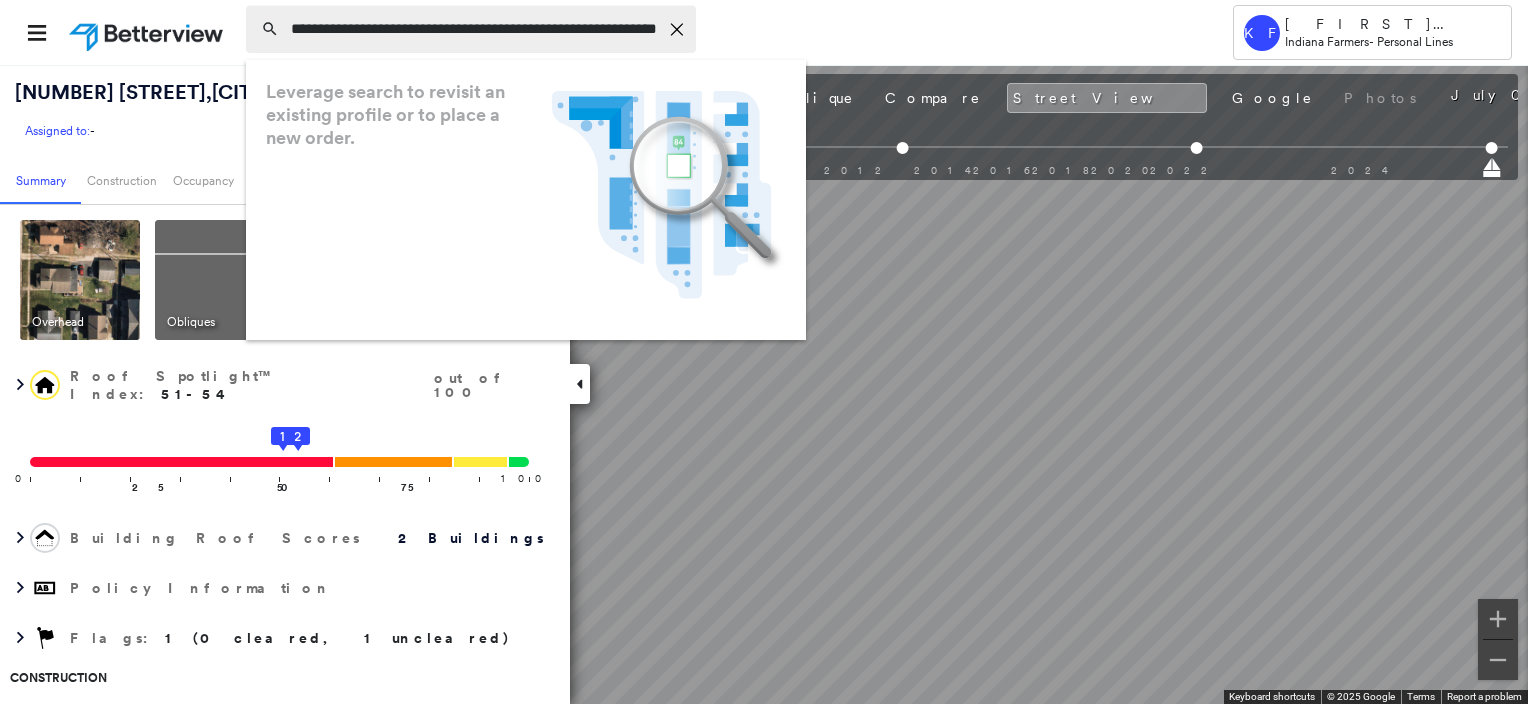 click 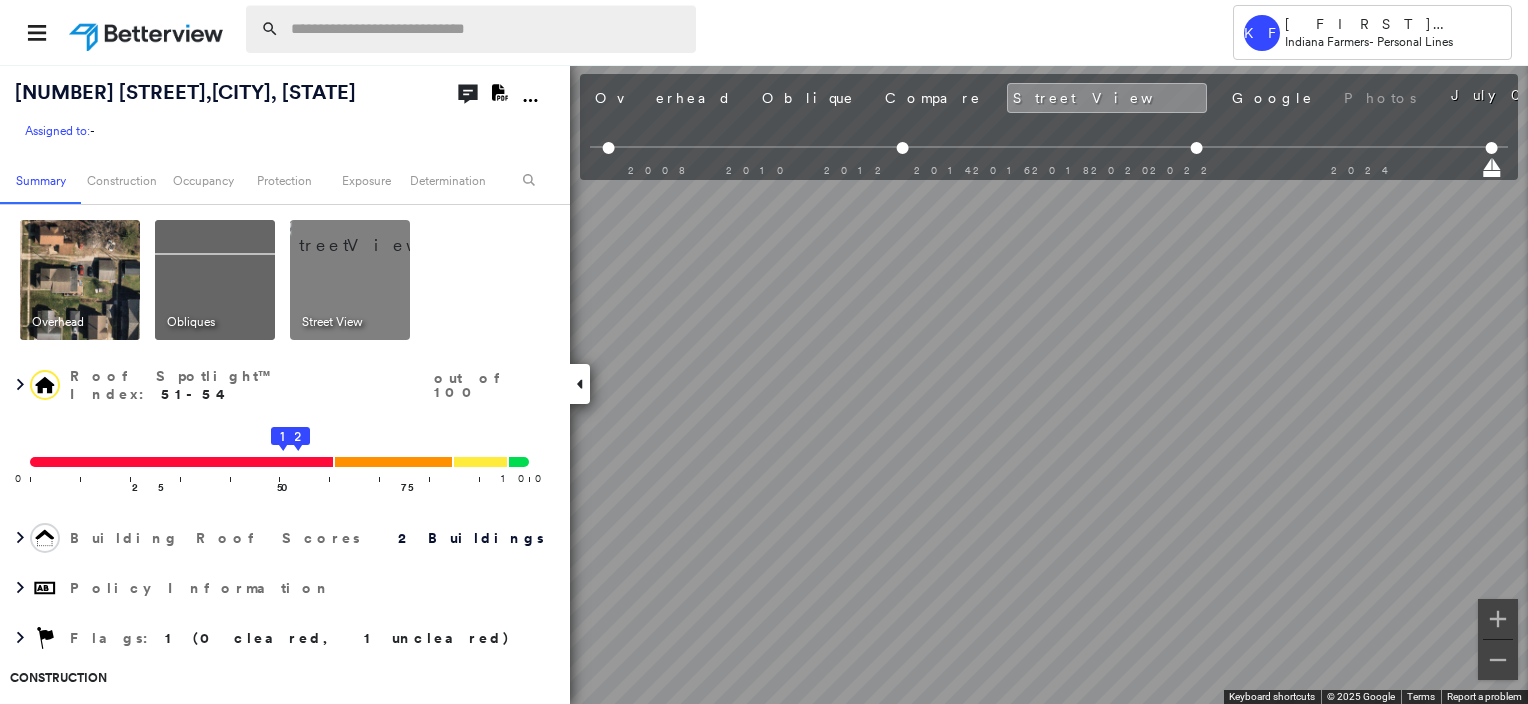 click at bounding box center [487, 29] 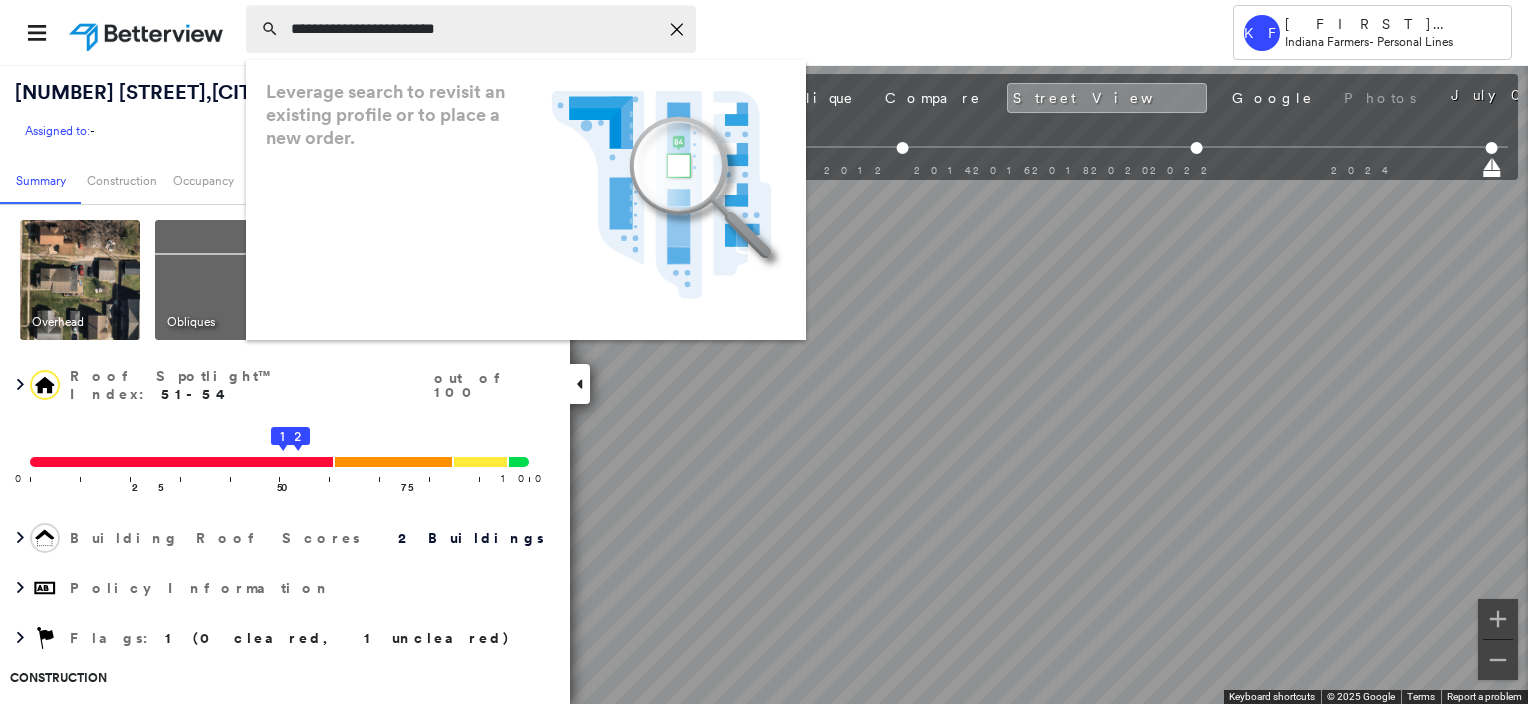 click on "**********" at bounding box center [474, 29] 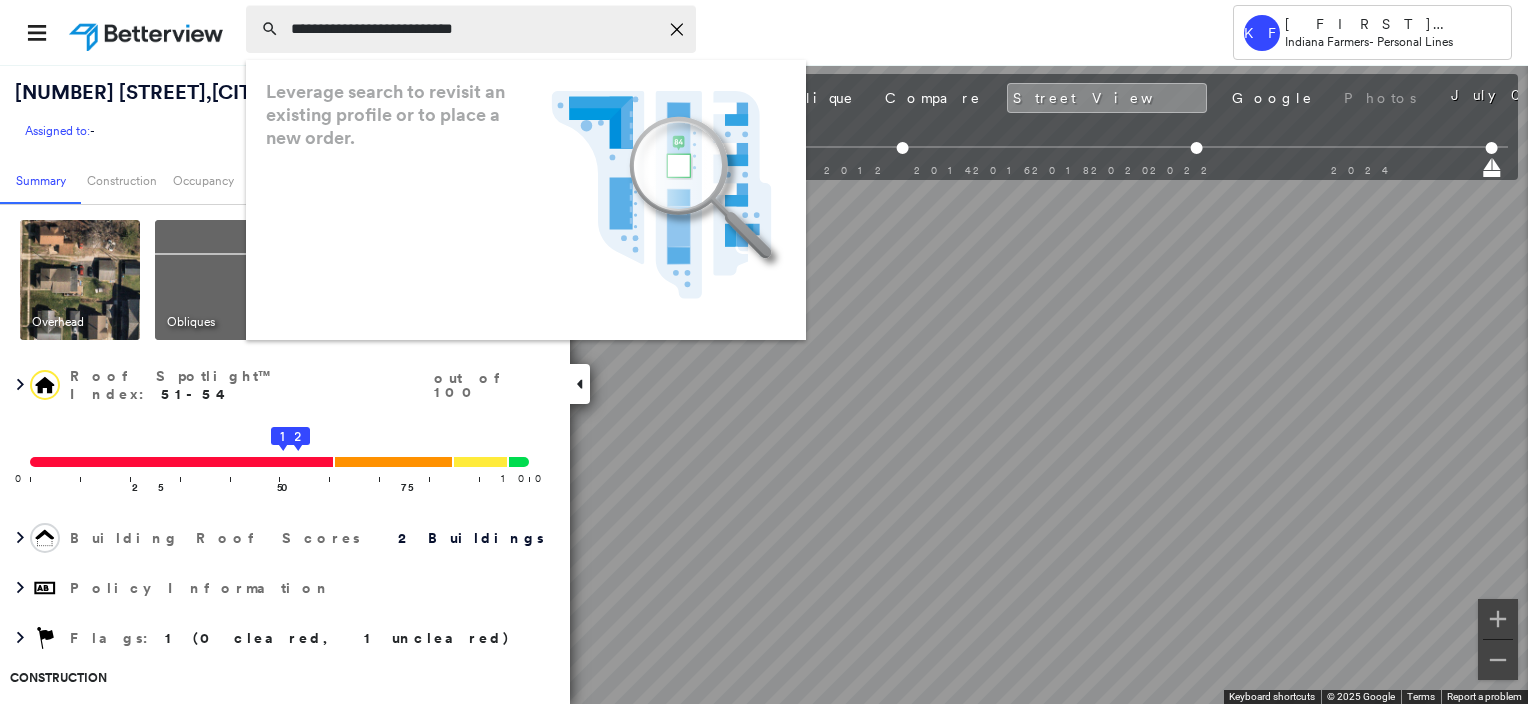 type on "**********" 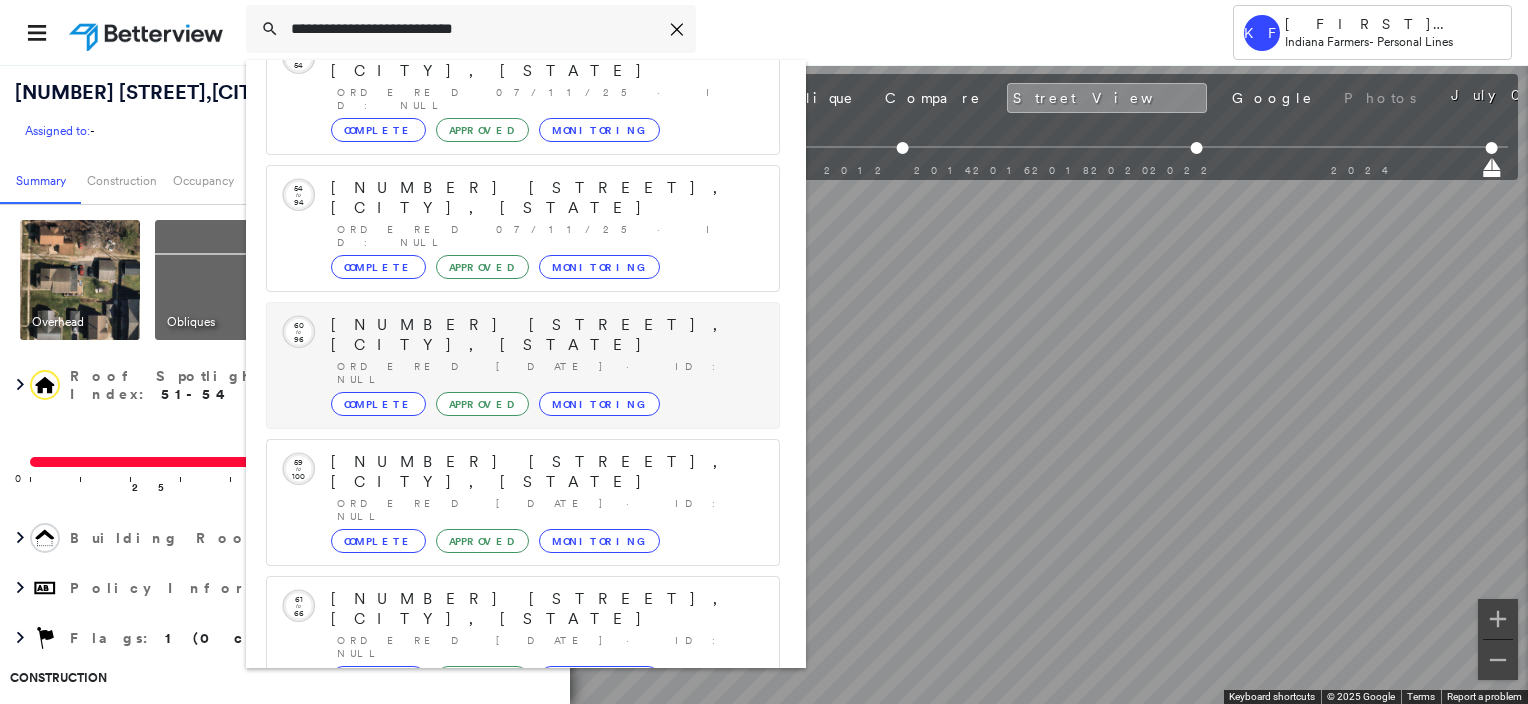 scroll, scrollTop: 208, scrollLeft: 0, axis: vertical 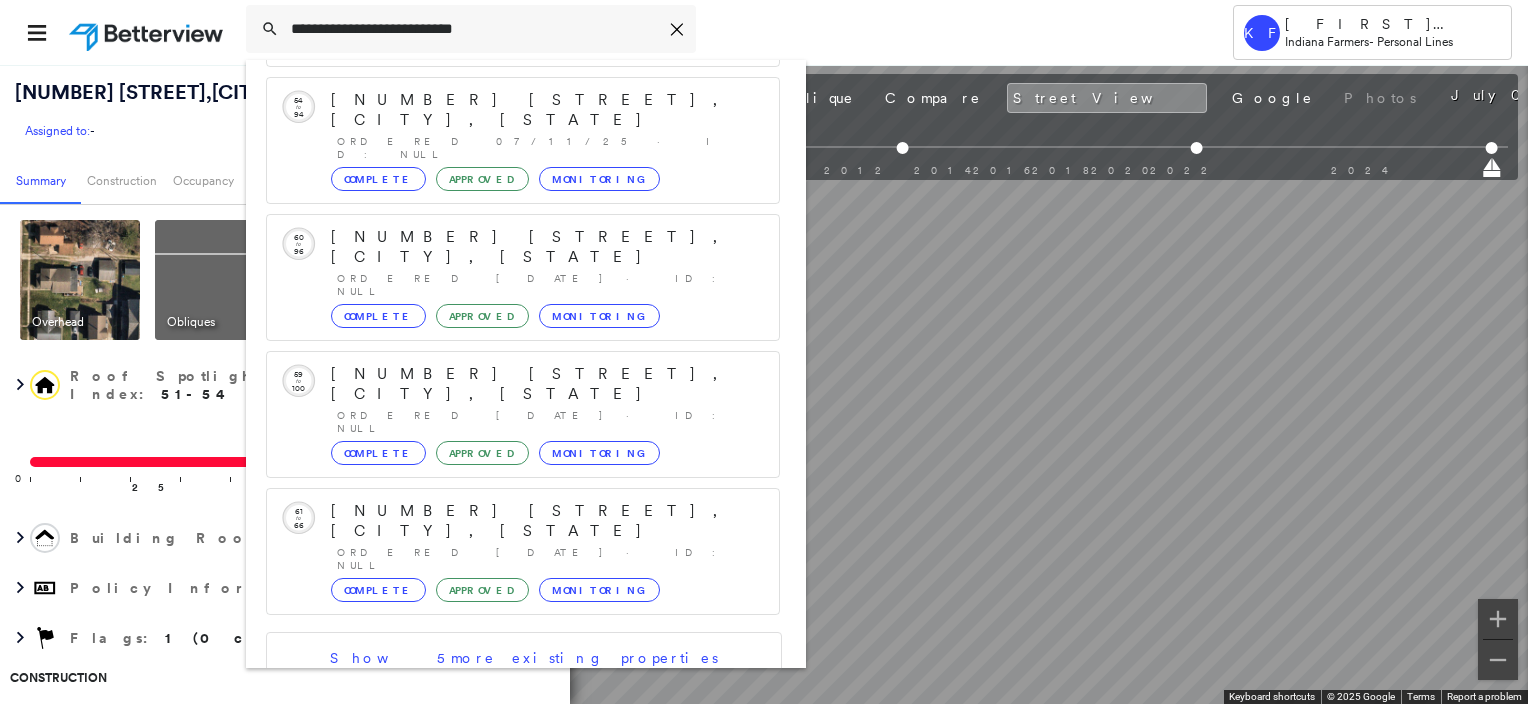 click 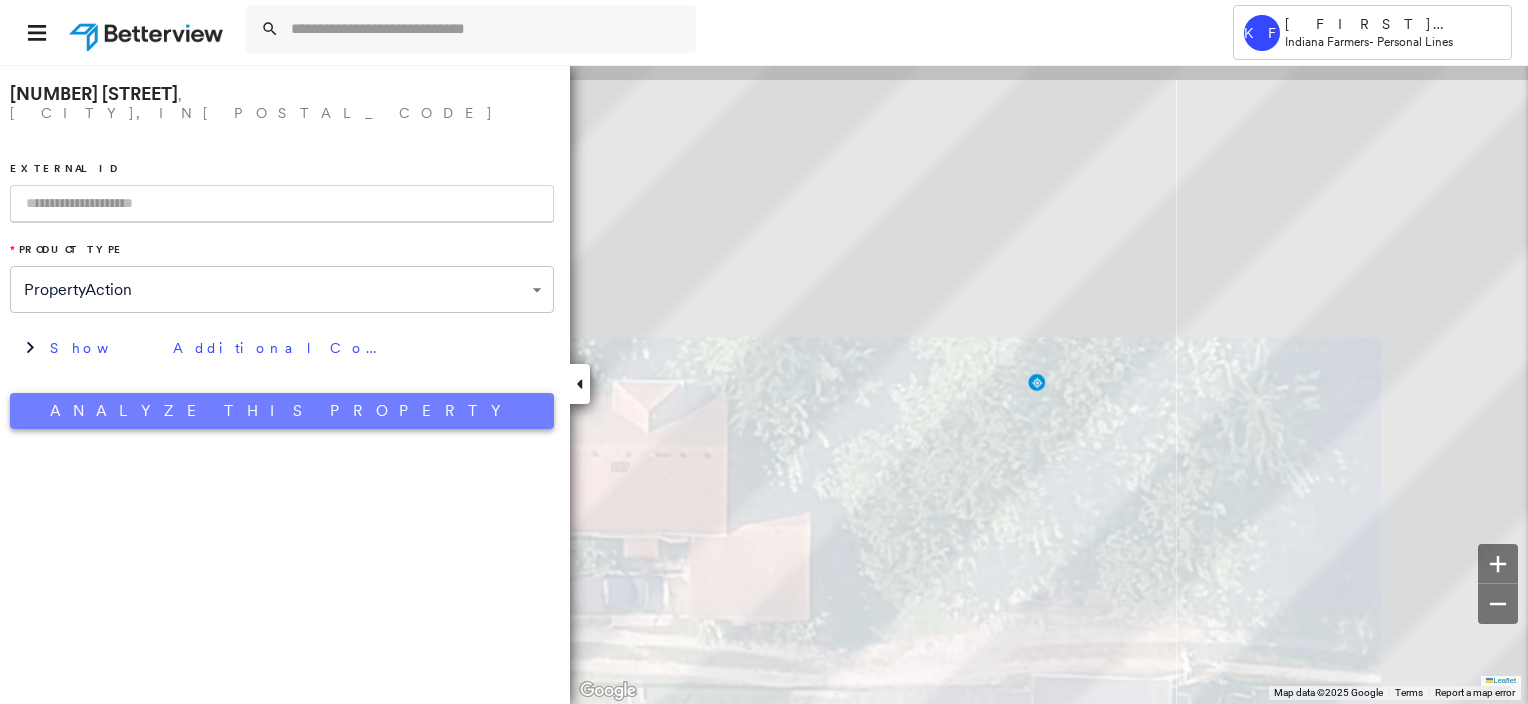 click on "Analyze This Property" at bounding box center (282, 411) 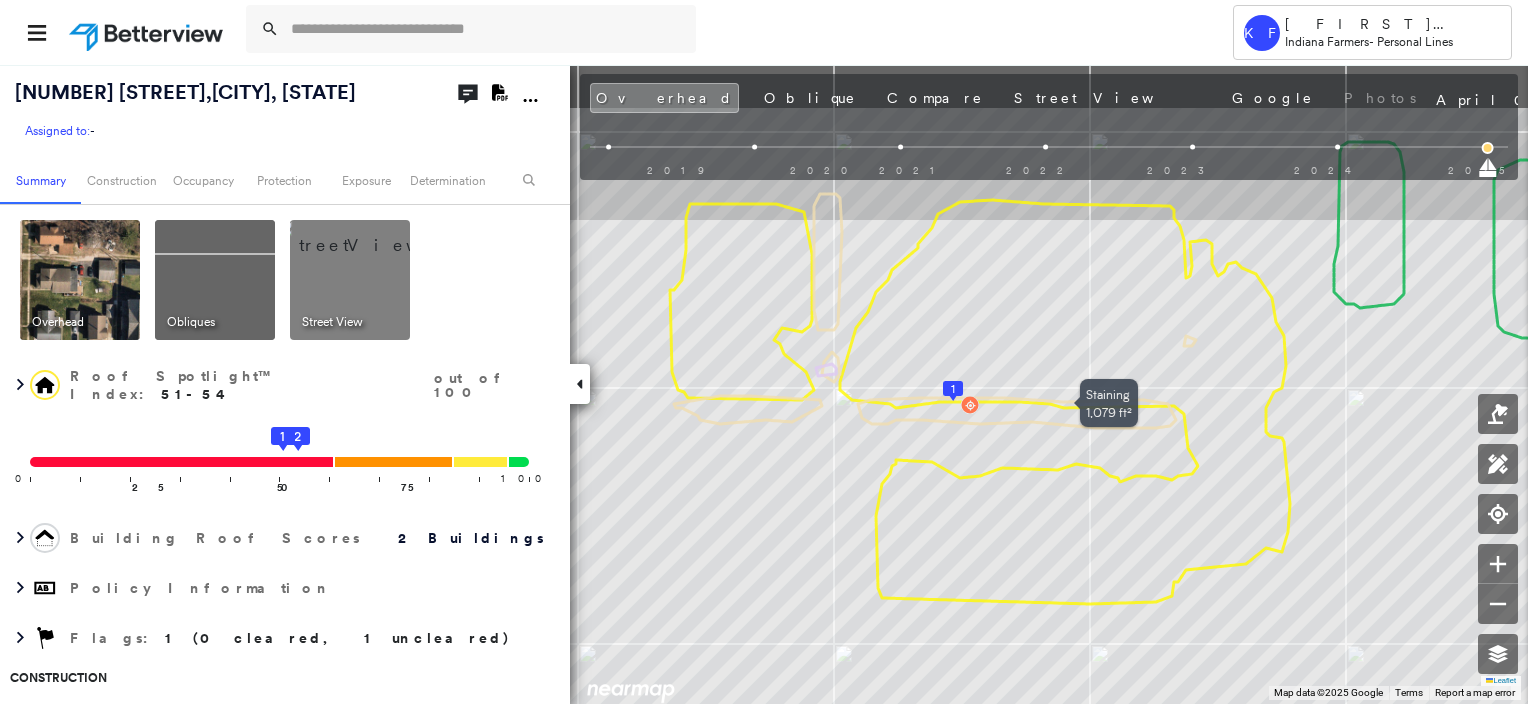 drag, startPoint x: 734, startPoint y: 460, endPoint x: 928, endPoint y: 568, distance: 222.03603 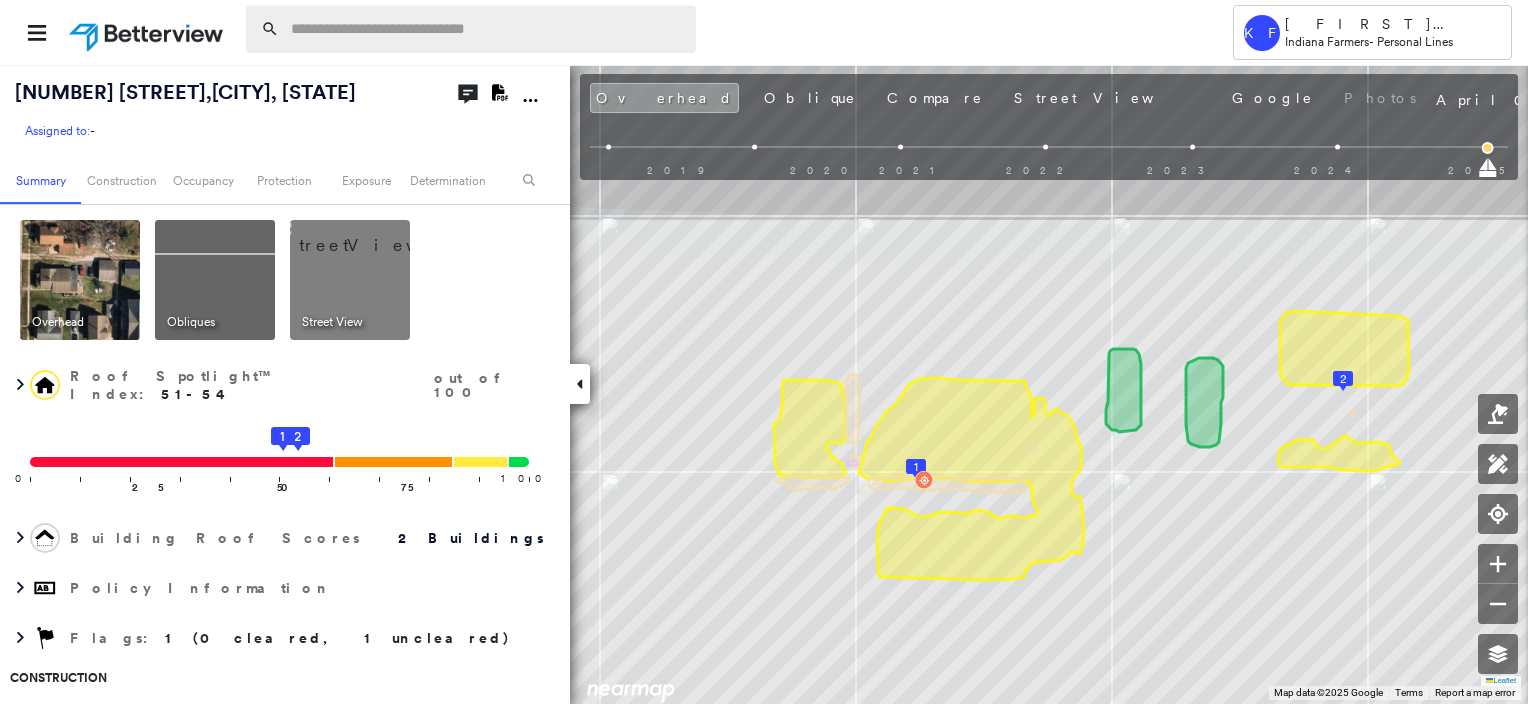 click at bounding box center (487, 29) 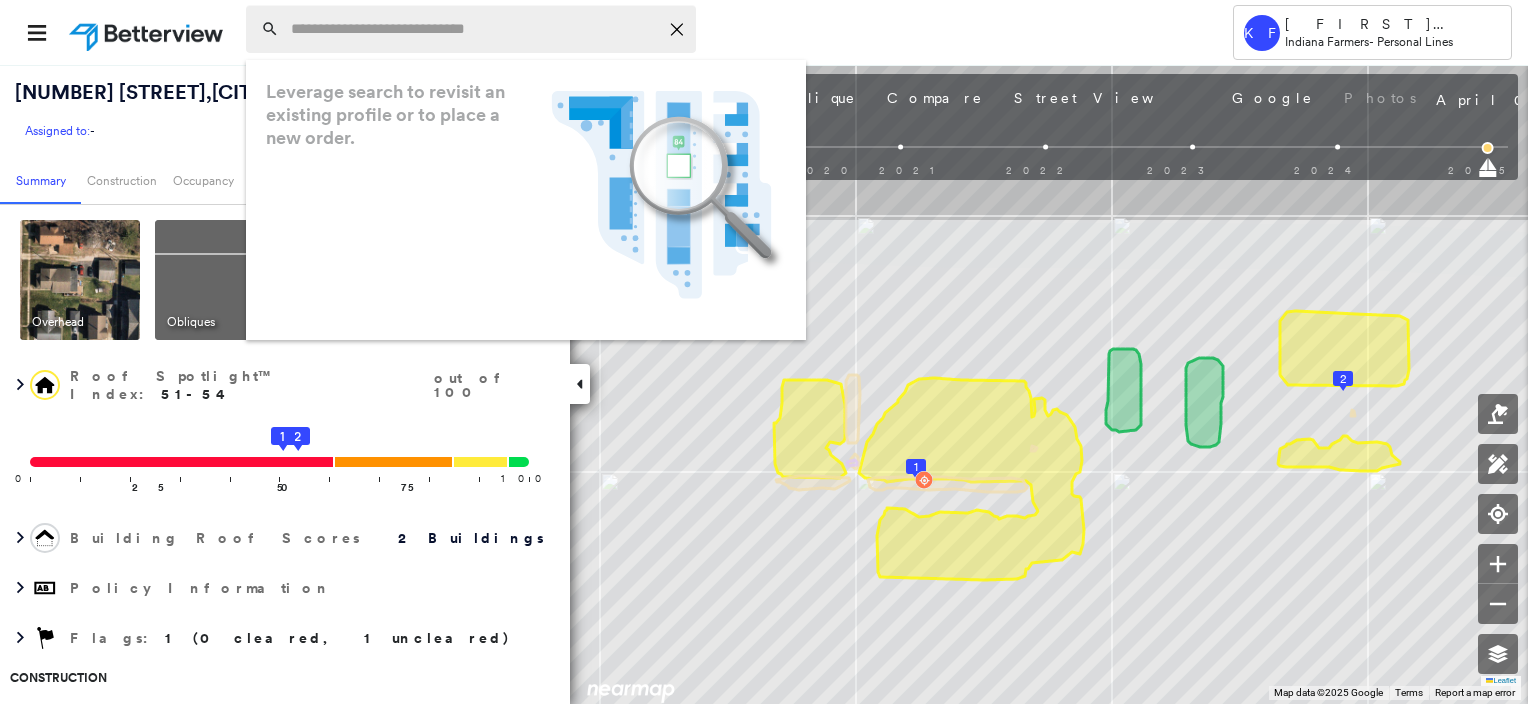 paste on "**********" 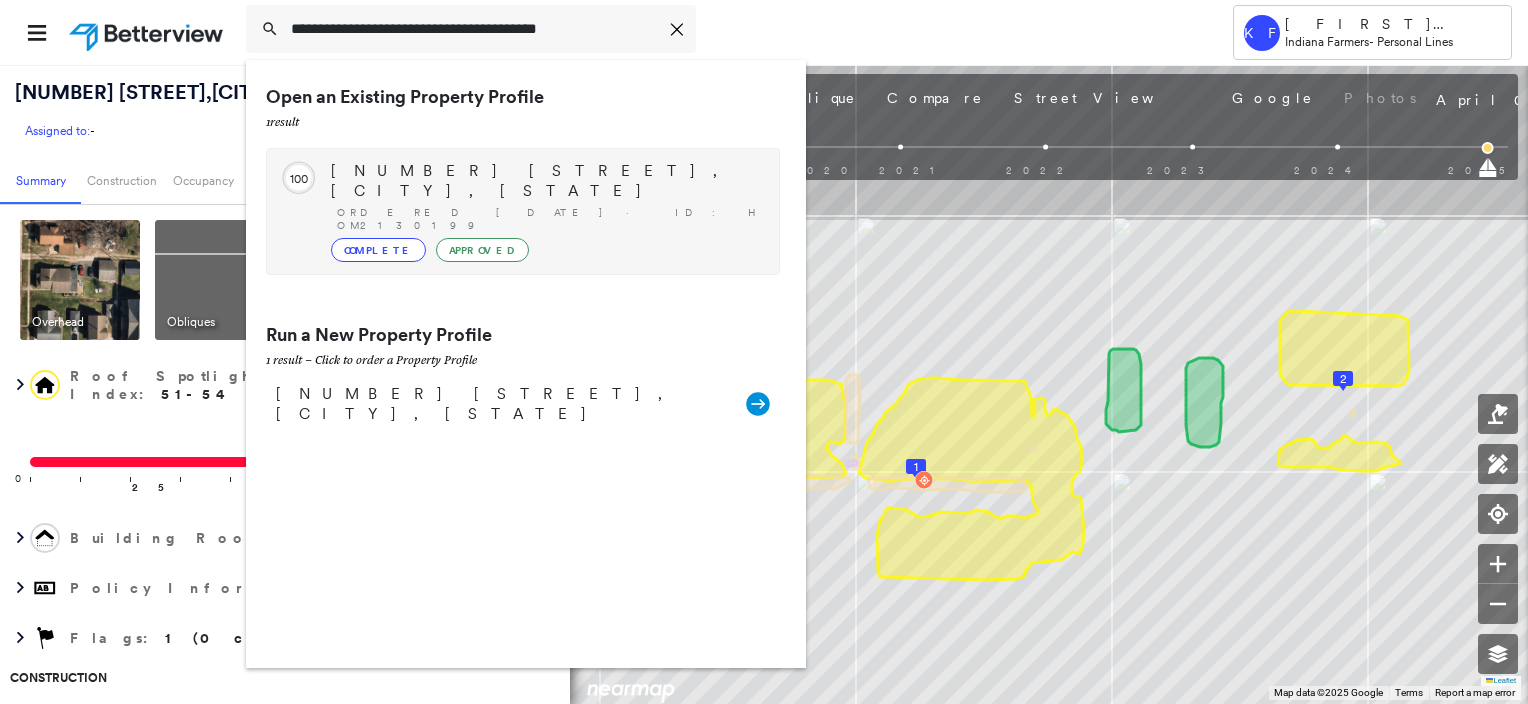 type on "**********" 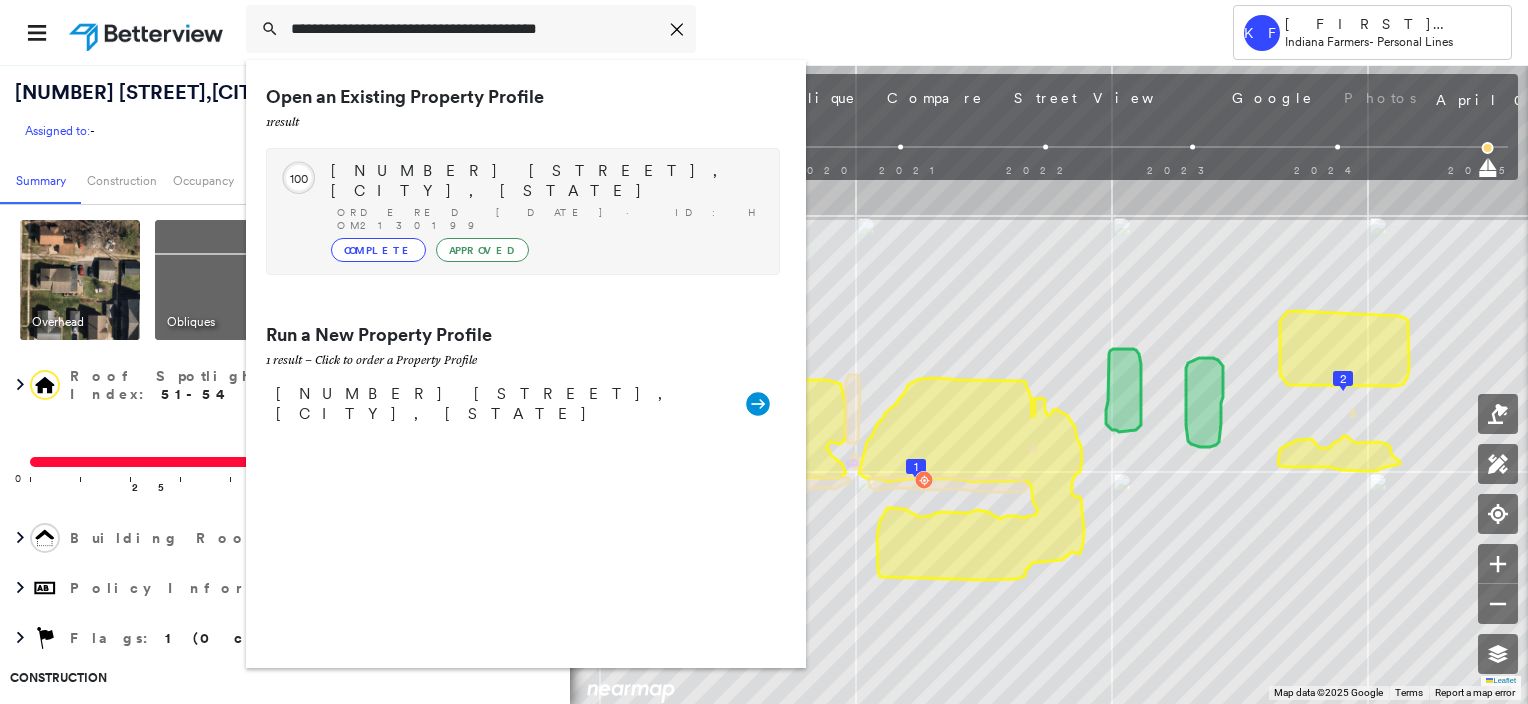 click on "Complete Approved" at bounding box center [545, 250] 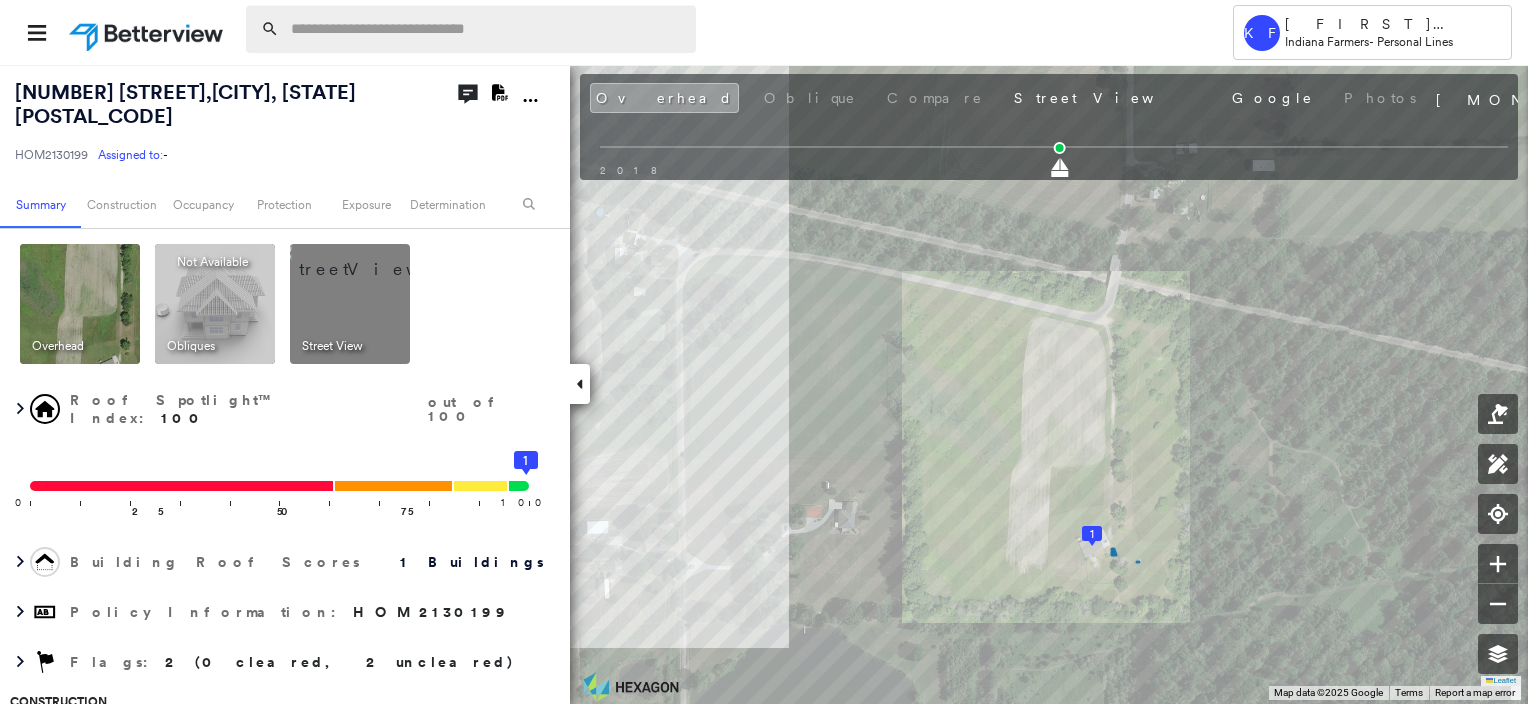 click at bounding box center (487, 29) 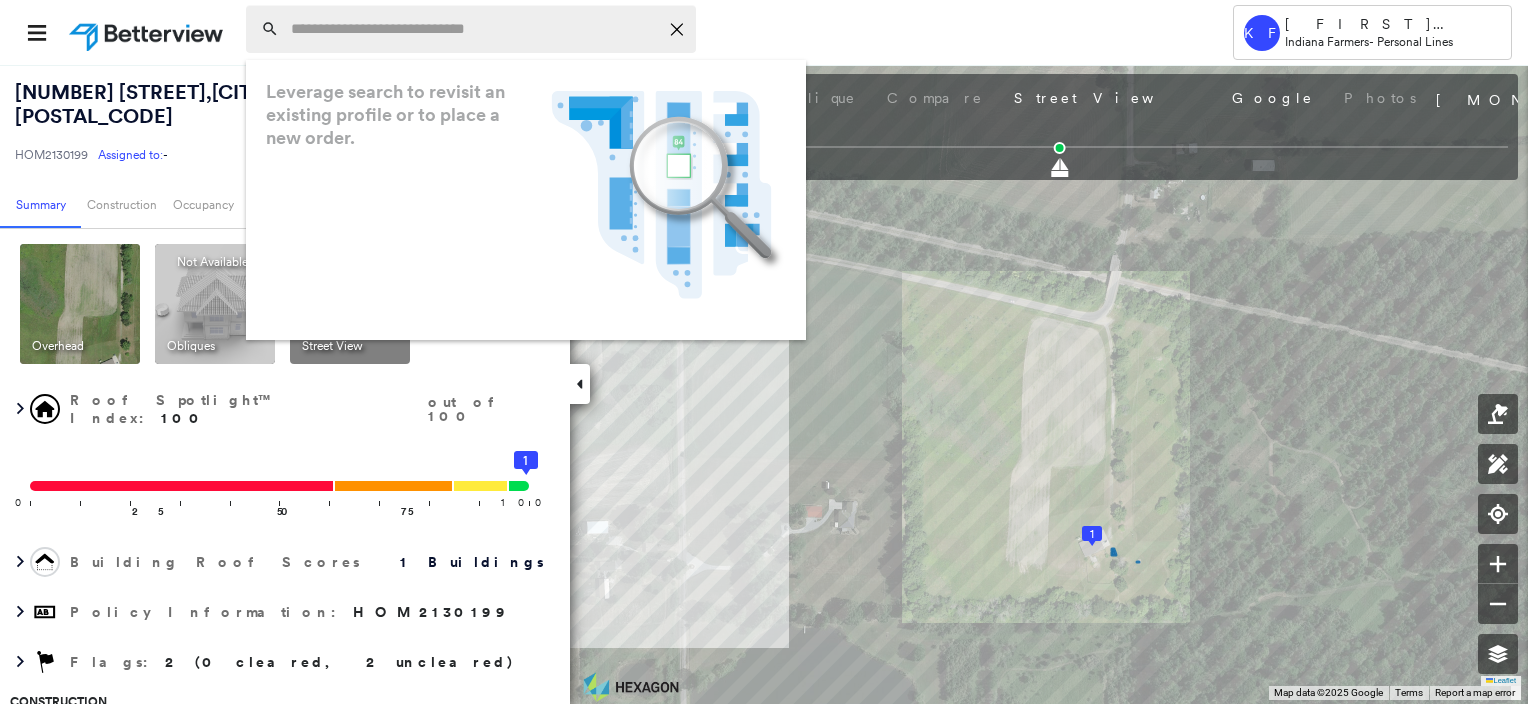 paste on "**********" 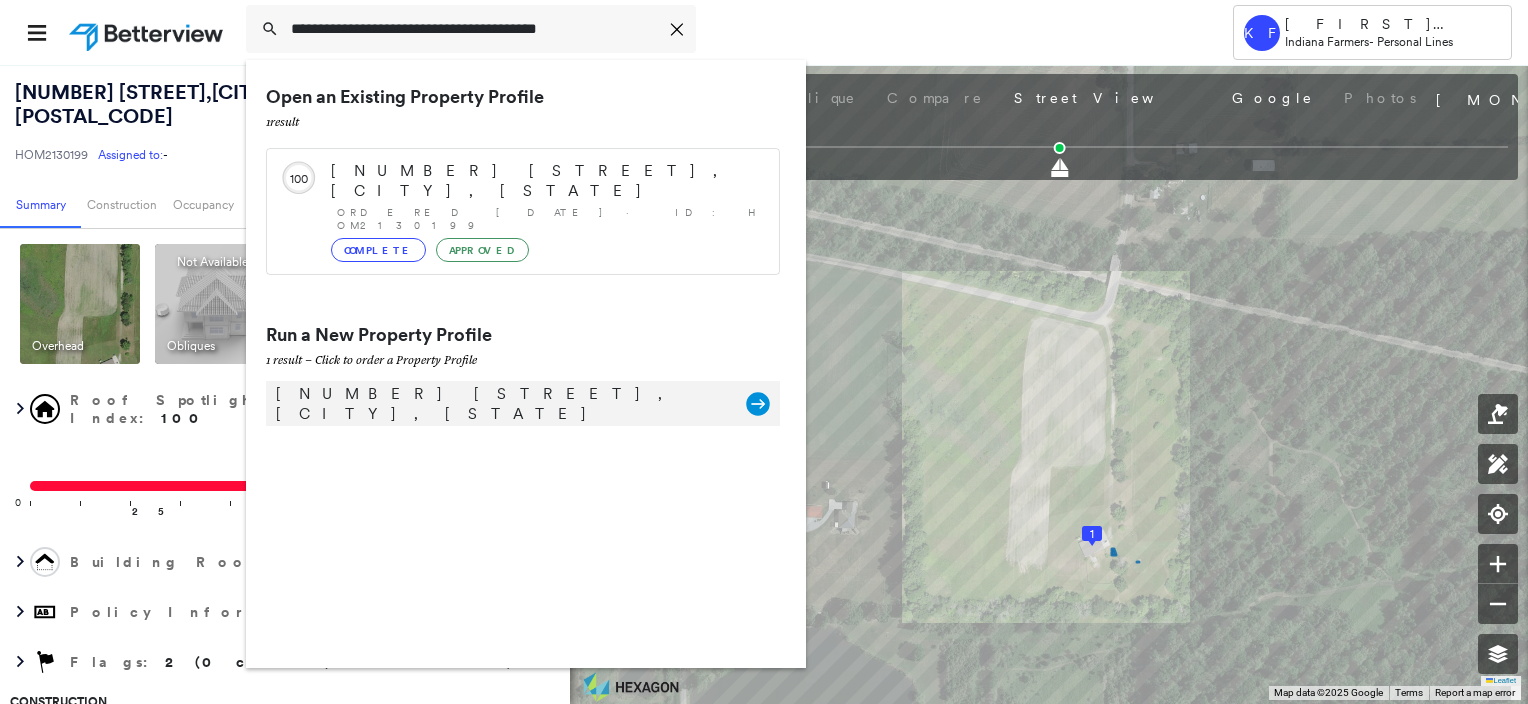 type on "**********" 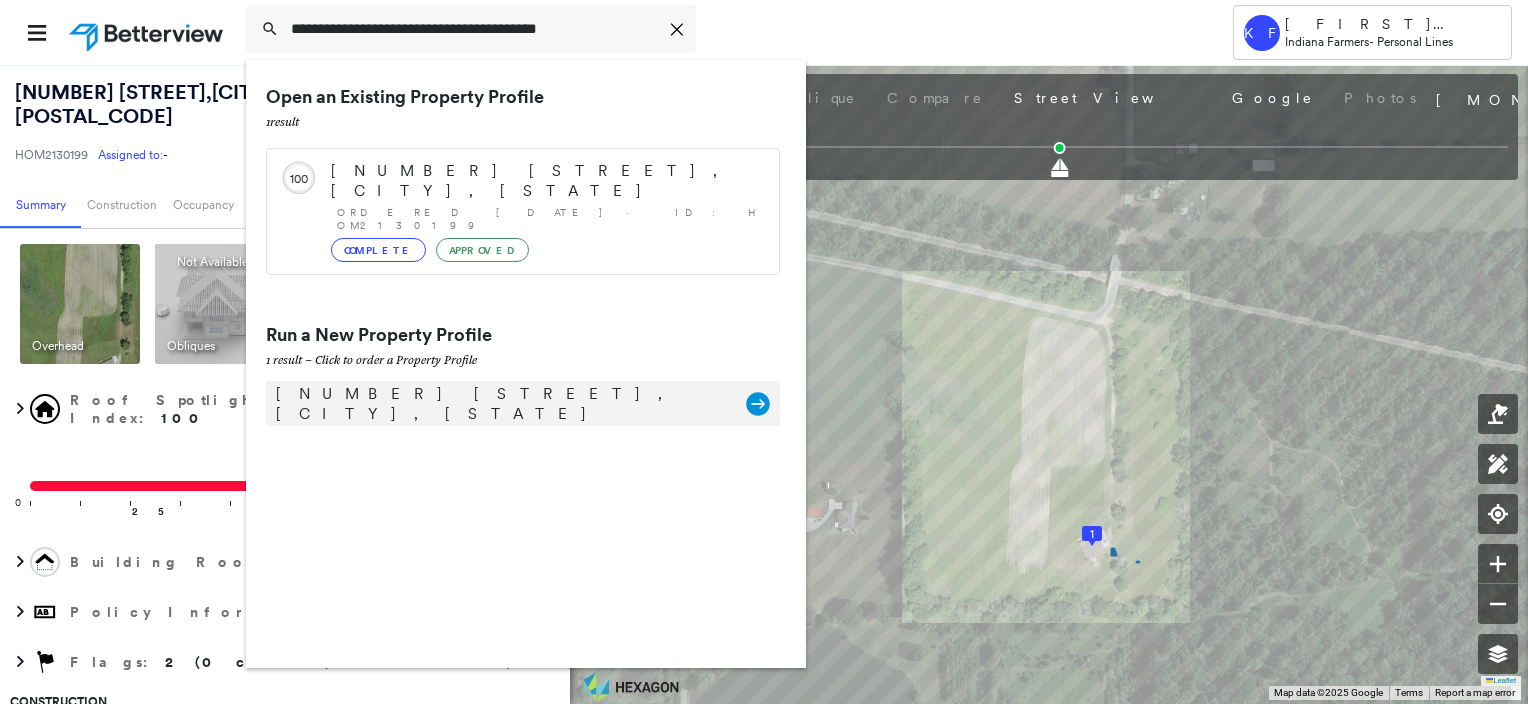 click 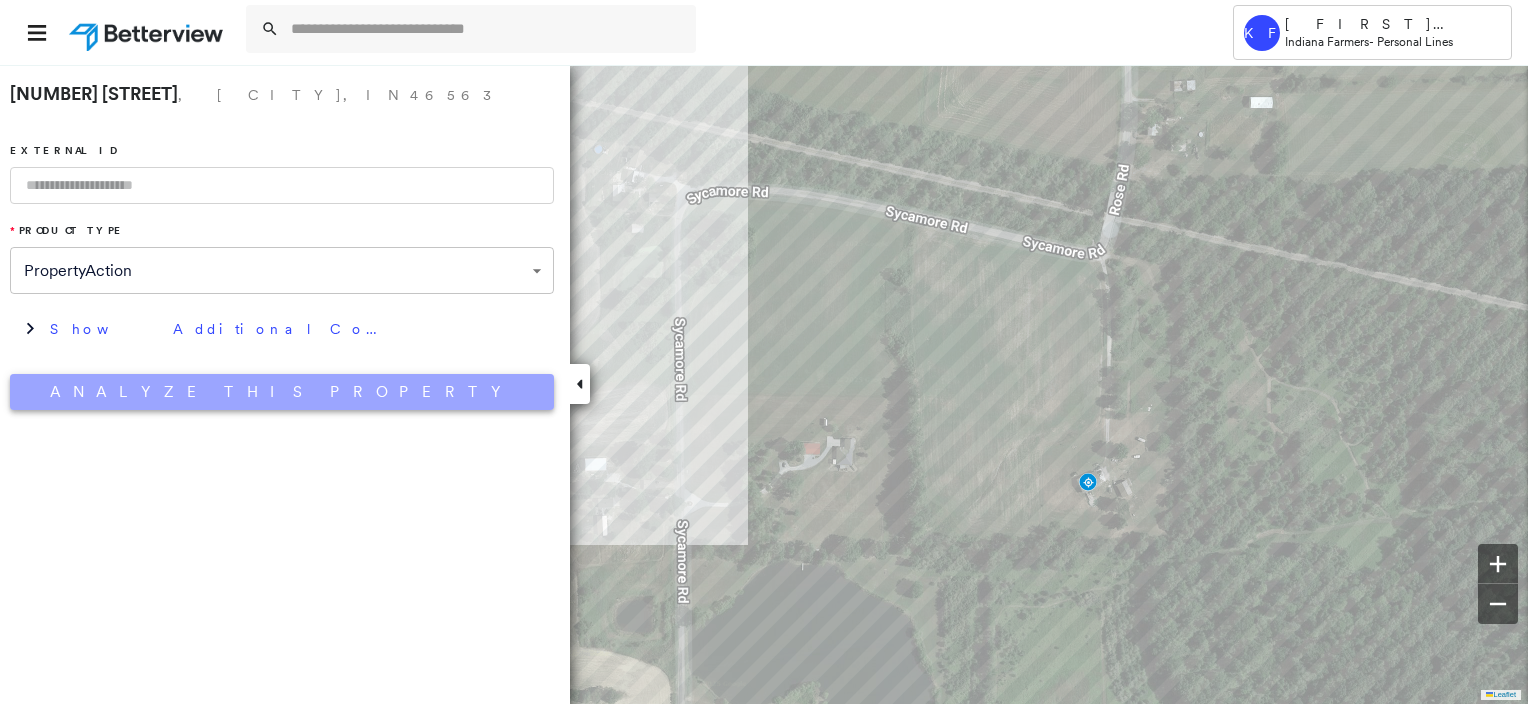 click on "Analyze This Property" at bounding box center (282, 392) 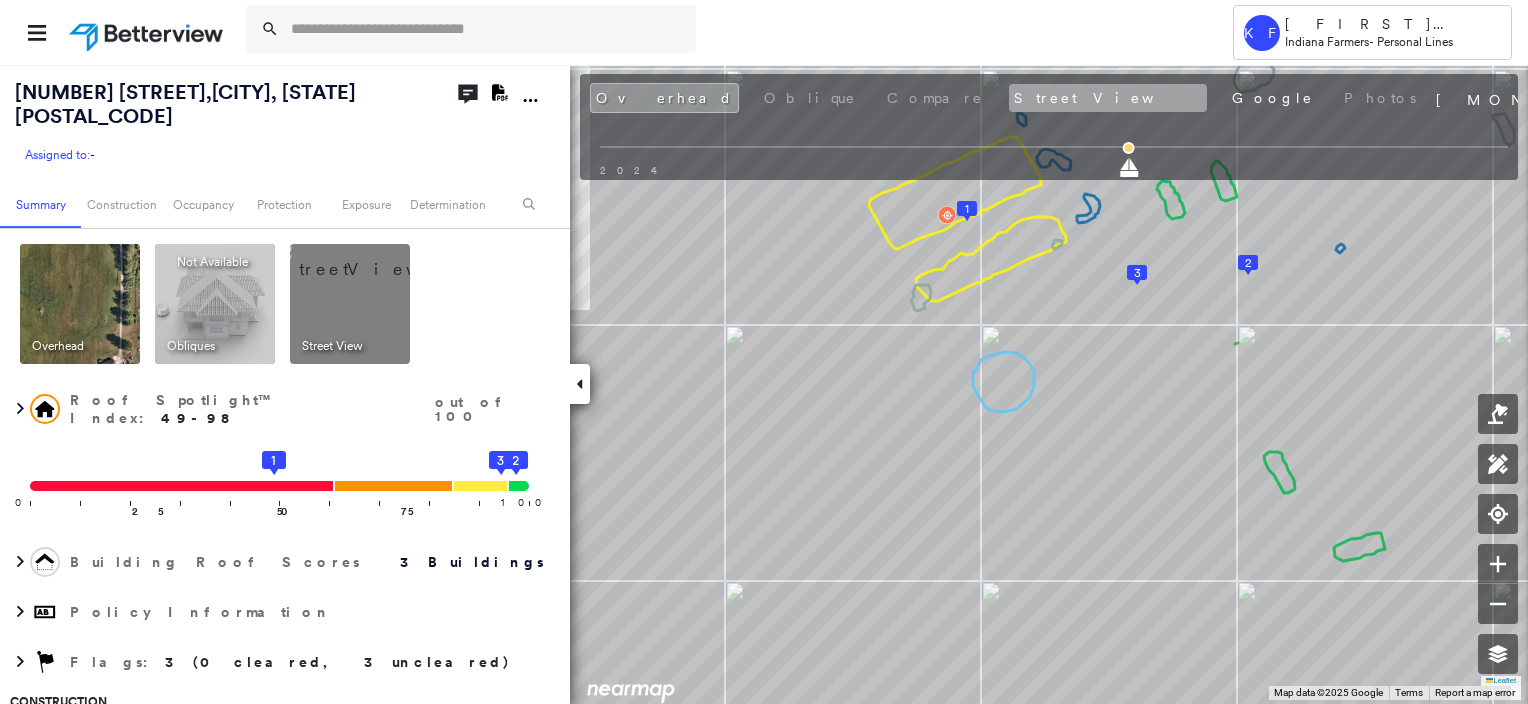 click on "Street View" at bounding box center (1108, 98) 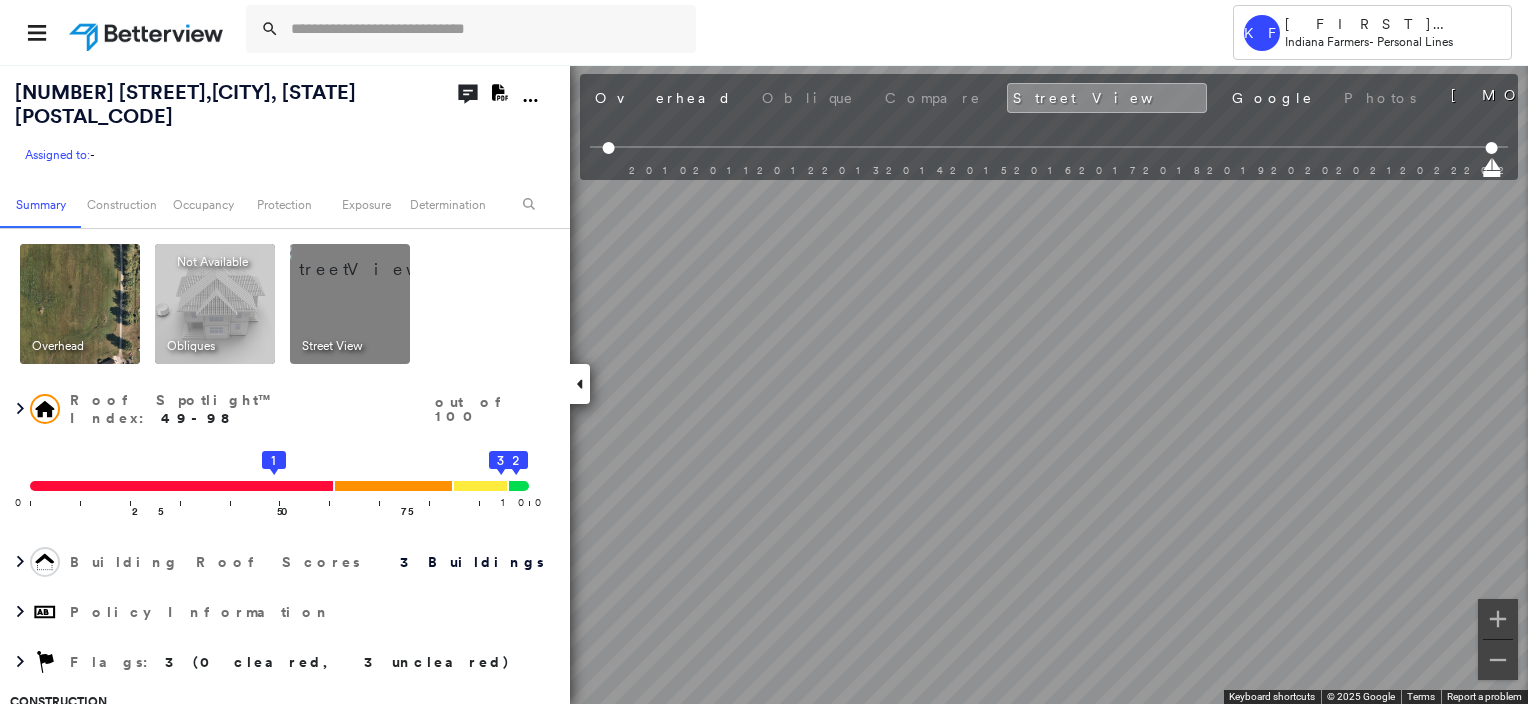 drag, startPoint x: 629, startPoint y: 97, endPoint x: 24, endPoint y: 248, distance: 623.55914 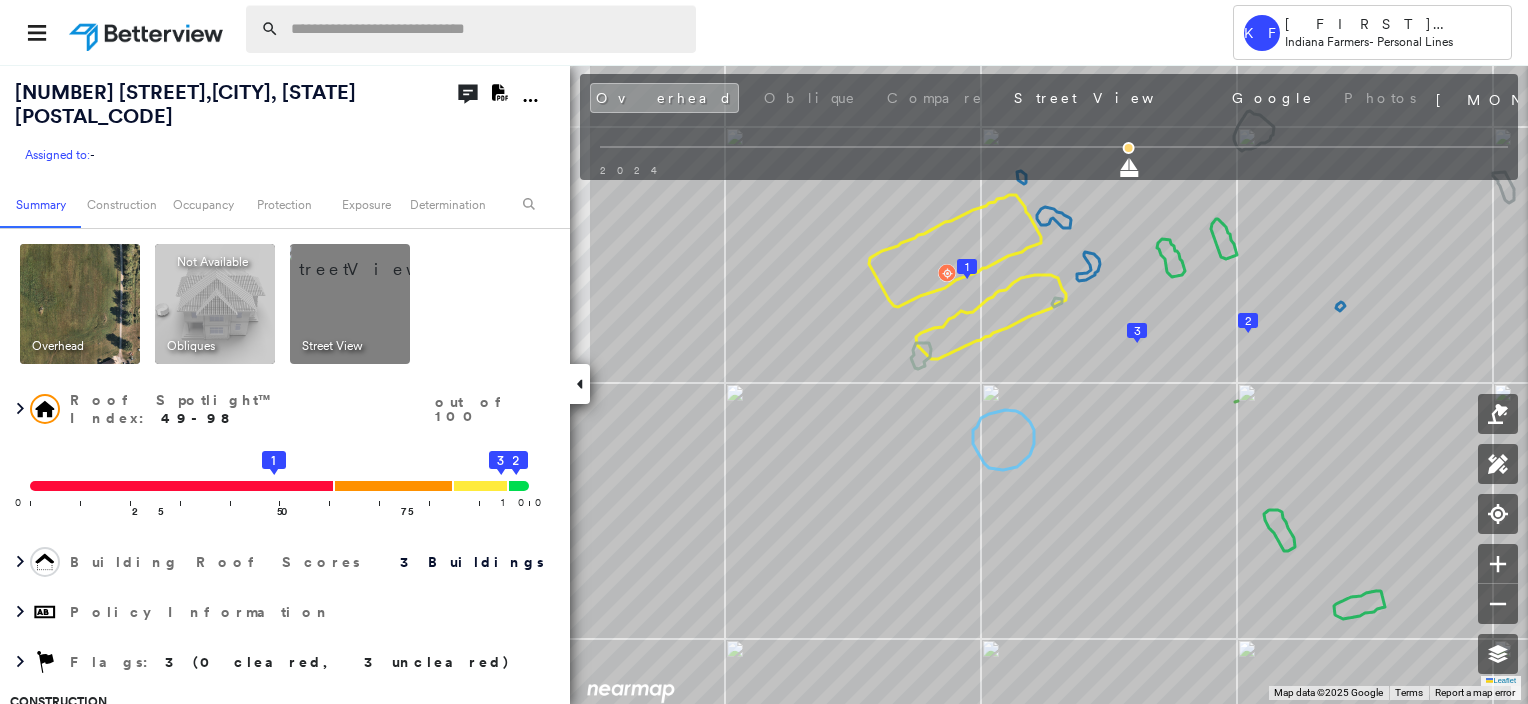 click at bounding box center [487, 29] 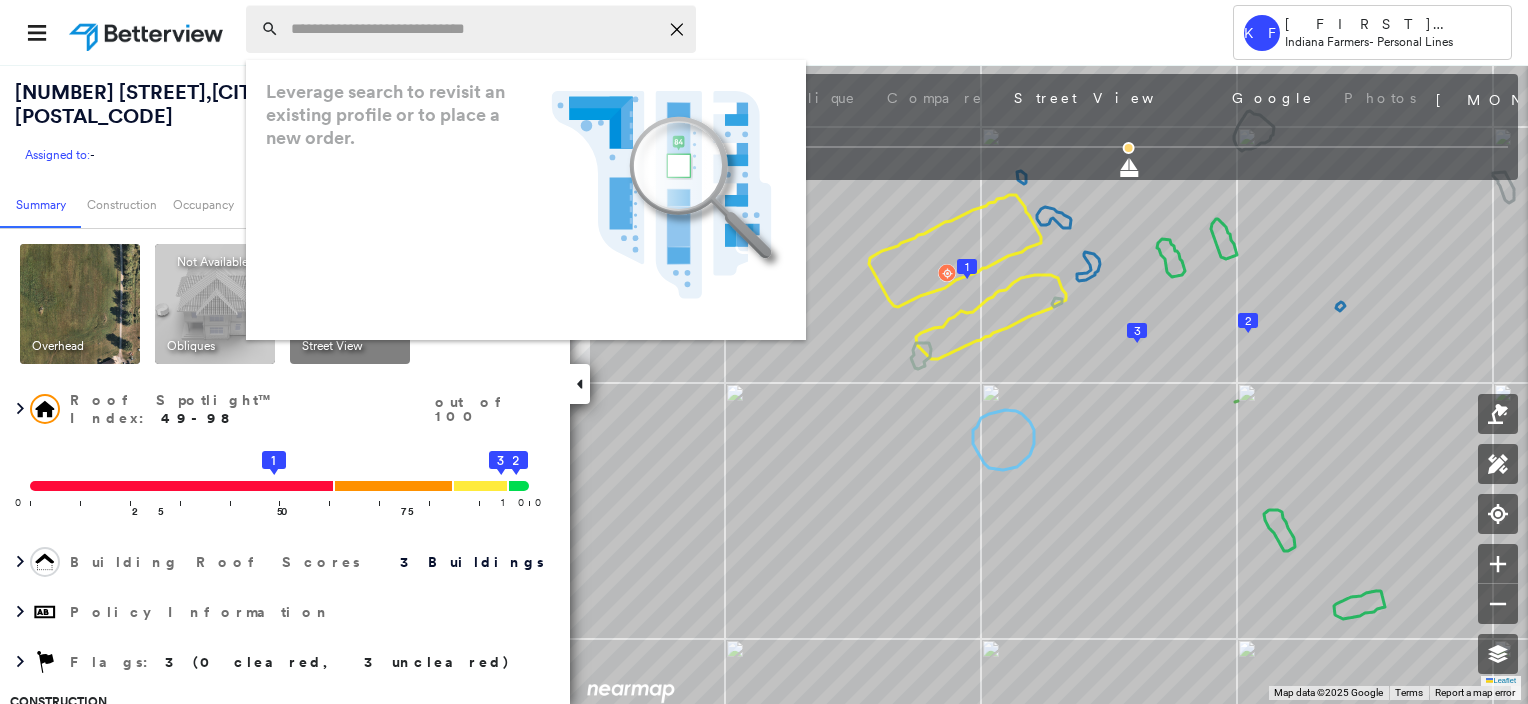paste on "**********" 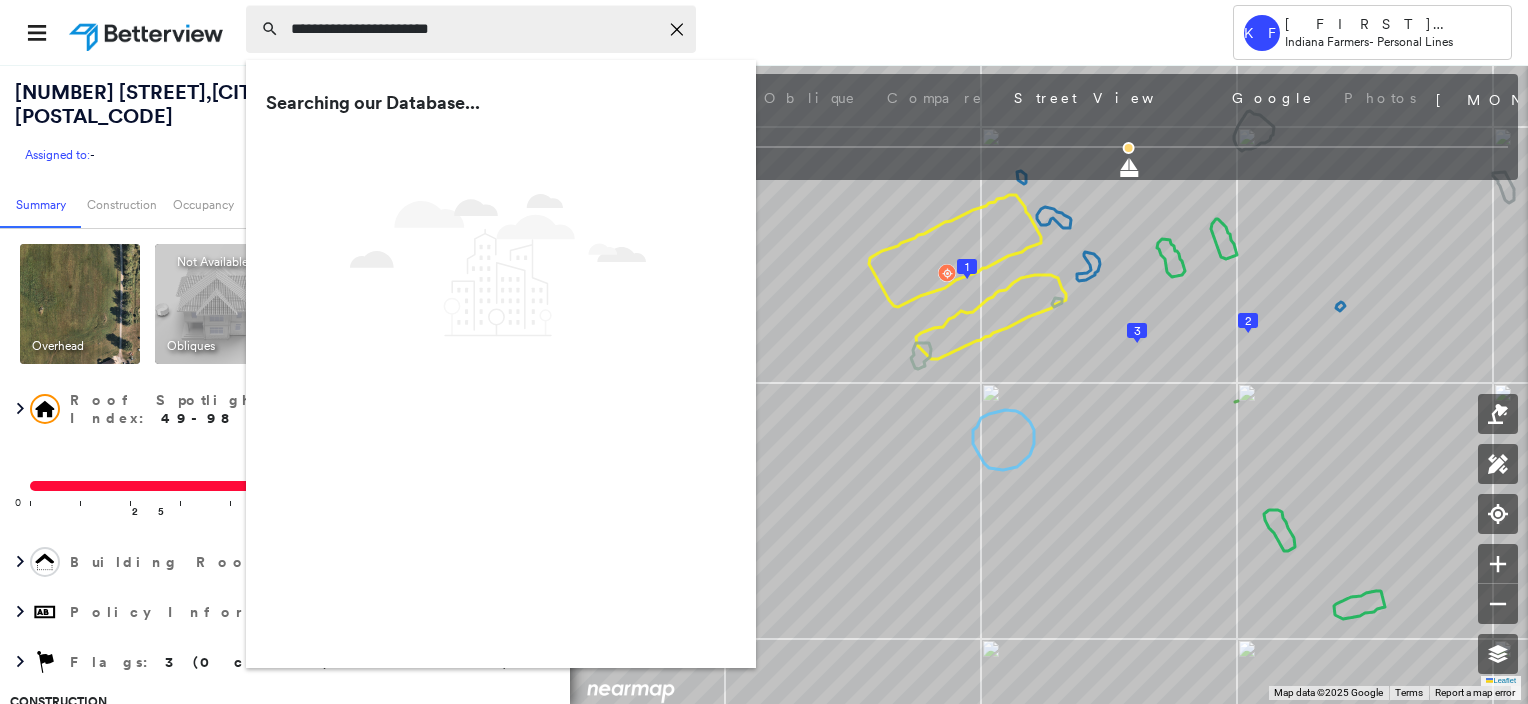 click on "**********" at bounding box center [474, 29] 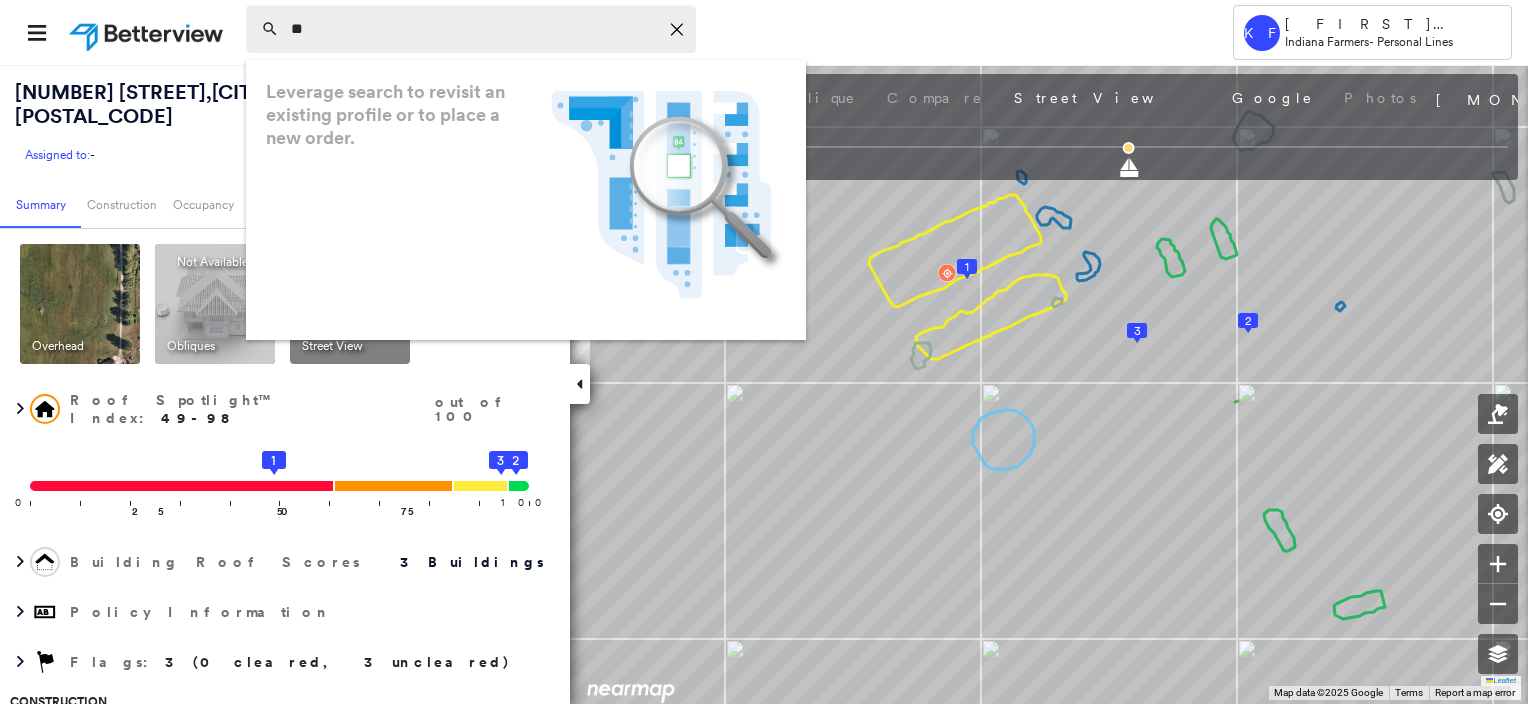 type on "*" 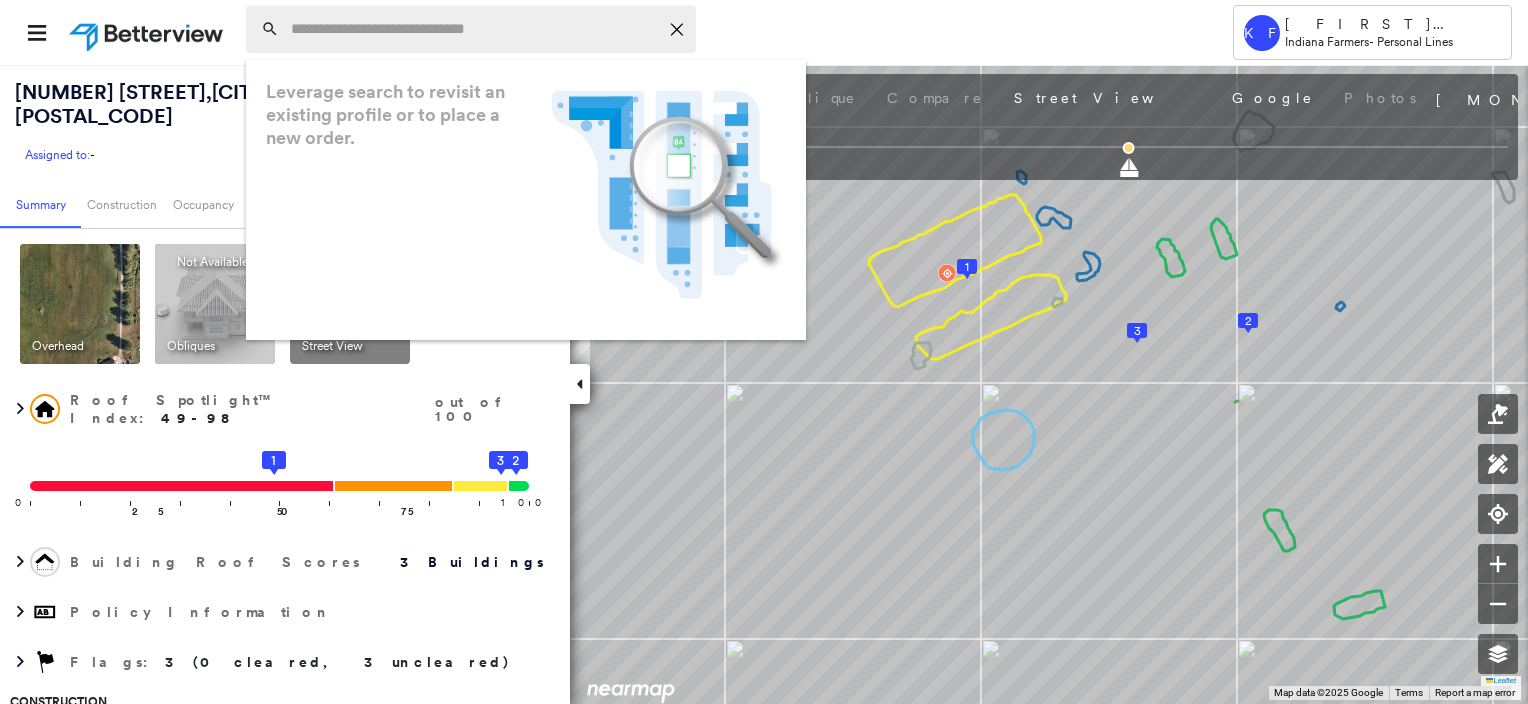 click at bounding box center (474, 29) 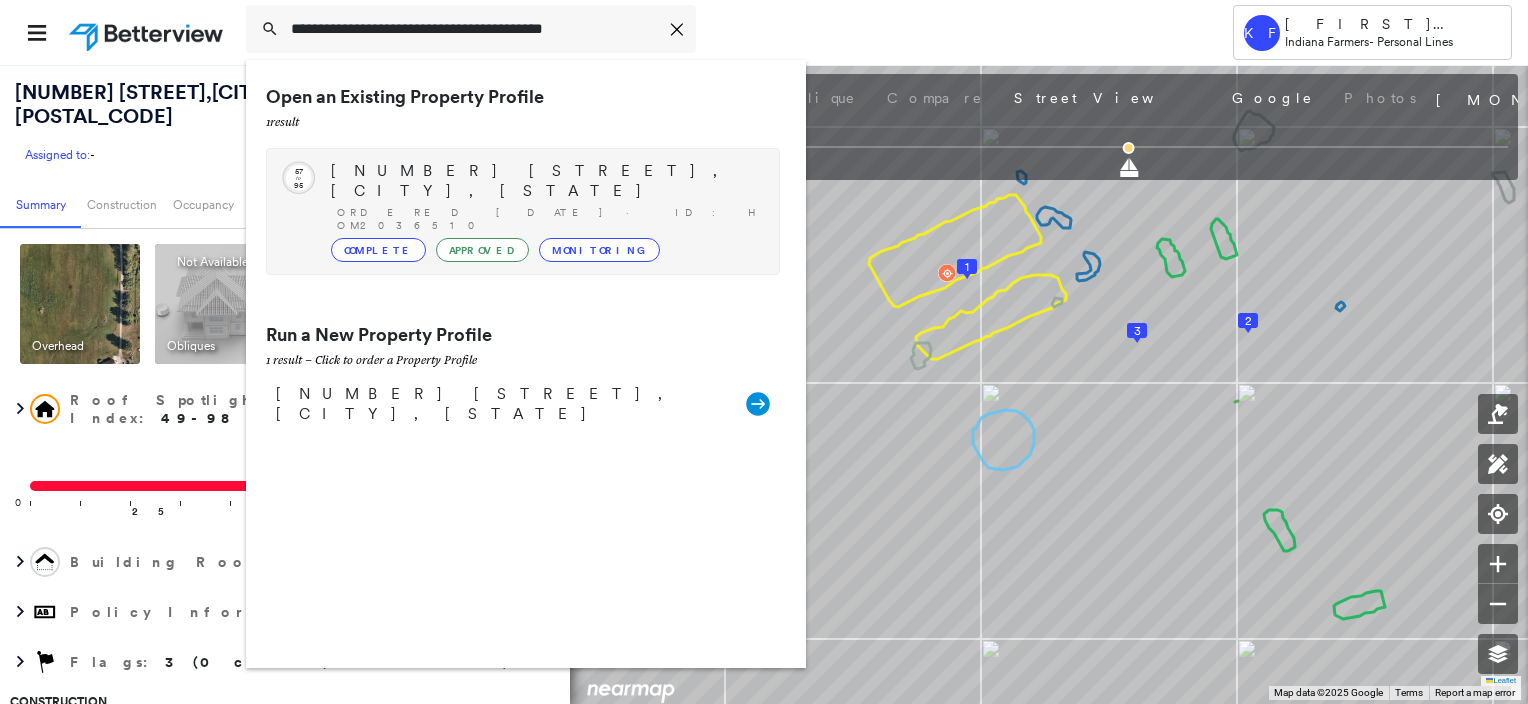 type on "**********" 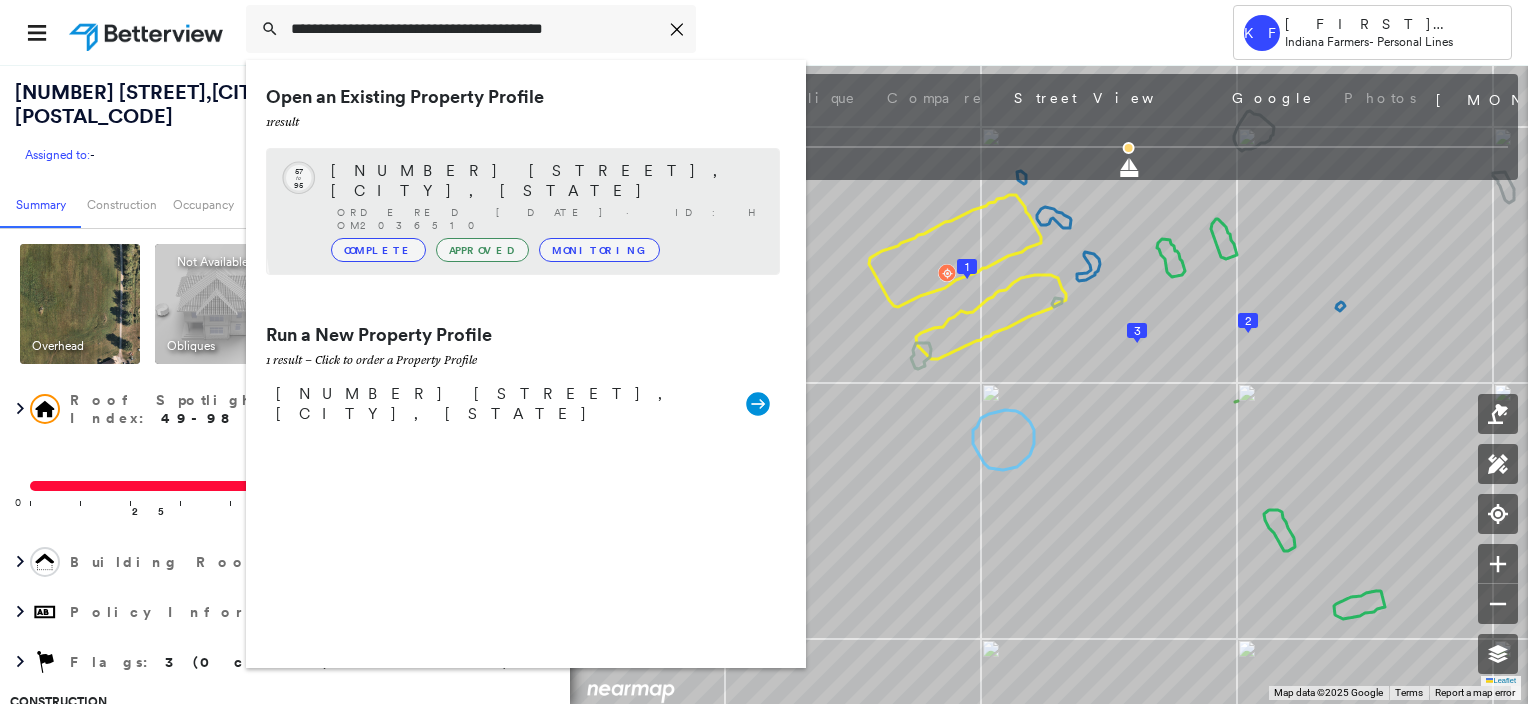 click on "524 N ARBOGAST ST, GRIFFITH, IN 46319 Ordered 01/21/23 · ID: HOM2036510 Complete Approved Monitoring" at bounding box center (545, 211) 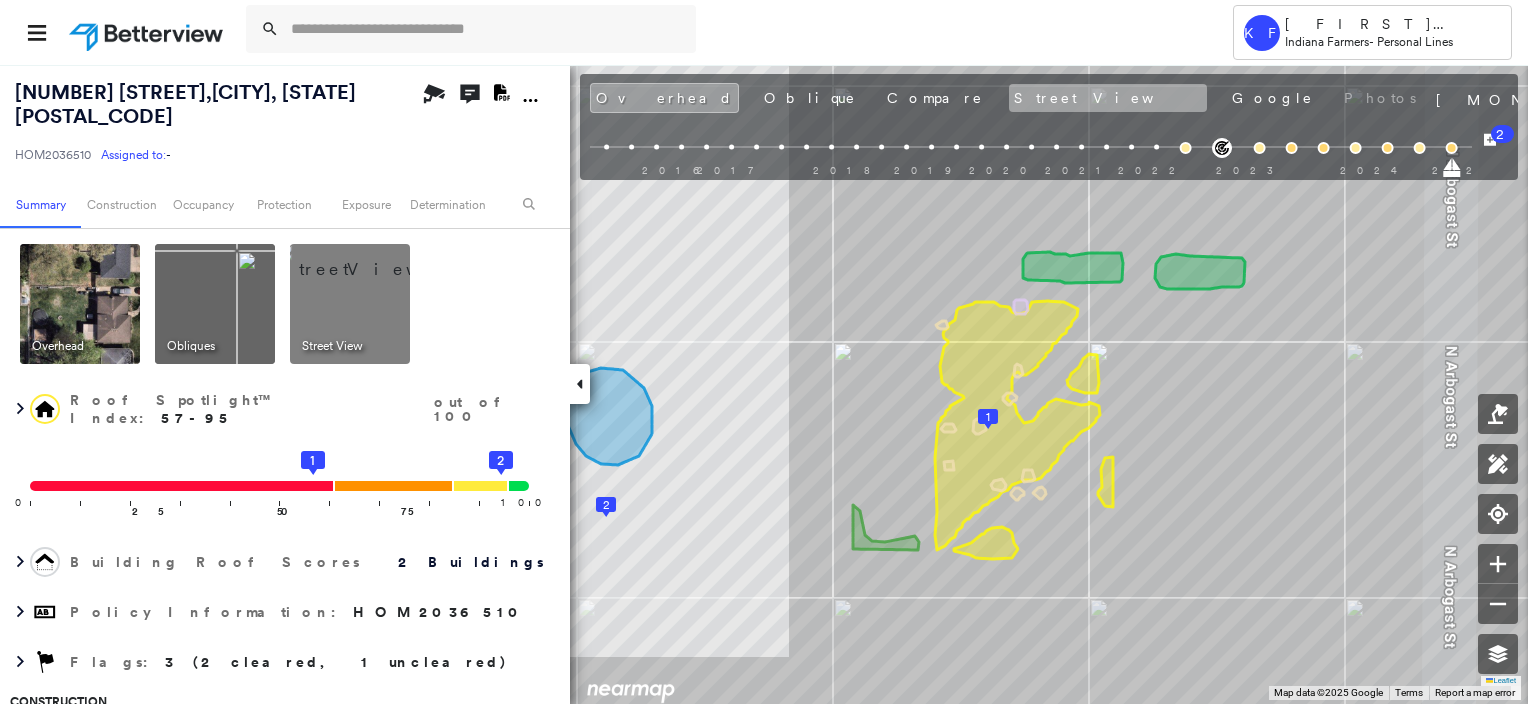click on "Street View" at bounding box center [1108, 98] 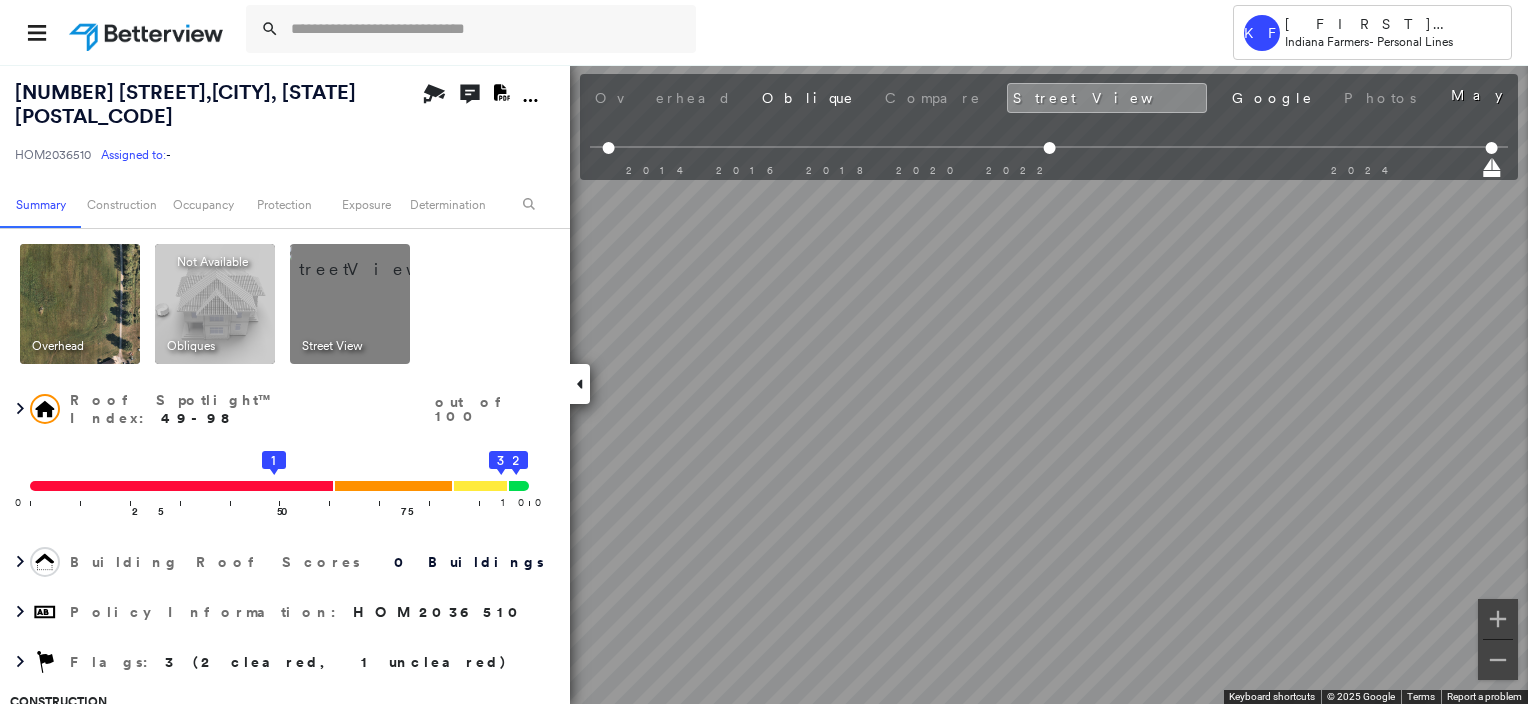 click at bounding box center (80, 304) 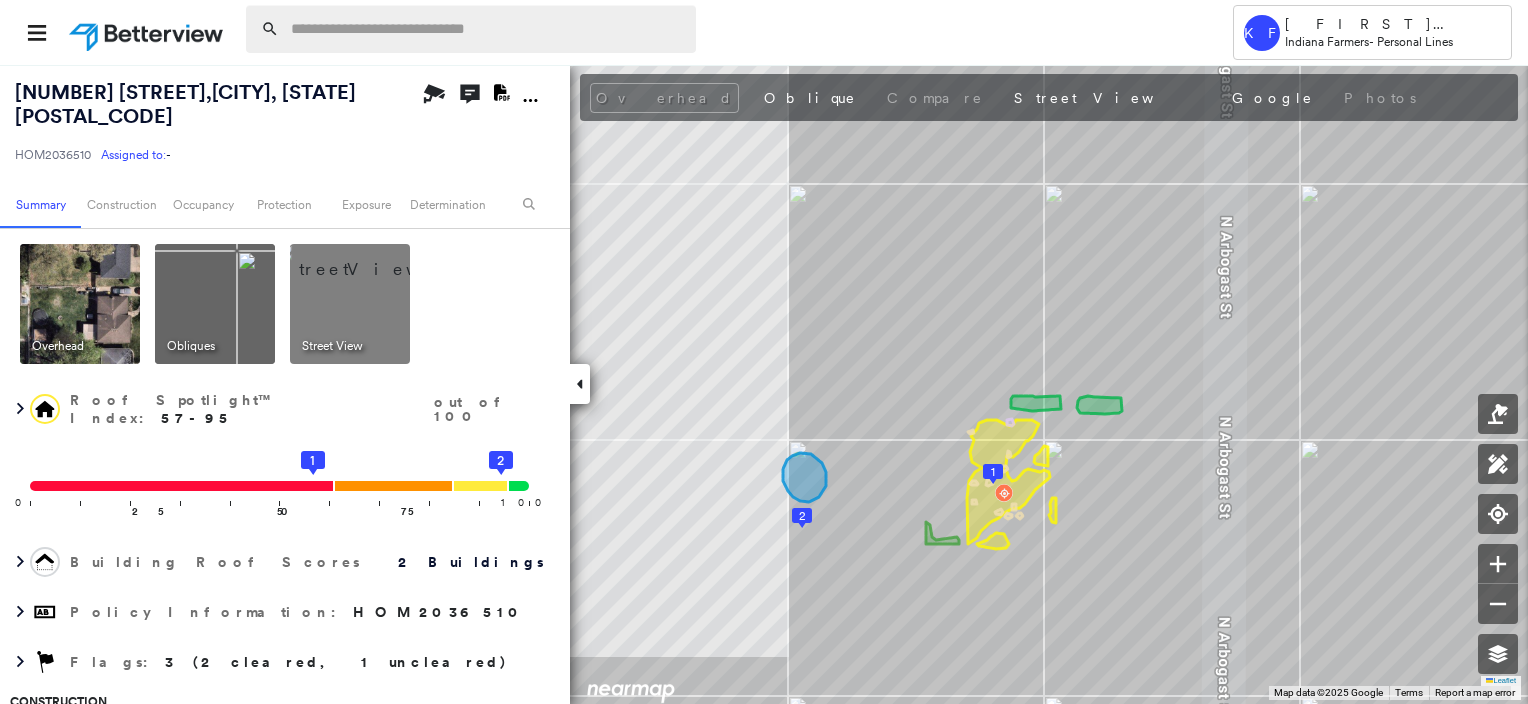 click at bounding box center (487, 29) 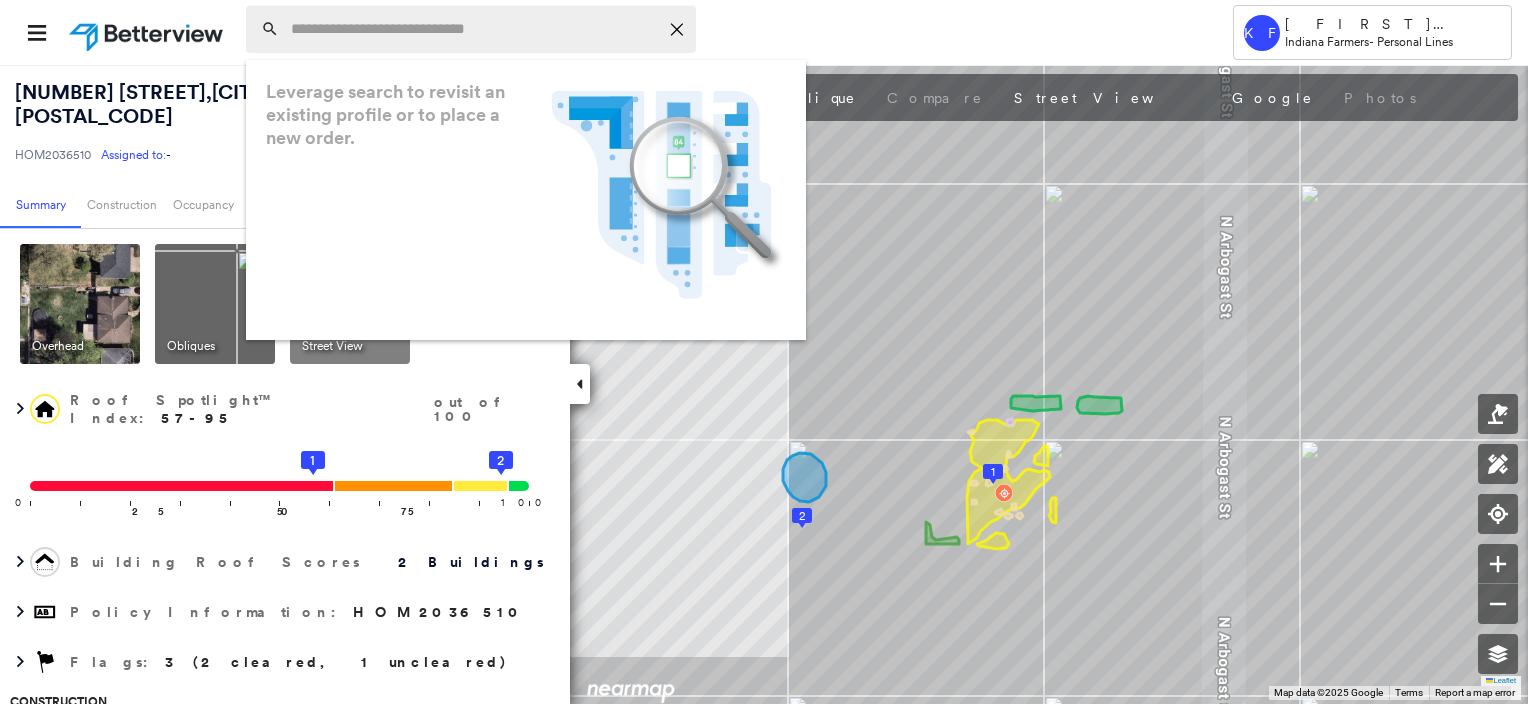 paste on "**********" 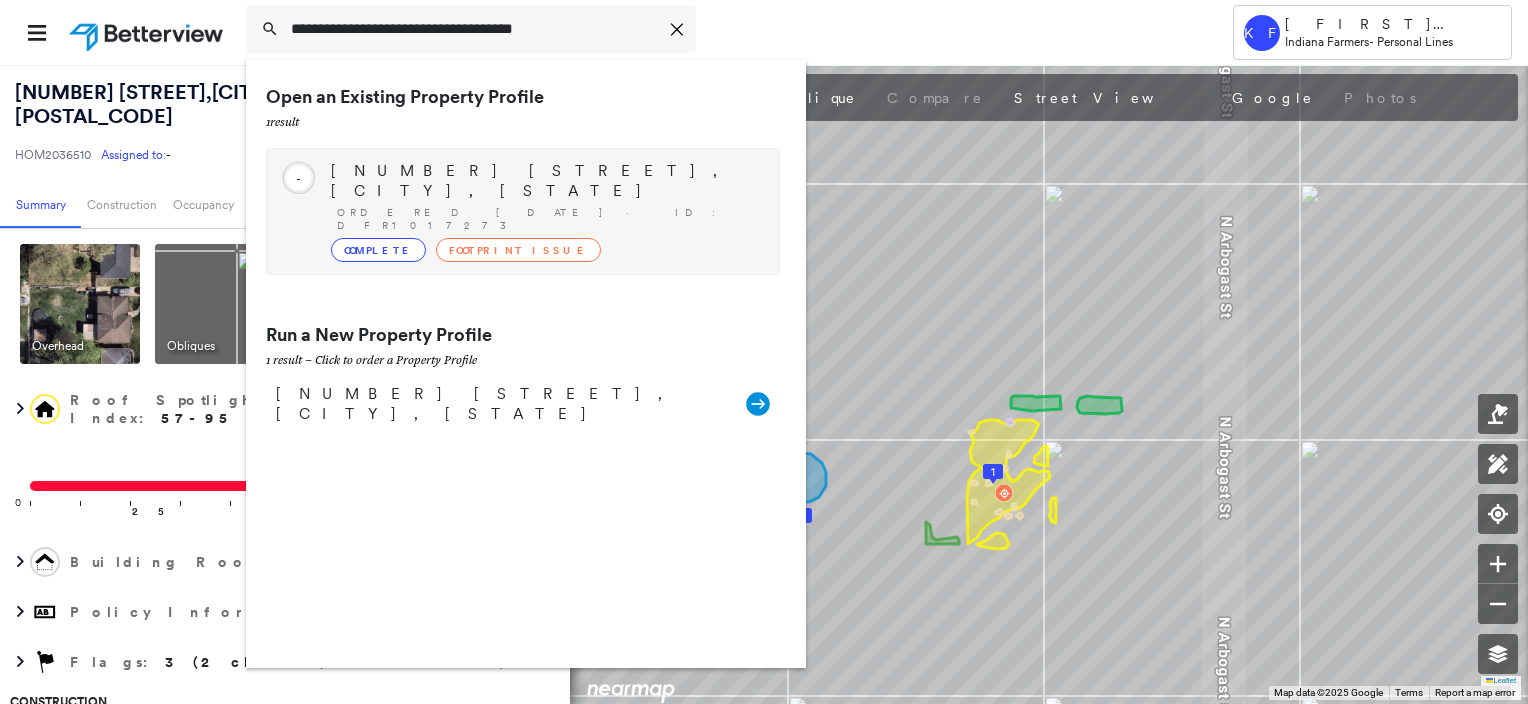 type on "**********" 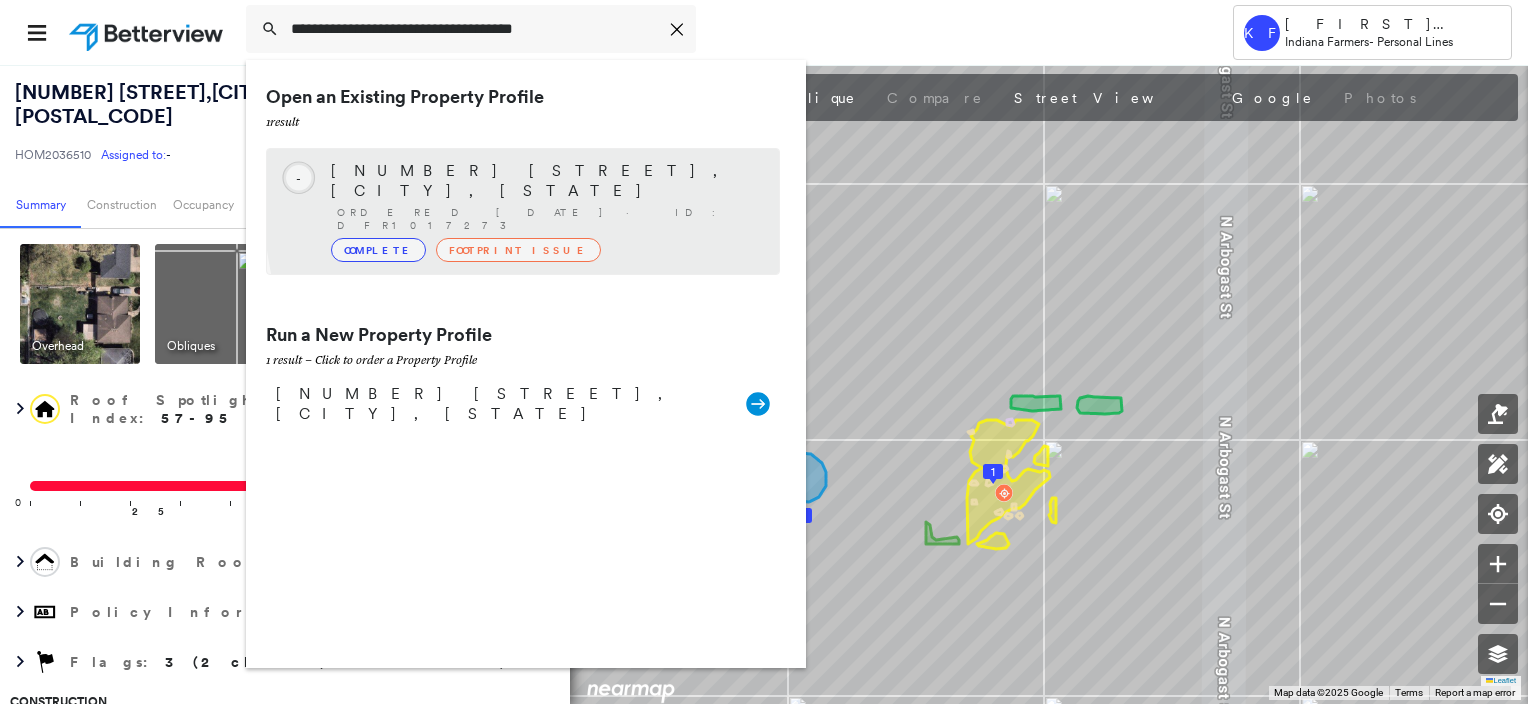 click on "Ordered 01/21/23 · ID: DFR1017273" at bounding box center (548, 219) 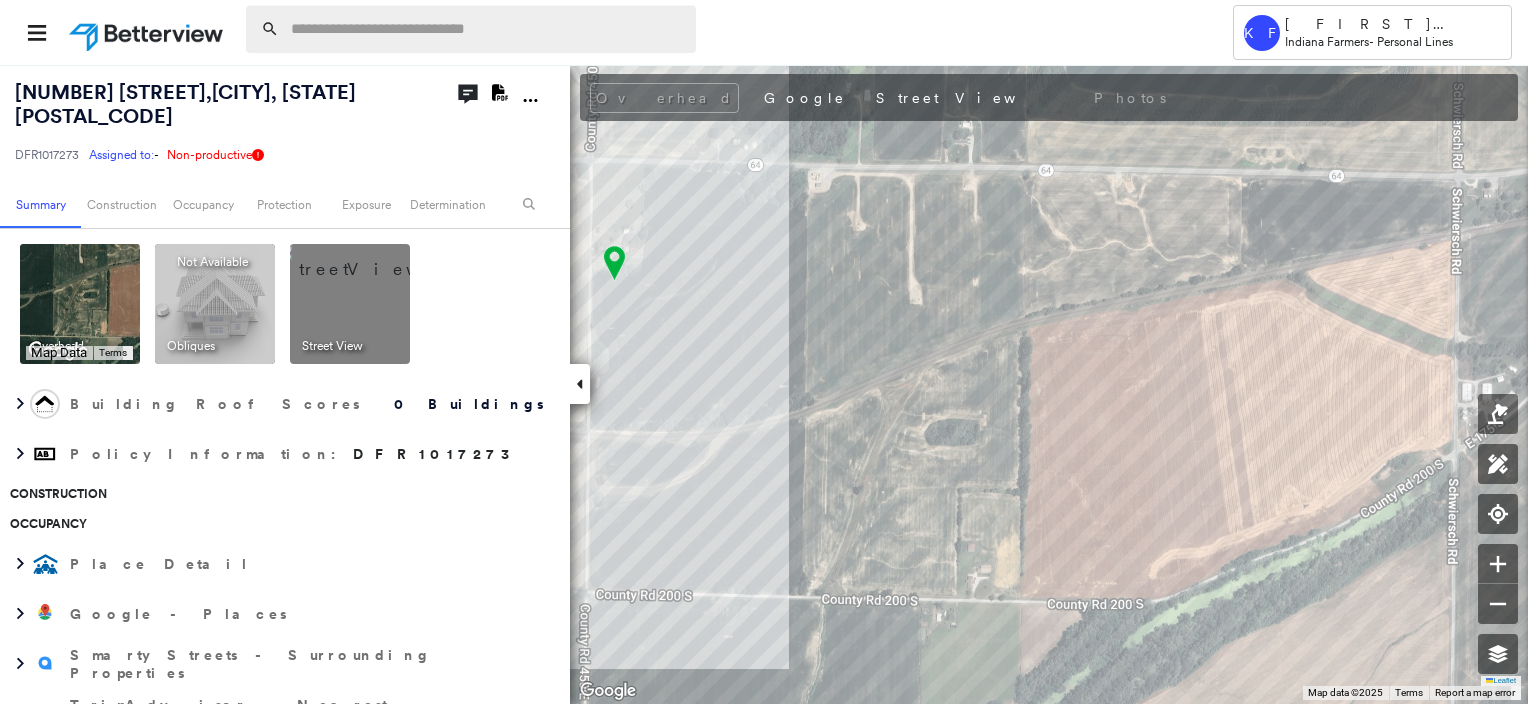 click at bounding box center [487, 29] 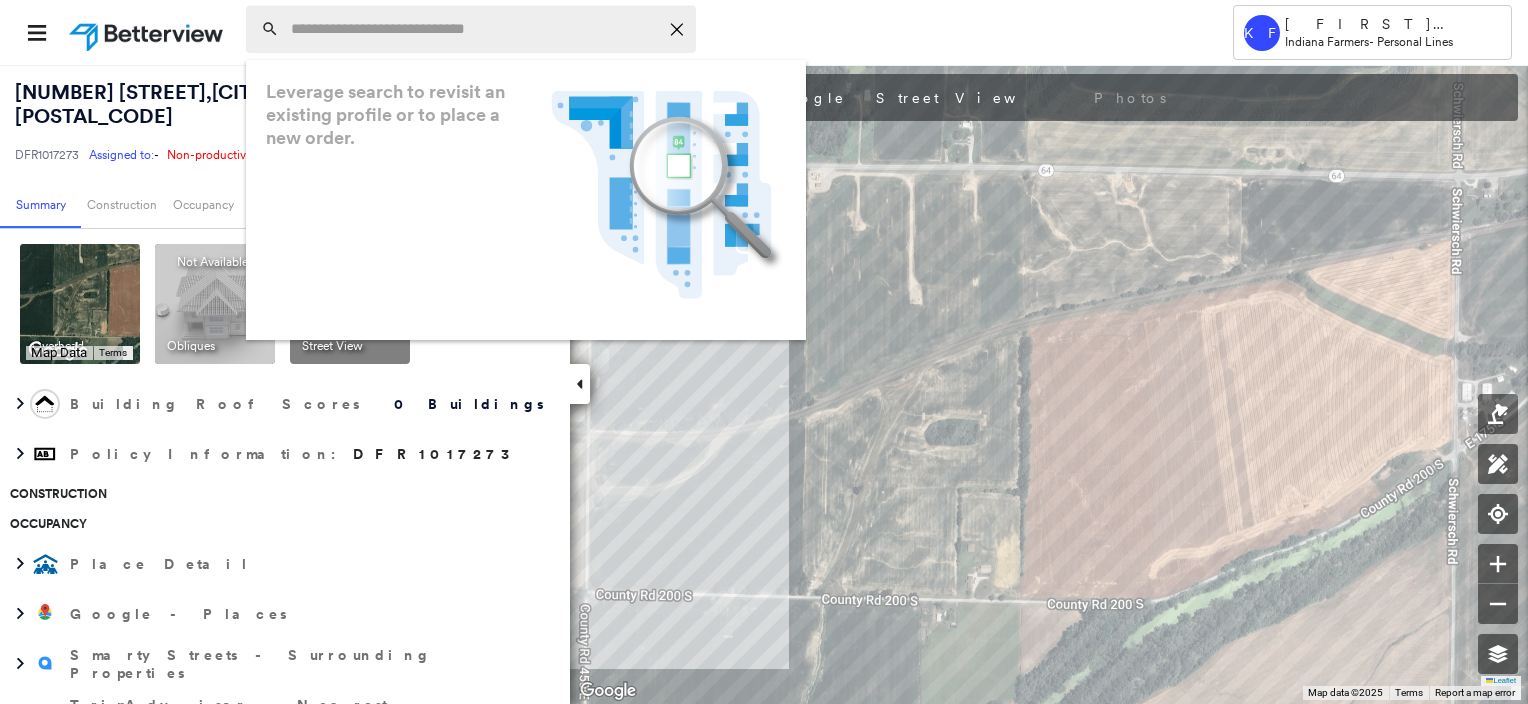 paste on "**********" 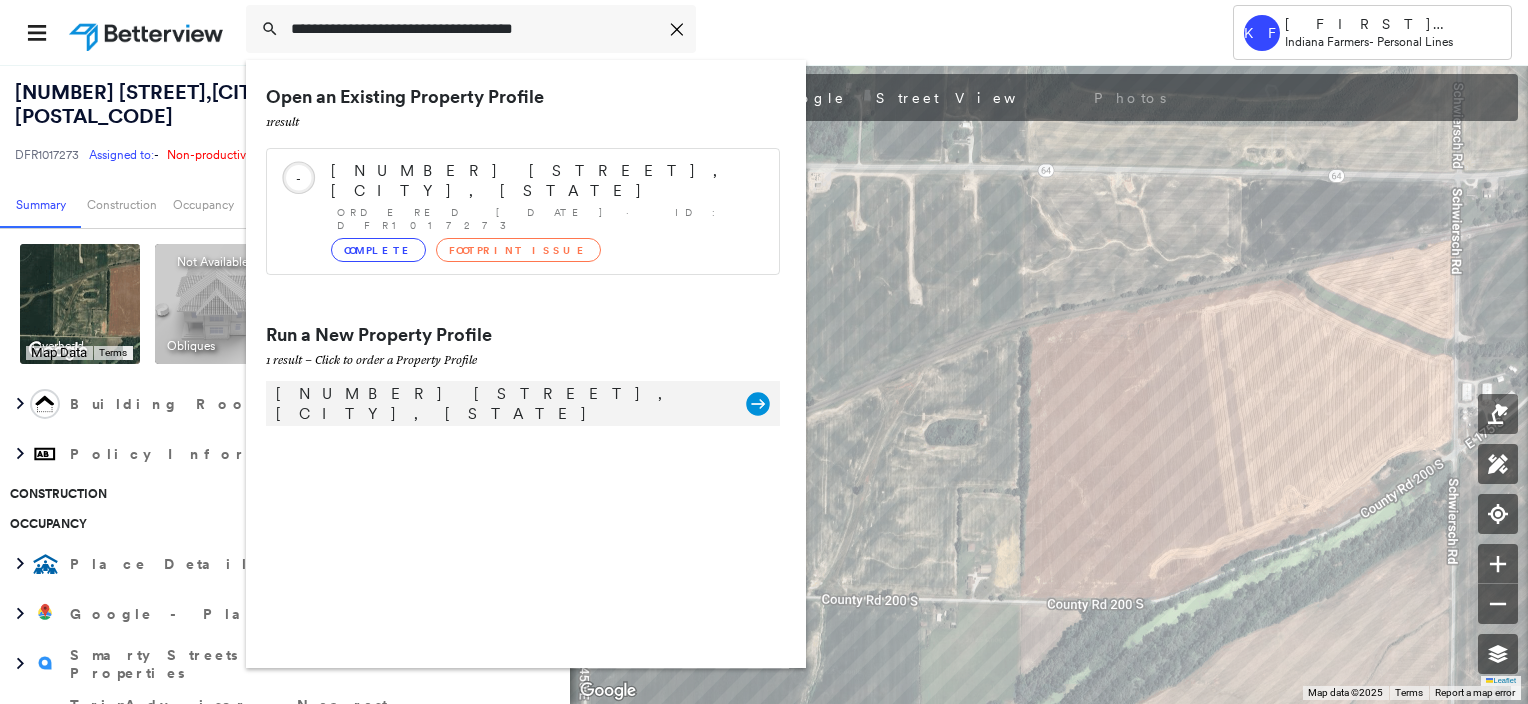 type on "**********" 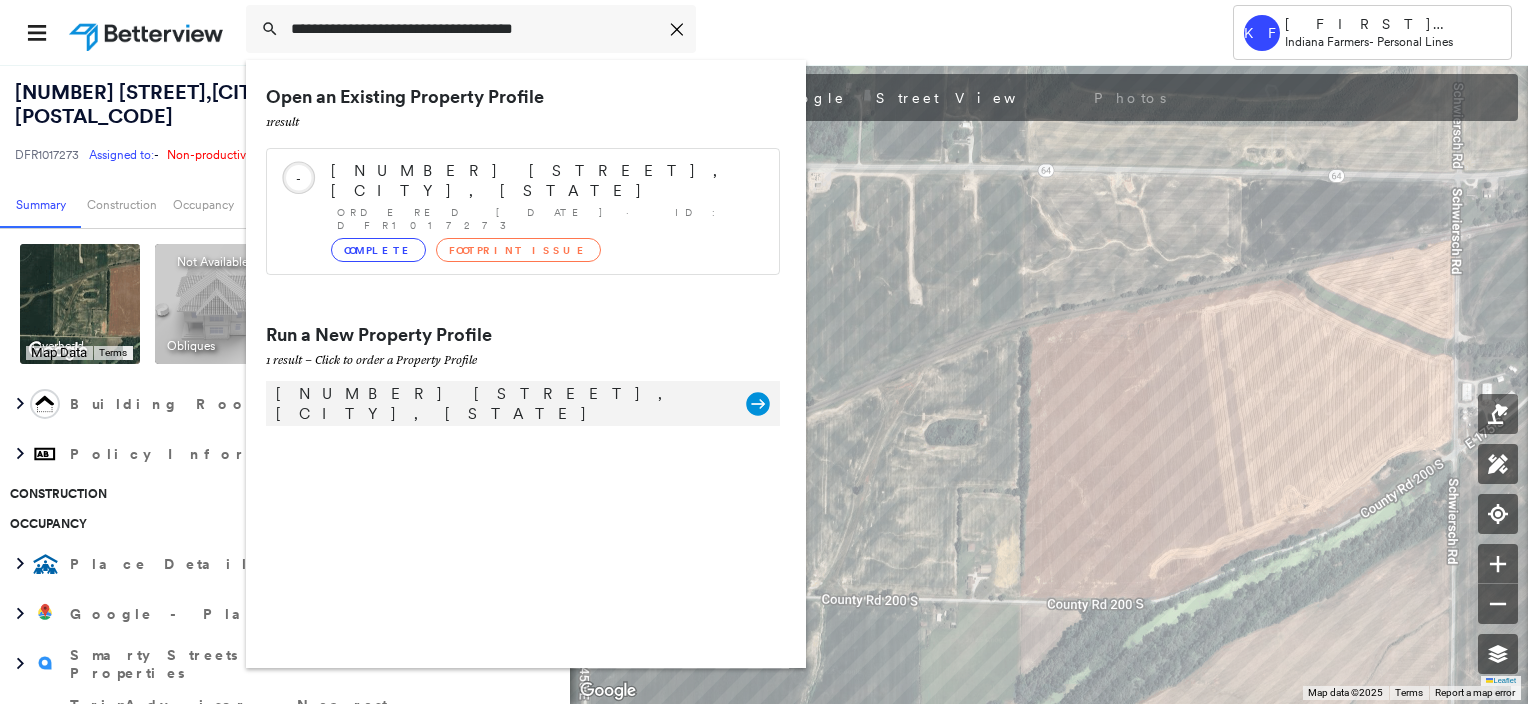 click 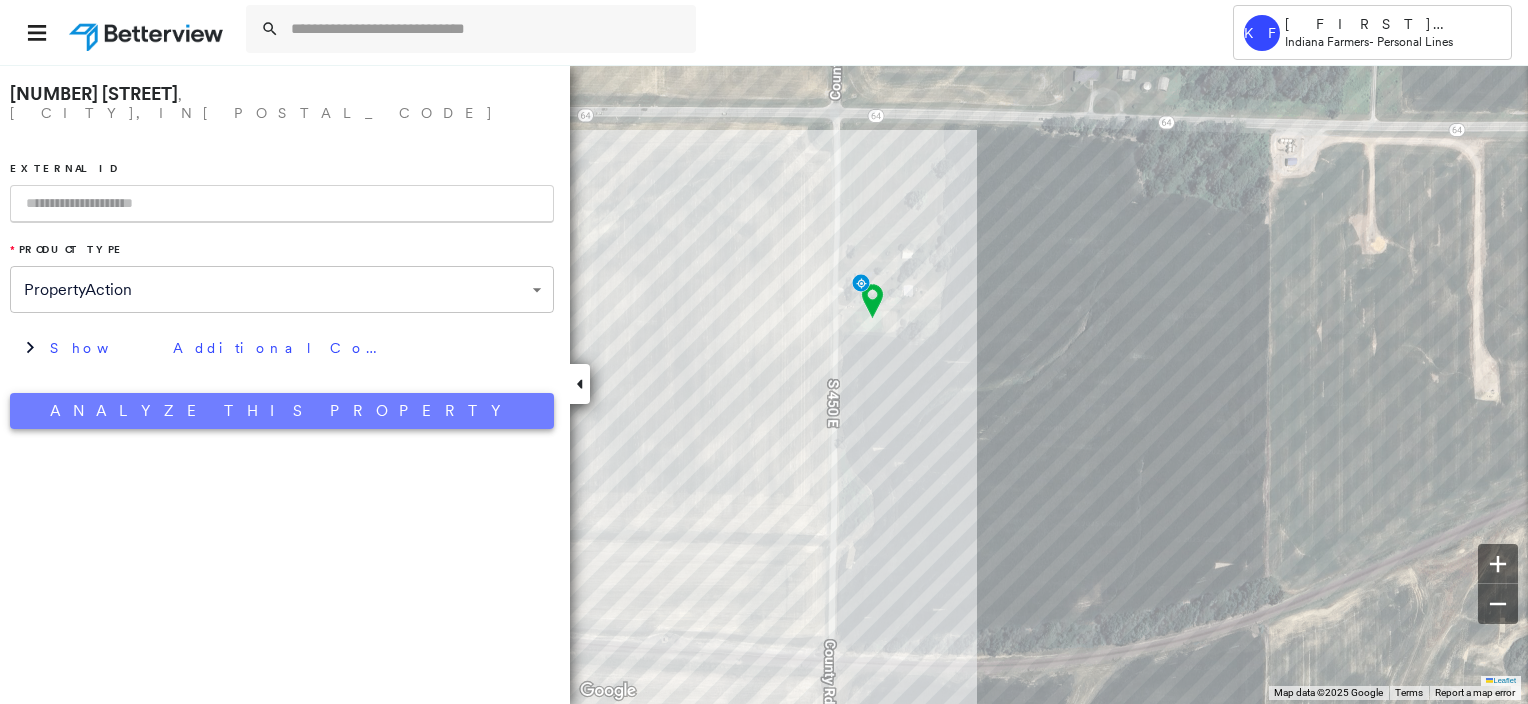 click on "Analyze This Property" at bounding box center [282, 411] 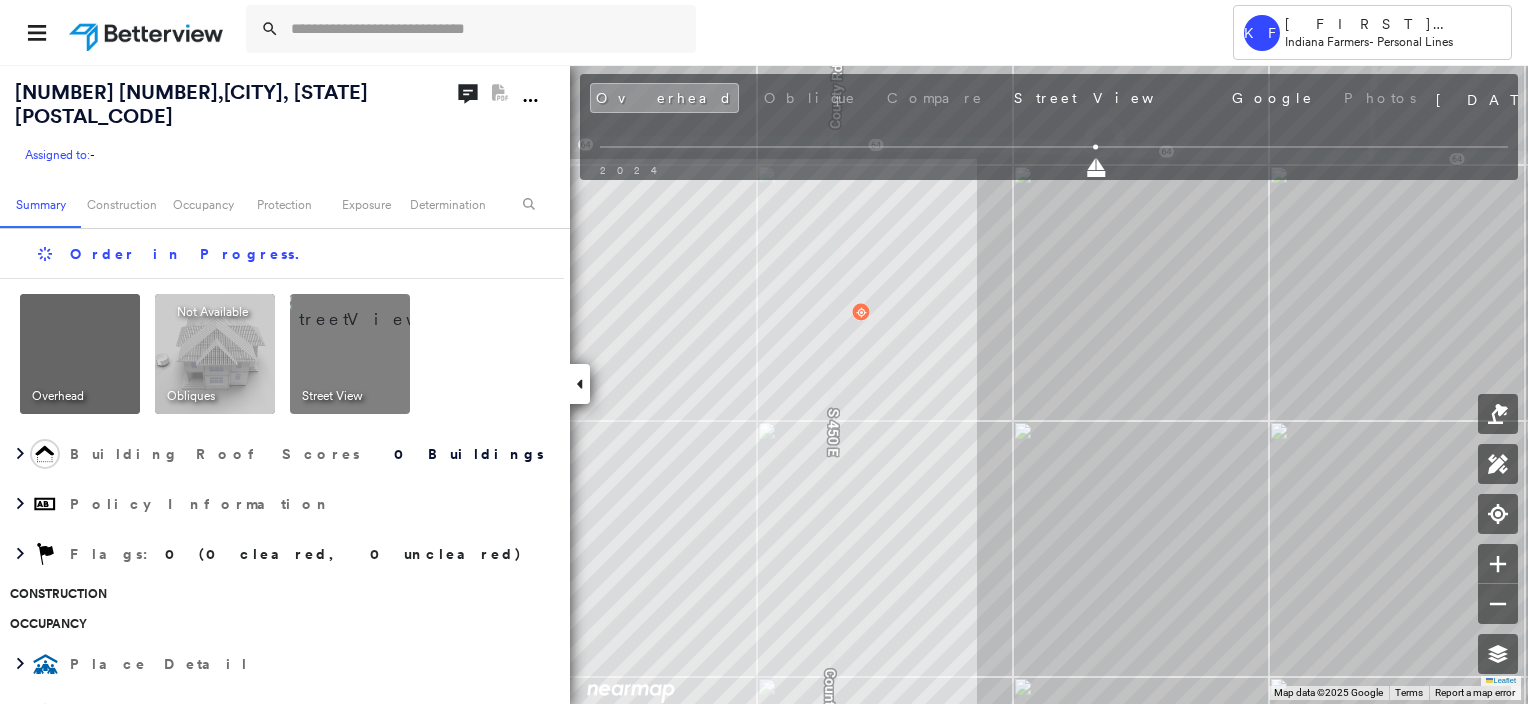 scroll, scrollTop: 0, scrollLeft: 0, axis: both 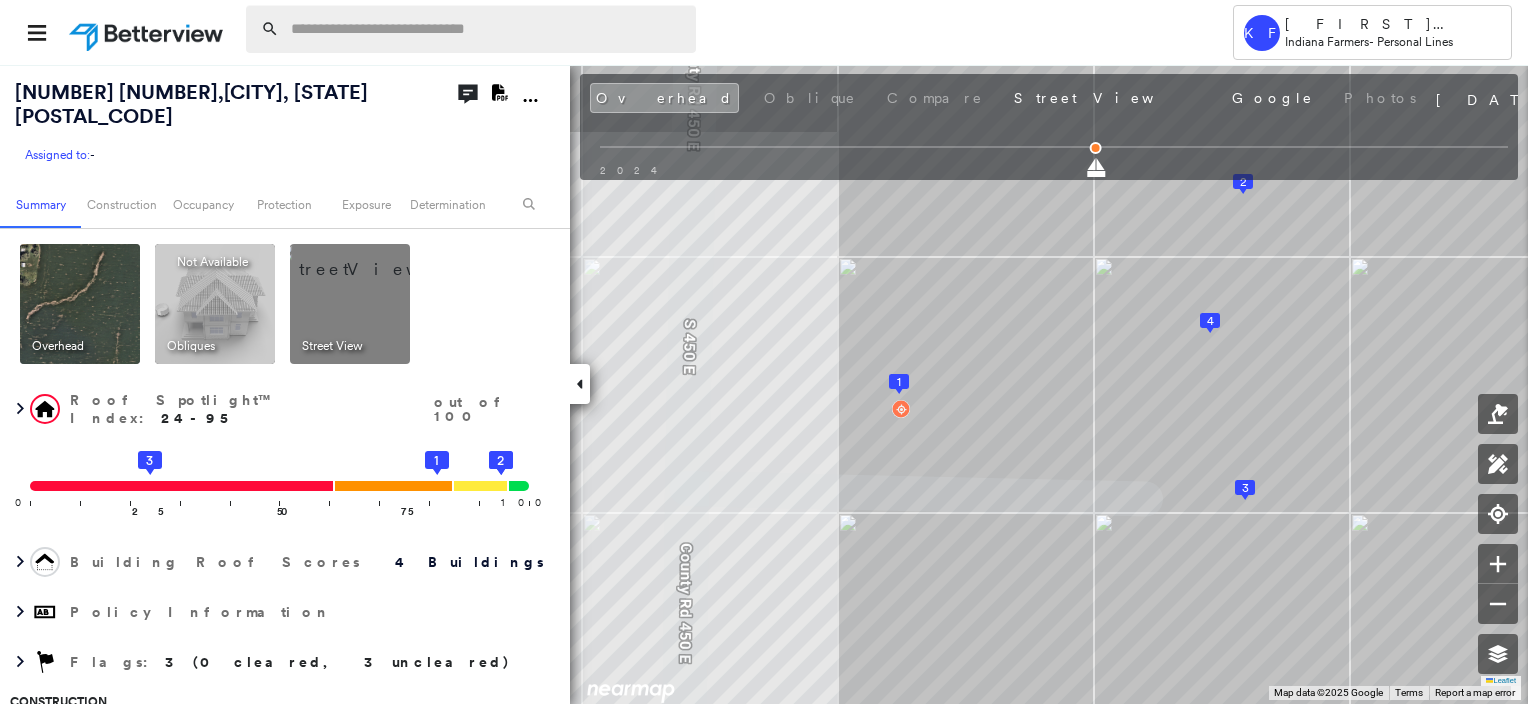 click at bounding box center [487, 29] 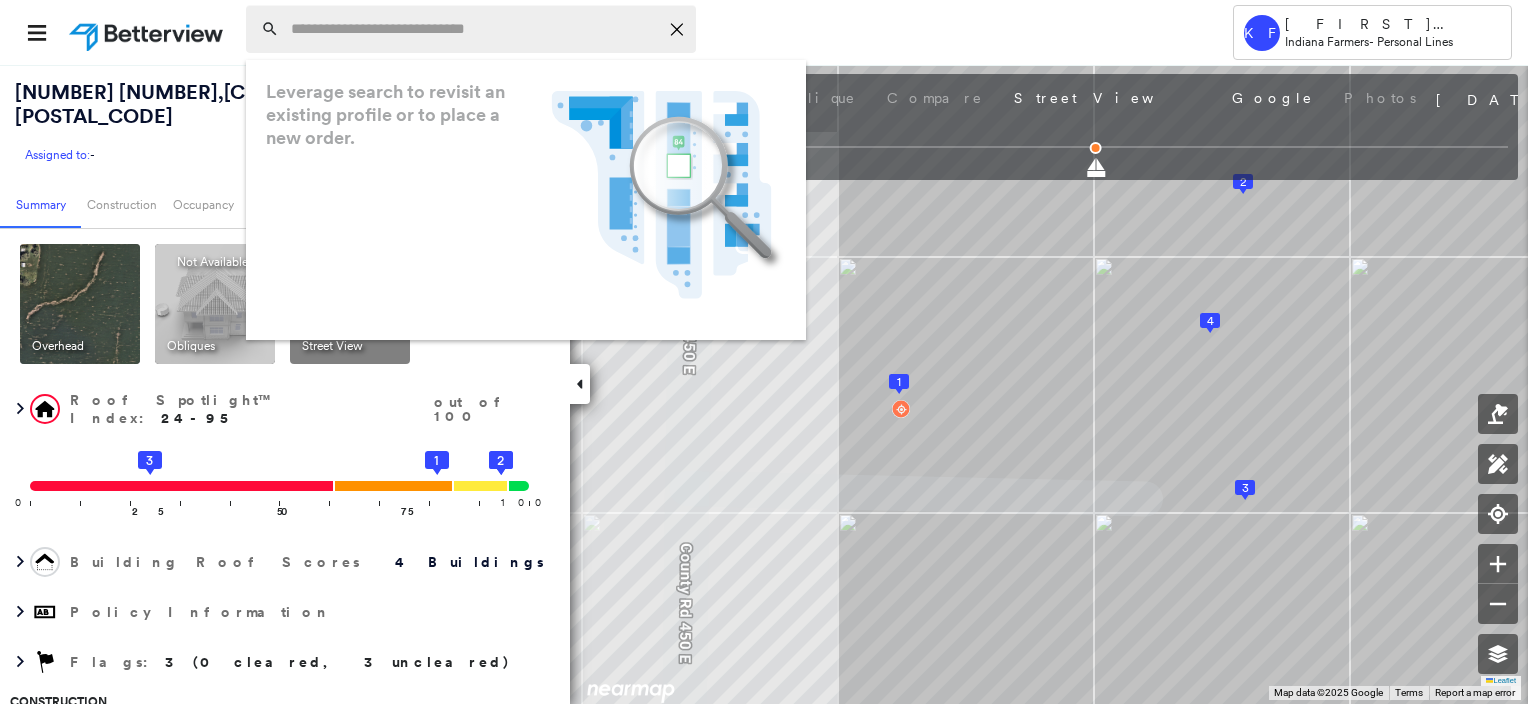 paste on "**********" 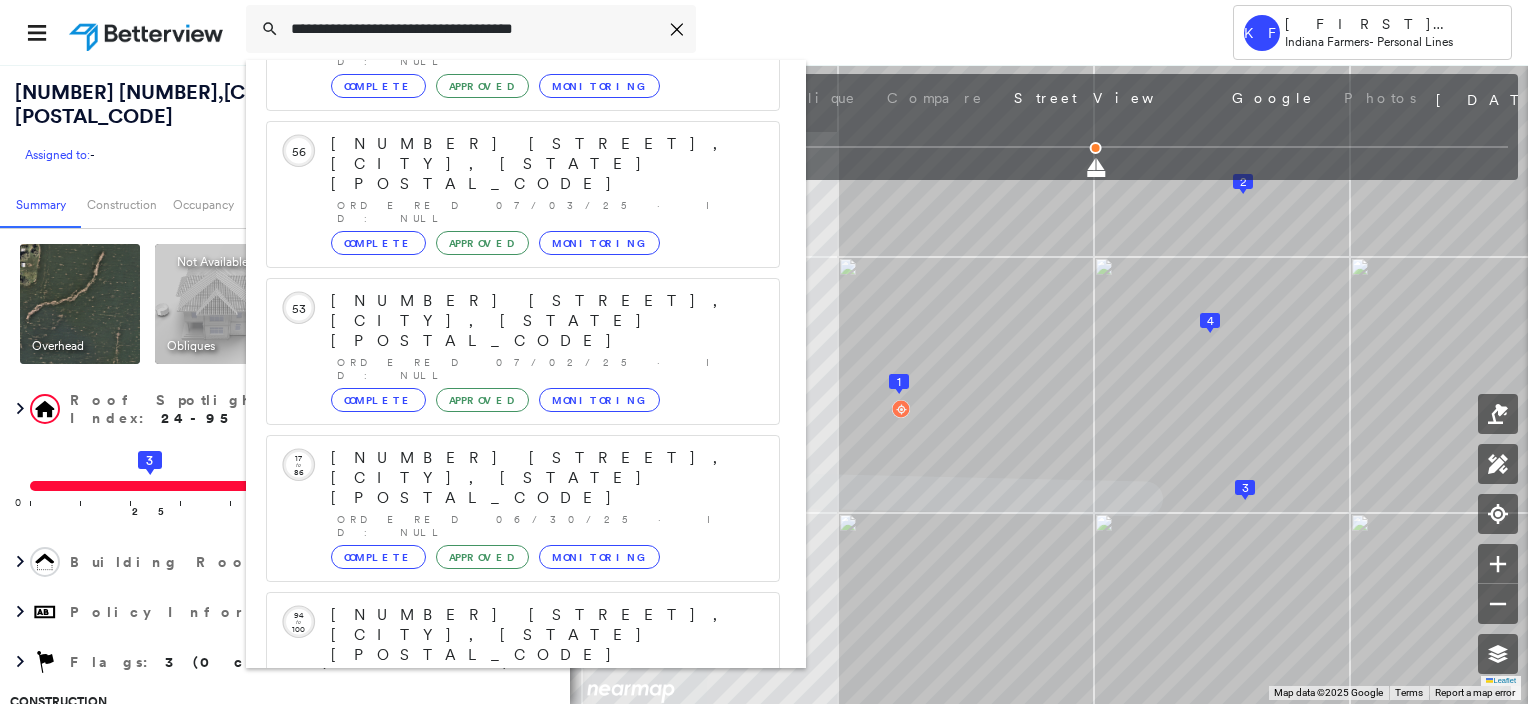 scroll, scrollTop: 208, scrollLeft: 0, axis: vertical 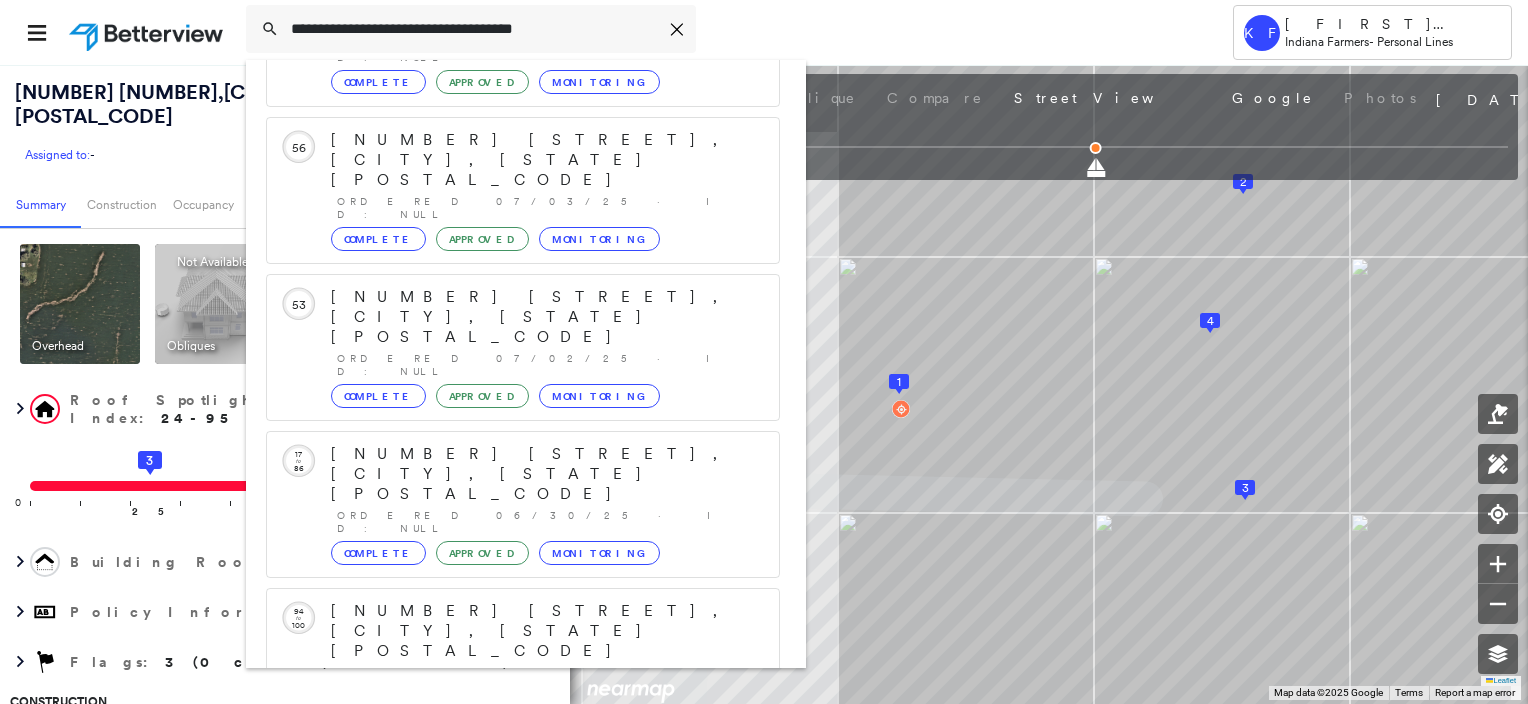 type on "**********" 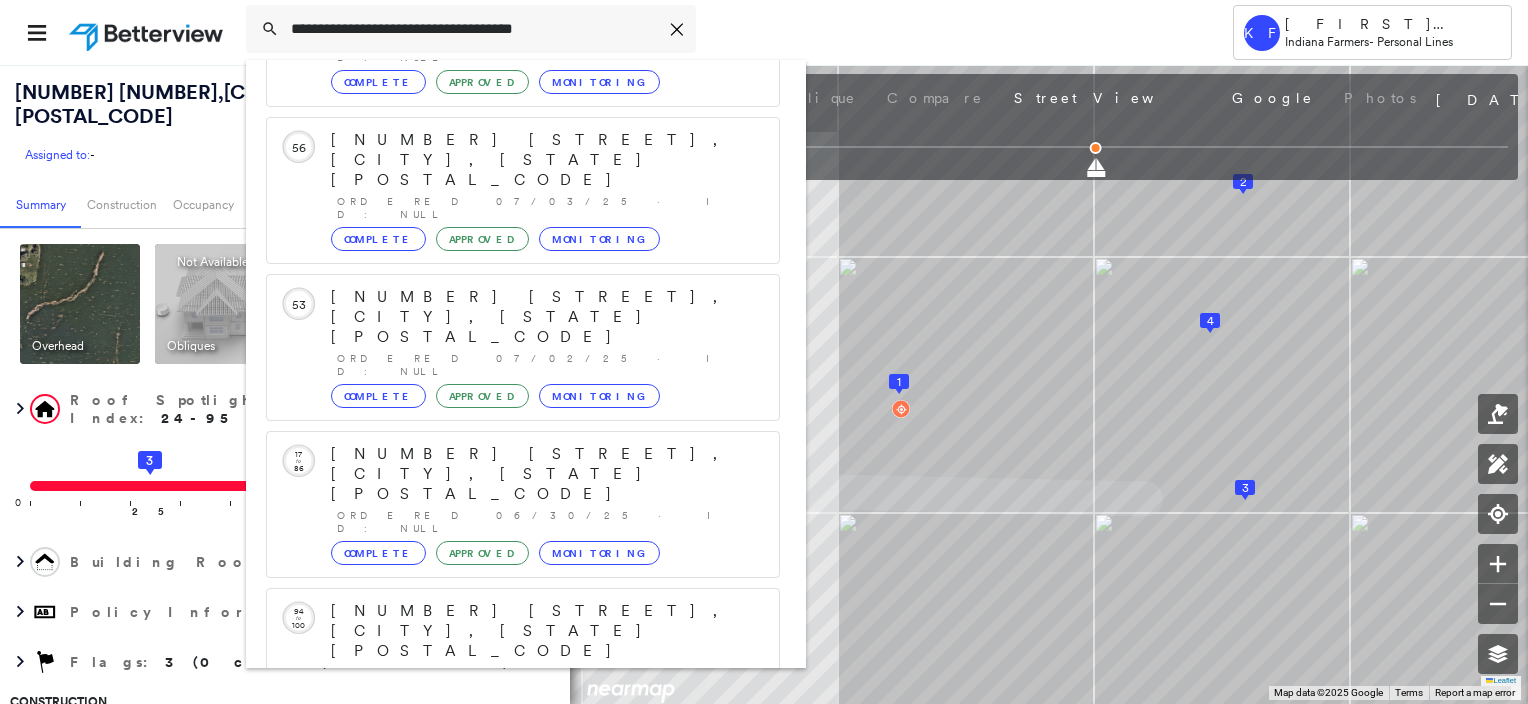 click 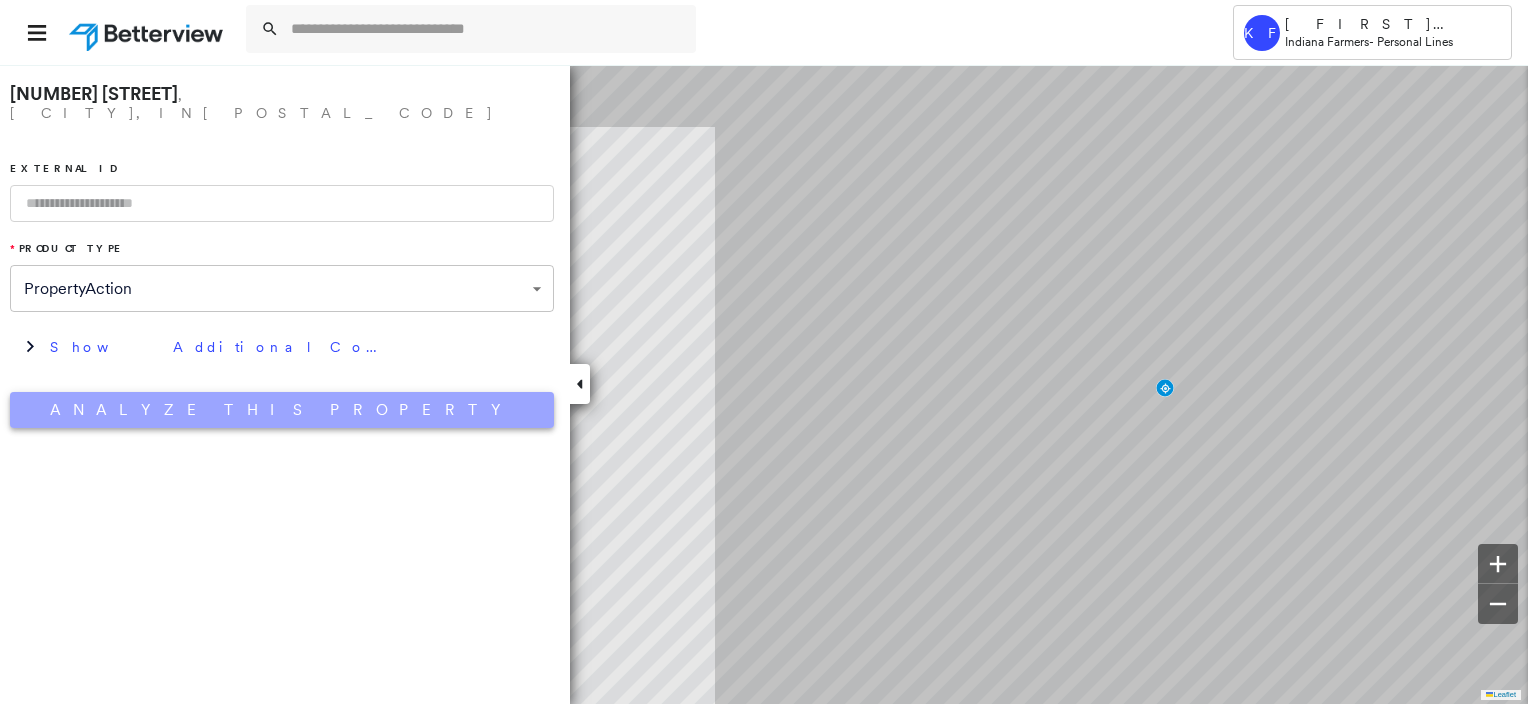 click on "Analyze This Property" at bounding box center (282, 410) 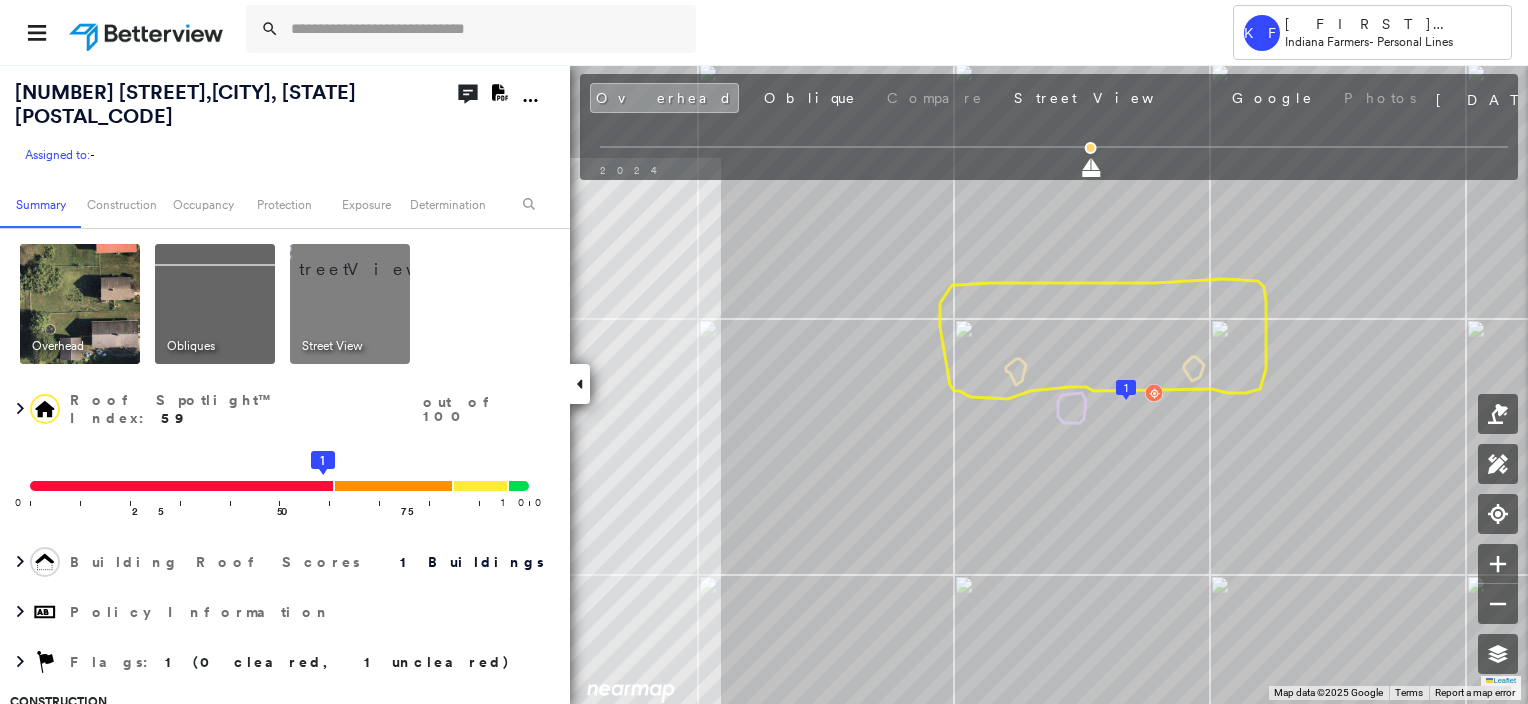 click at bounding box center (374, 259) 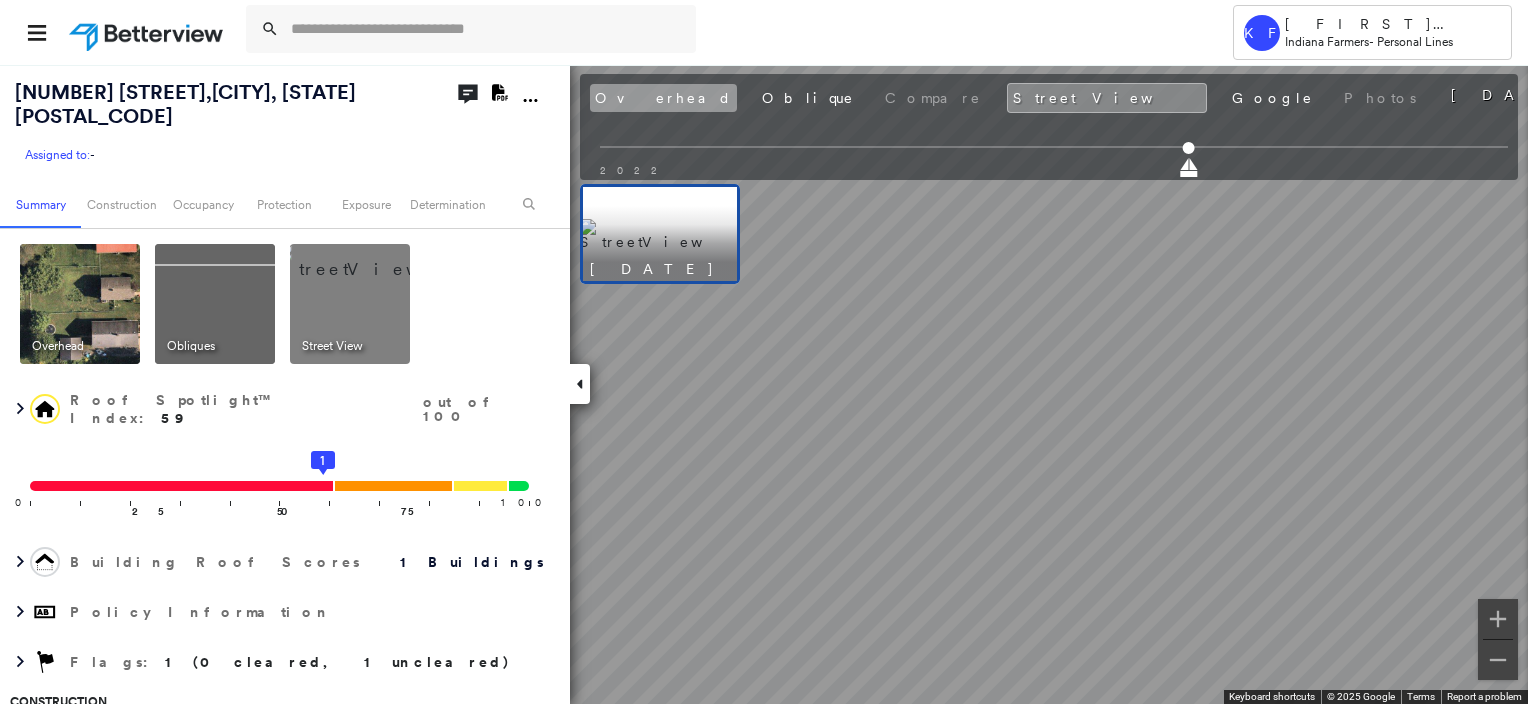 click on "Overhead" at bounding box center (663, 98) 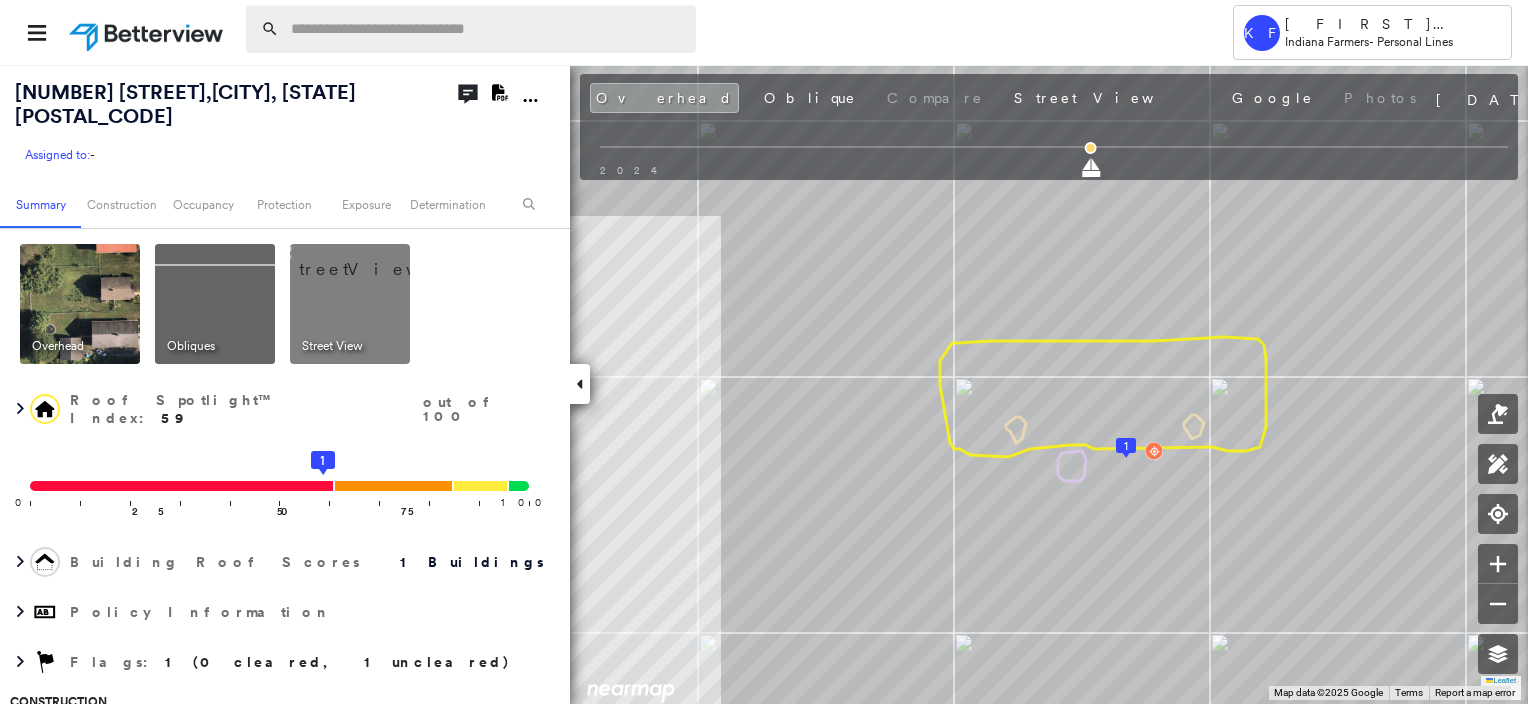 click at bounding box center [487, 29] 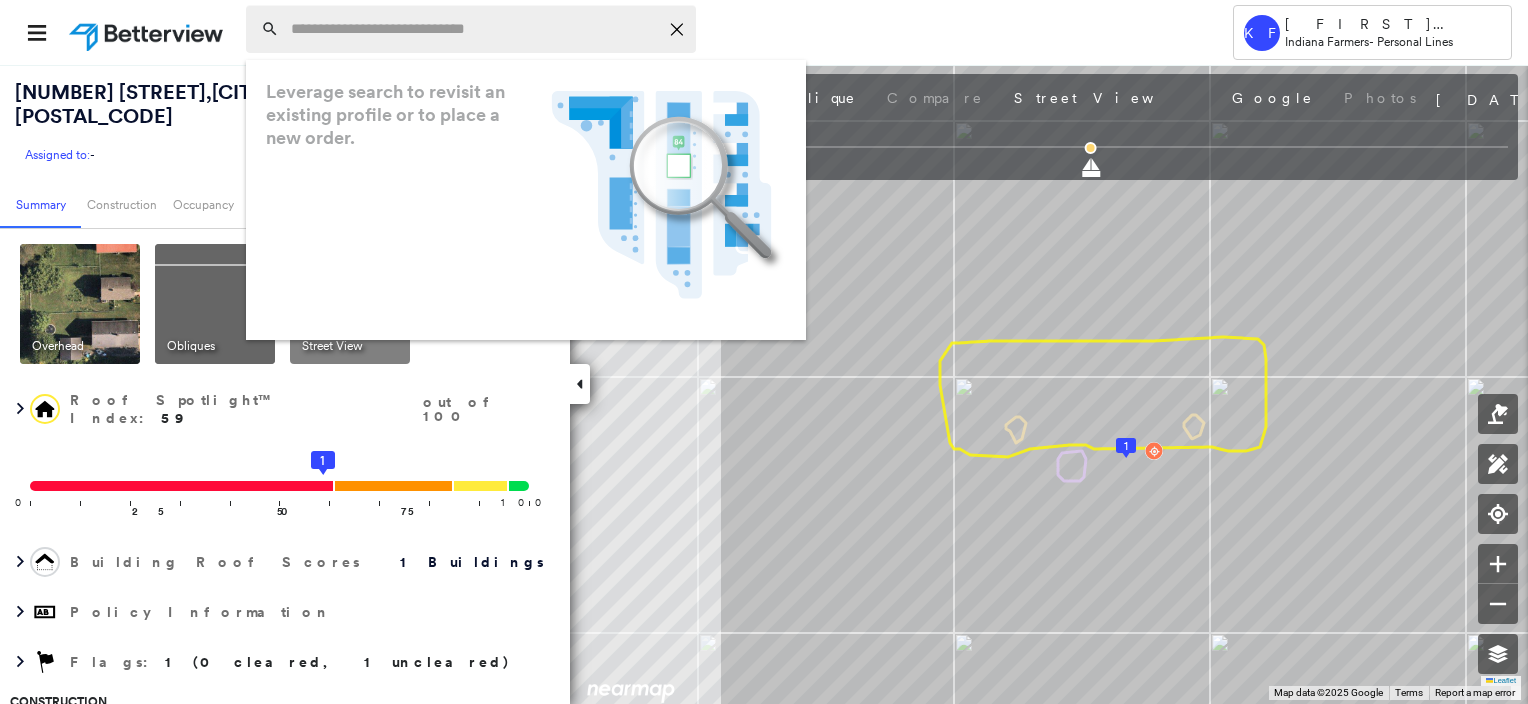 paste on "**********" 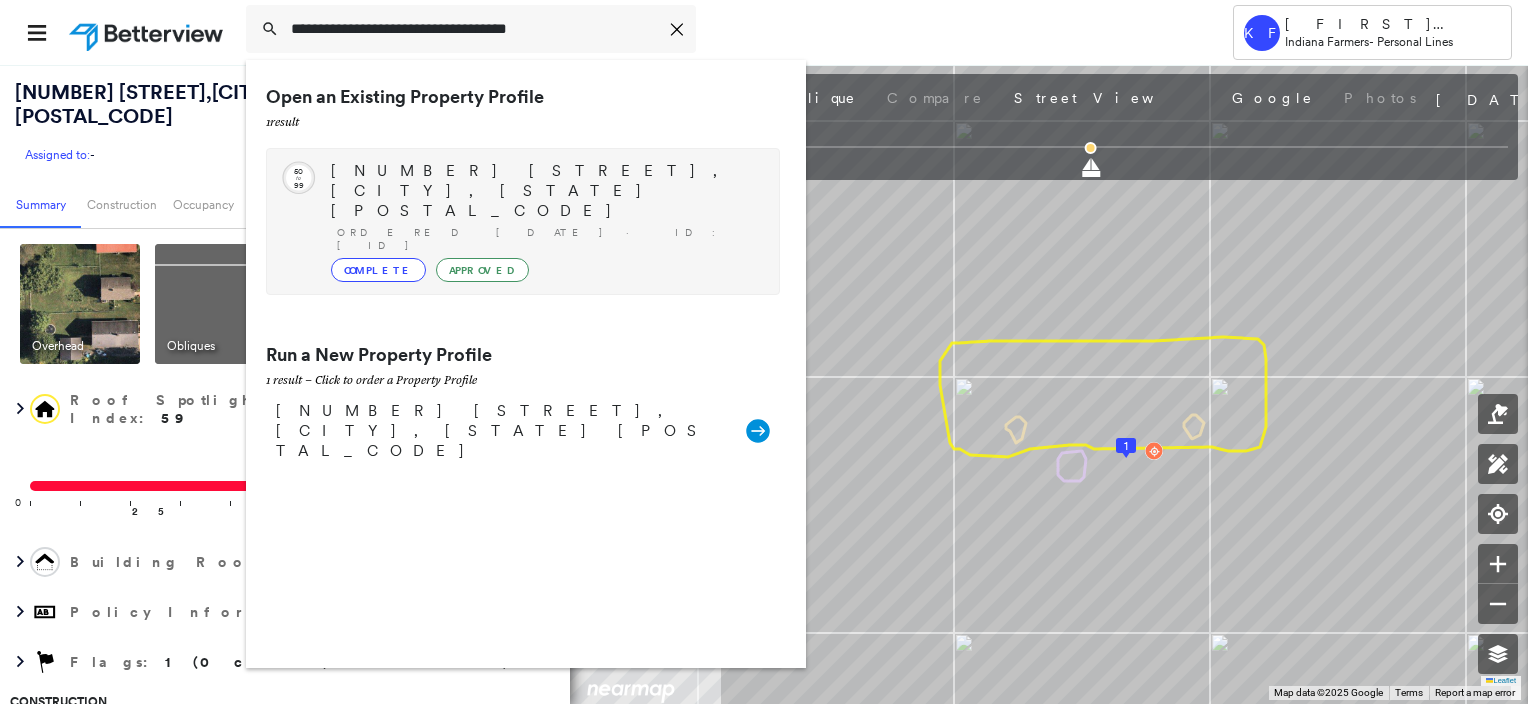 type on "**********" 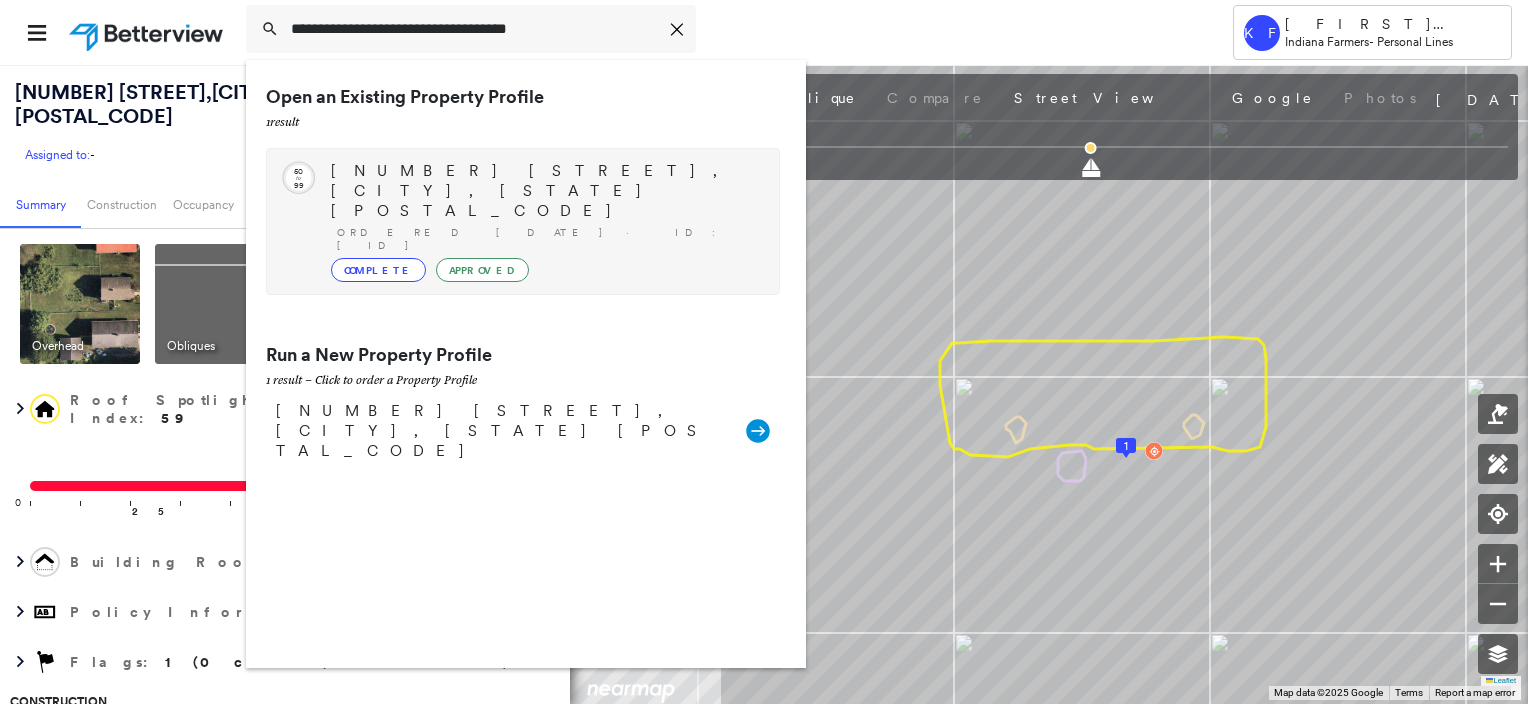 click on "Complete Approved" at bounding box center (545, 270) 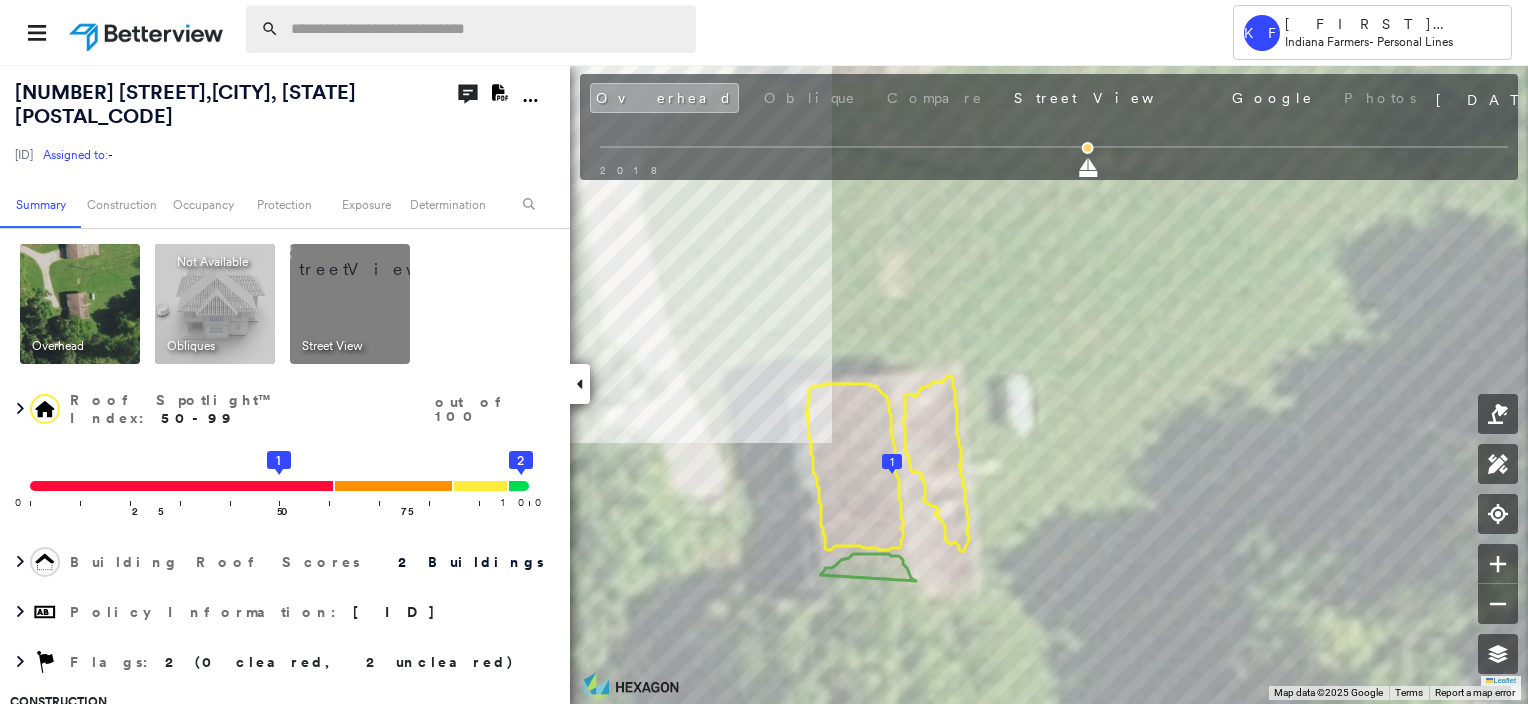 click at bounding box center [487, 29] 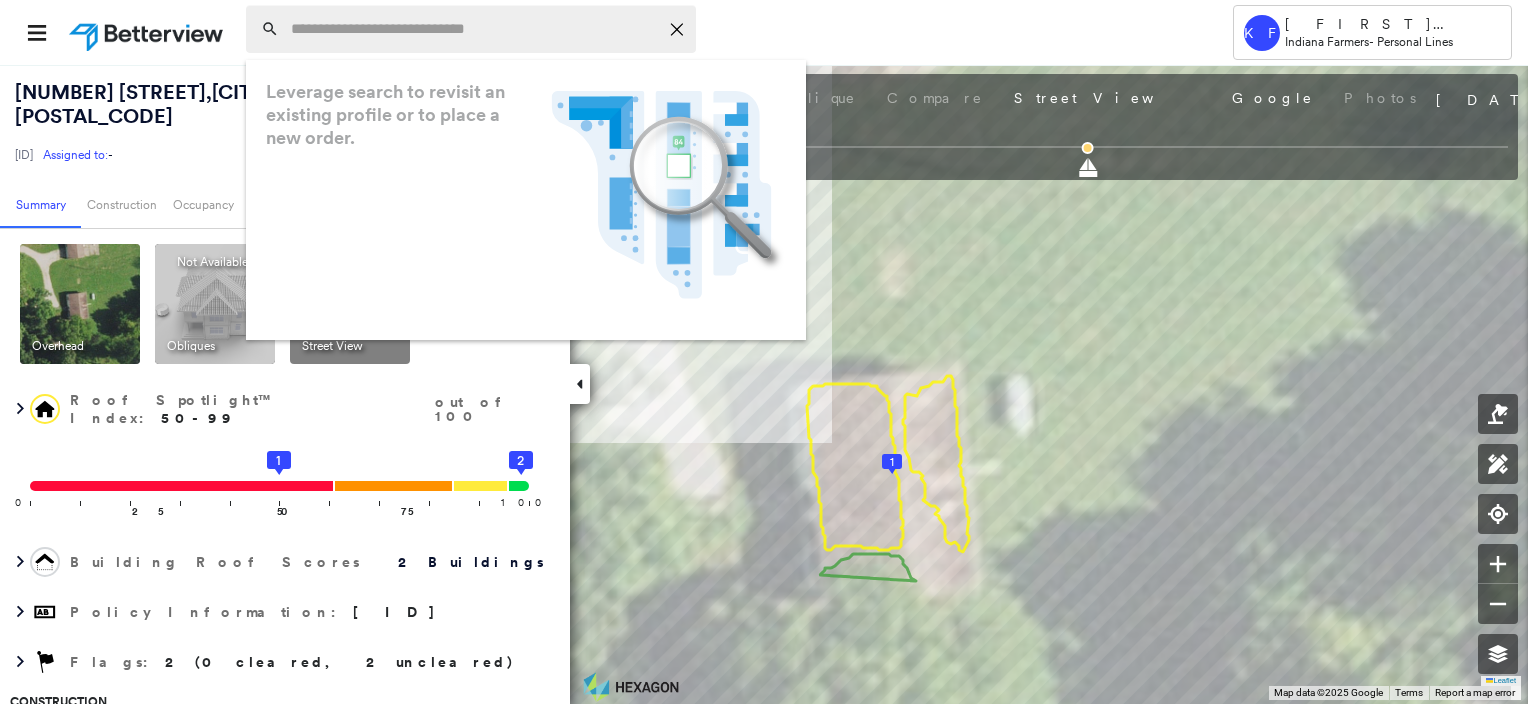 paste on "**********" 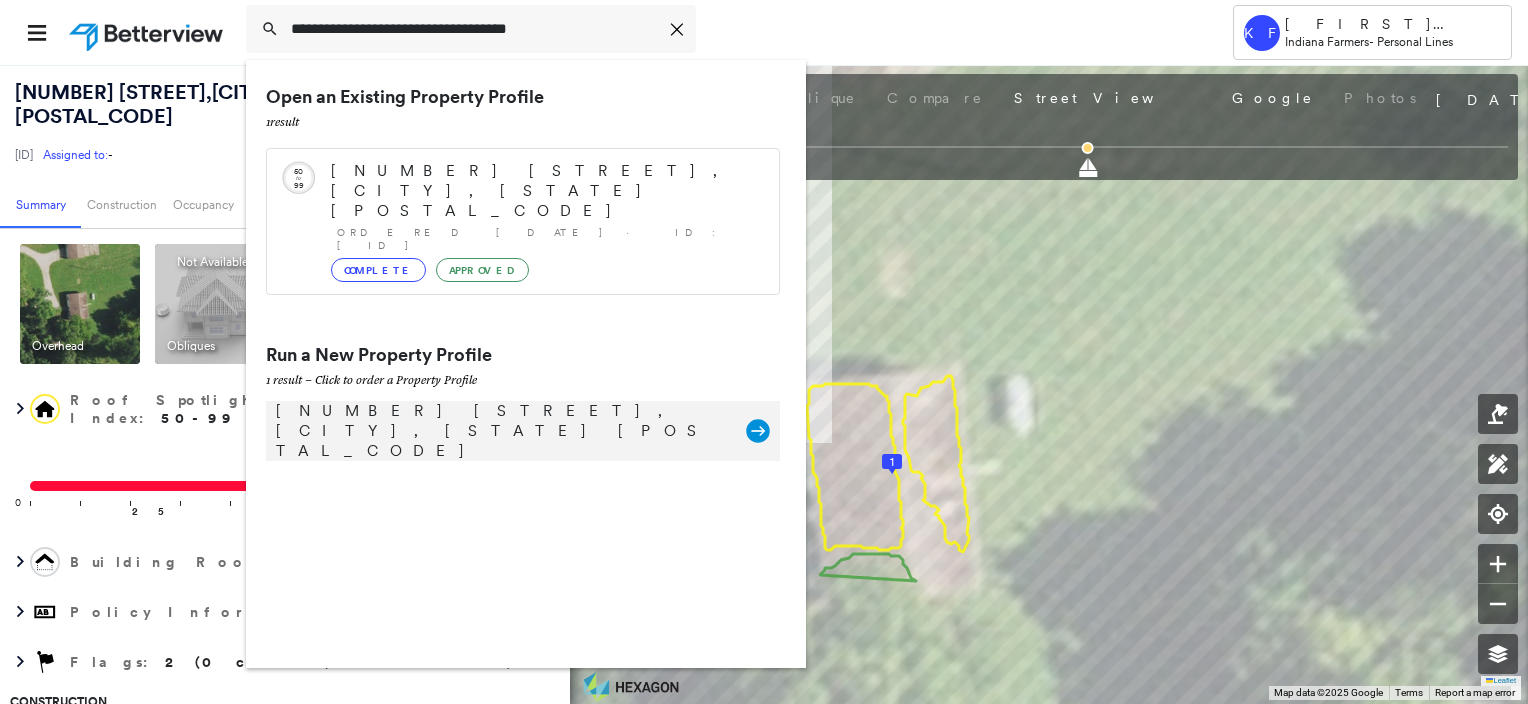 type on "**********" 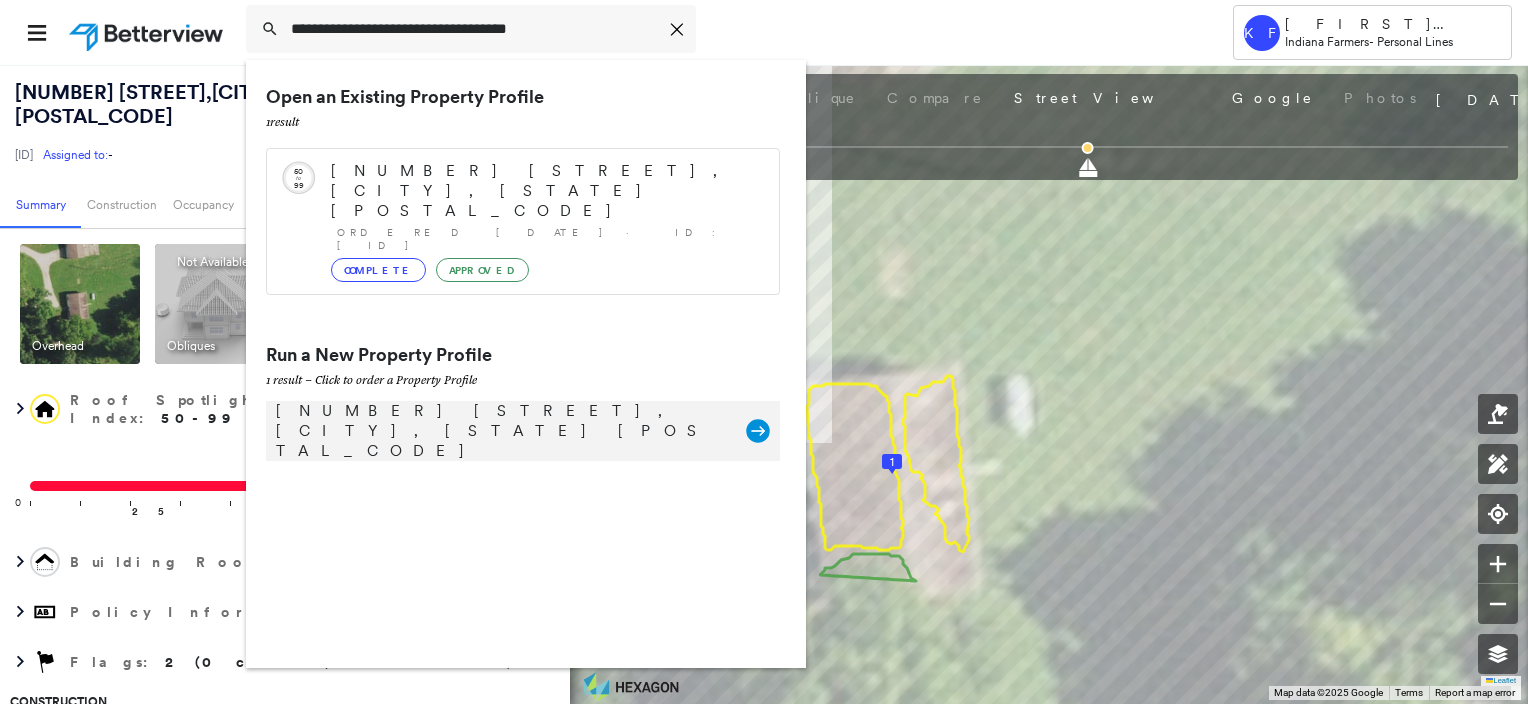 click 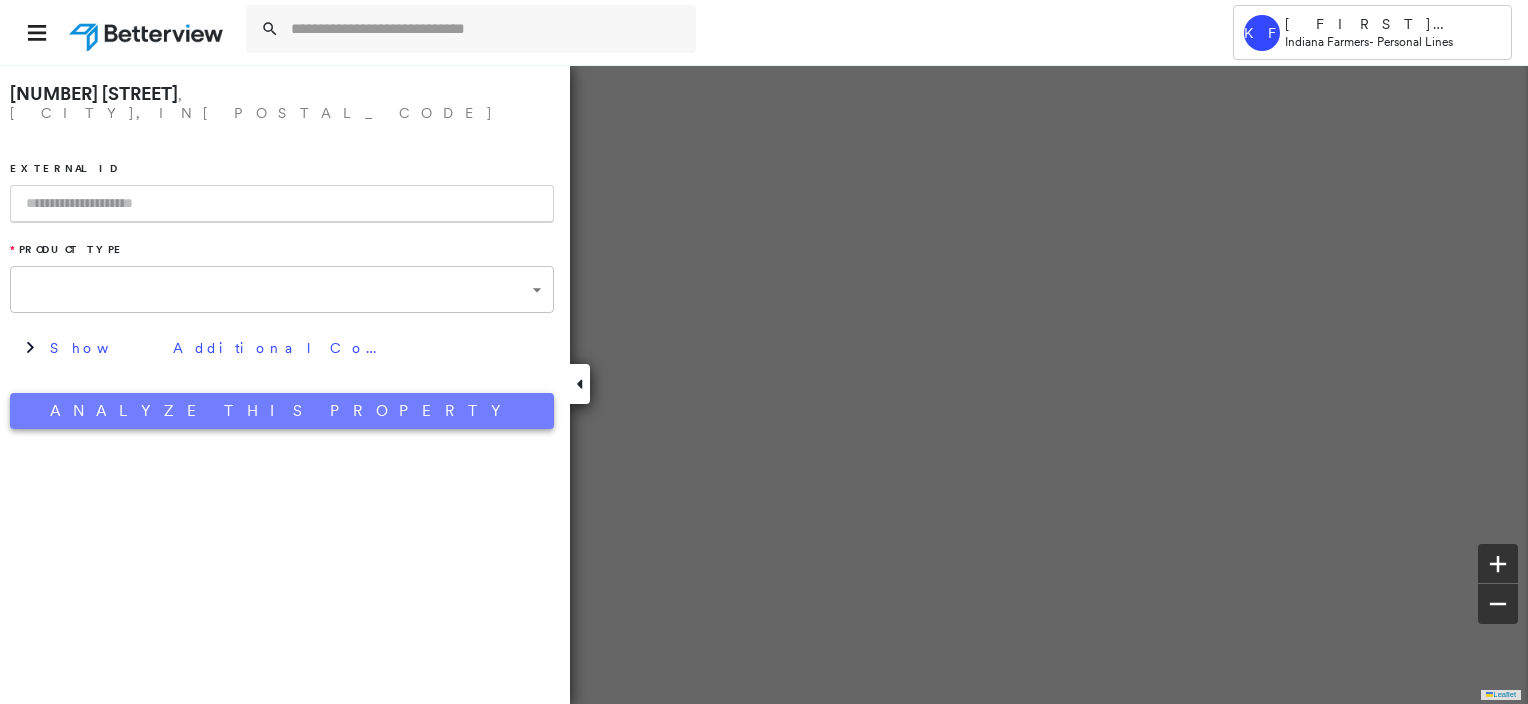 type on "**********" 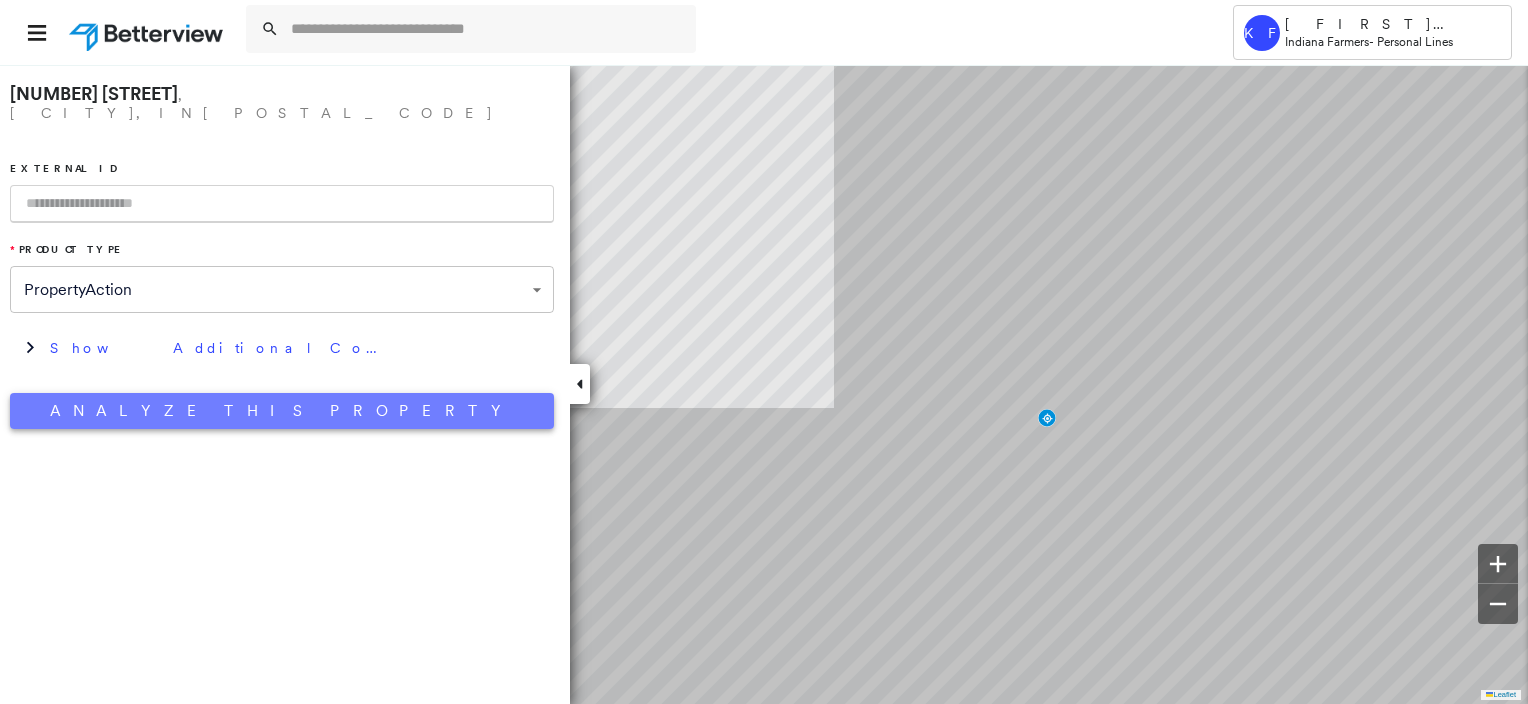 click on "Analyze This Property" at bounding box center [282, 411] 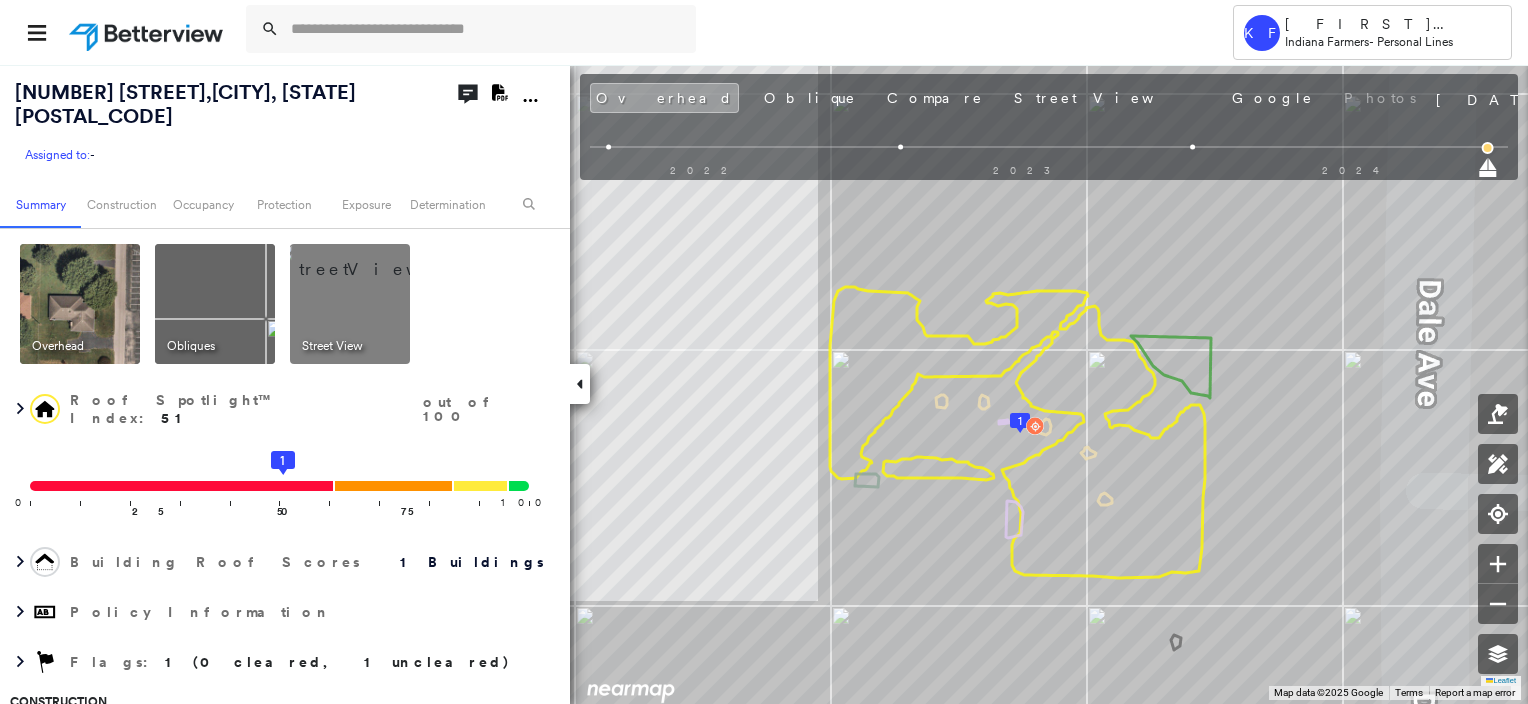 click at bounding box center [374, 259] 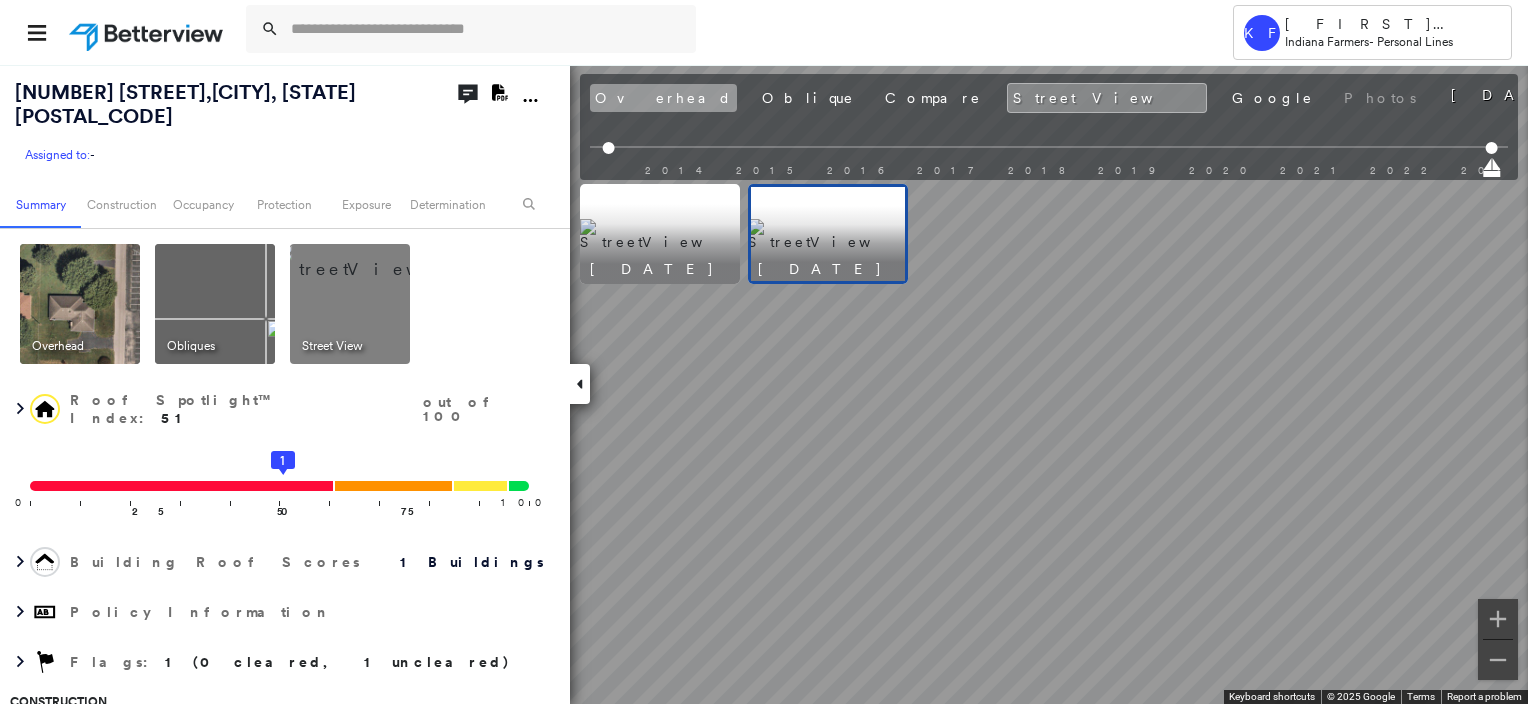 click on "Overhead" at bounding box center (663, 98) 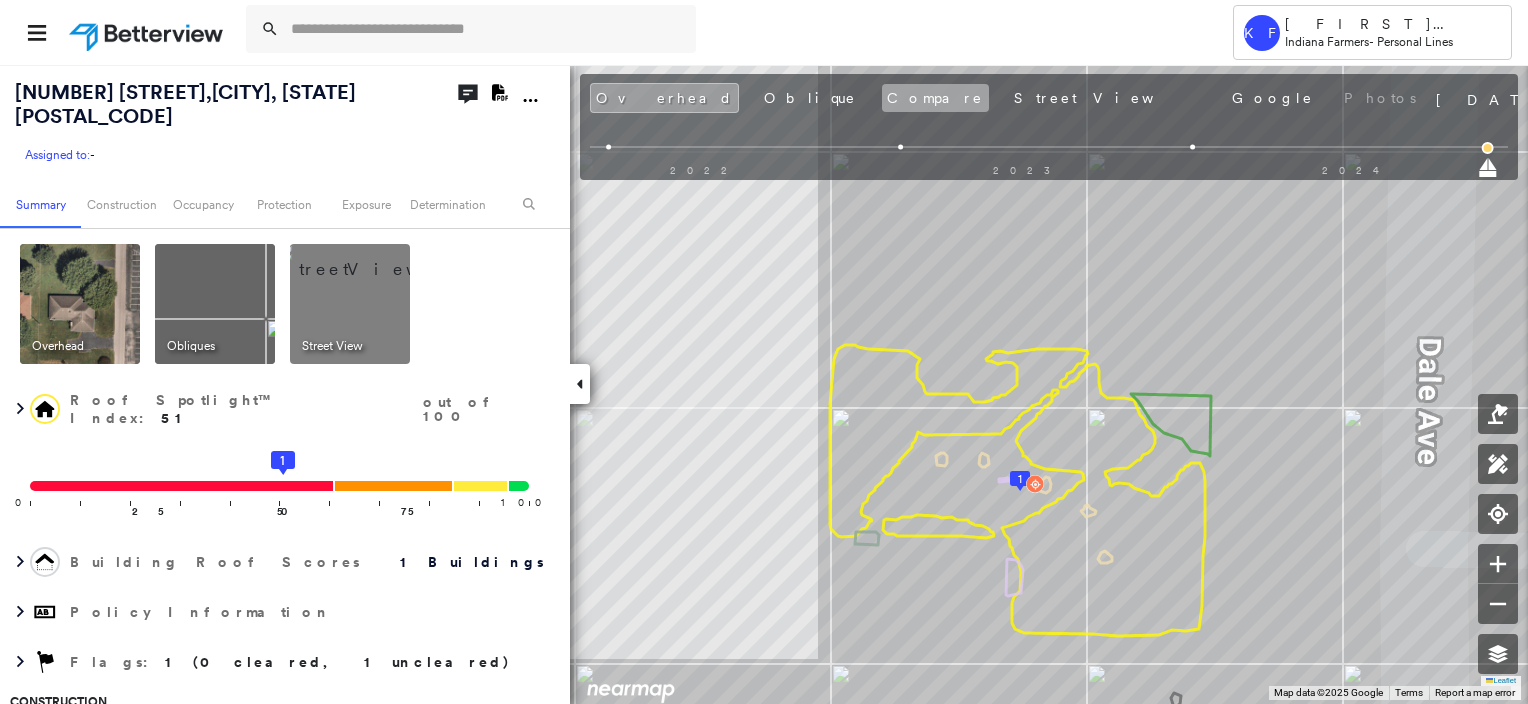 click on "Compare" at bounding box center (935, 98) 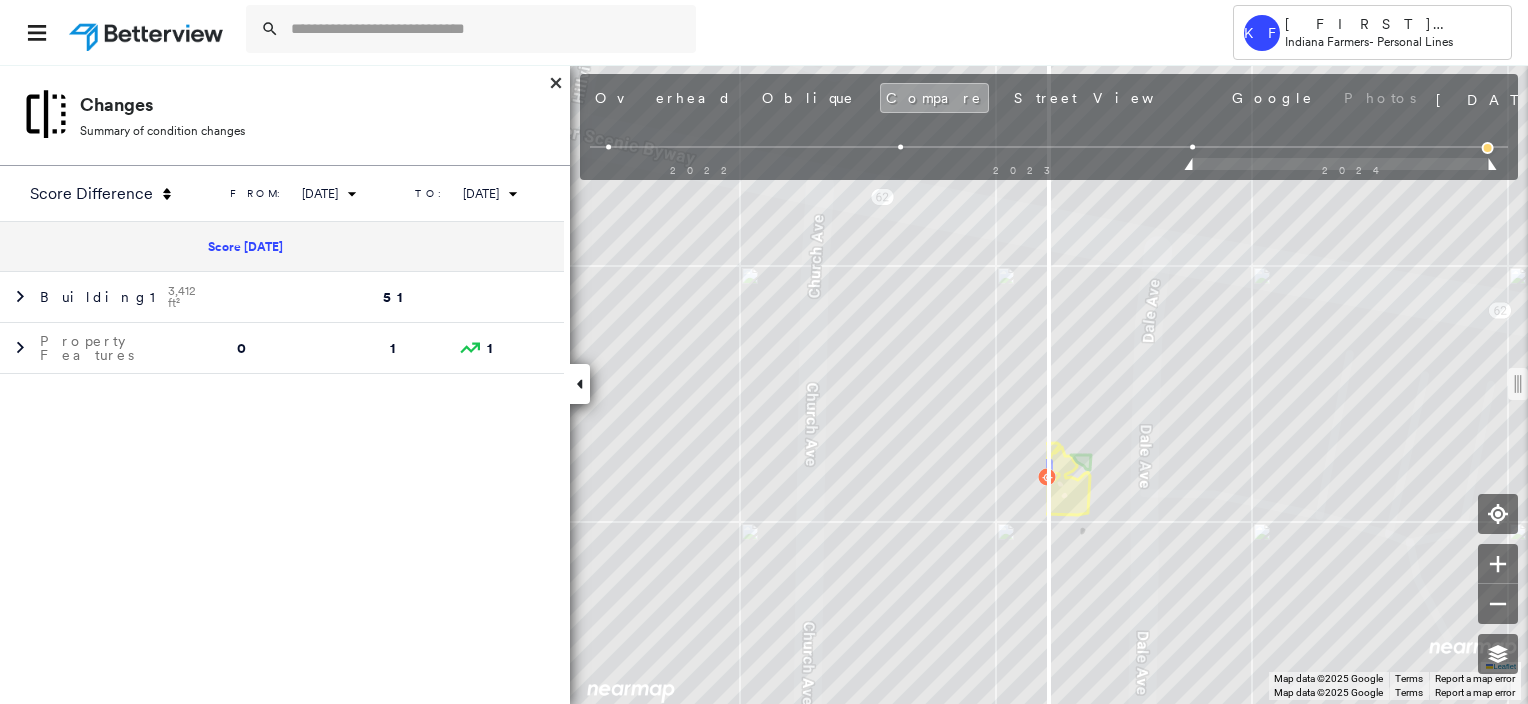 click on "Tower KF [LAST] [FIRST] Indiana Farmers - Personal Lines [NUMBER] [STREET] , [CITY], [STATE] [POSTAL_CODE] Assigned to: - Assigned to: - Assigned to: - Open Comments Download PDF Report Summary Construction Occupancy Protection Exposure Determination Looking for roof spotlights? Analyze this date Overhead Obliques Street View Roof Spotlight™ Index 0 100 25 50 75 1 Building Roof Scores 0 Buildings Policy Information Flags : 1 (0 cleared, 1 uncleared) Construction Occupancy Place Detail Google - Places Smarty Streets - Surrounding Properties National Registry of Historic Places Protection US Fire Administration: Nearest Fire Stations Exposure Additional Perils FEMA Risk Index Determination Flags : 1 (0 cleared, 1 uncleared) Uncleared Flags (1) Cleared Flags (0) Med Medium Priority Roof Score Flagged [DATE] Clear Action Taken New Entry History Quote/New Business Terms & Conditions Added ACV Endorsement Added Cosmetic Endorsement Inspection/Loss Control Report Information Added to Inspection Survey General Save *" at bounding box center [764, 352] 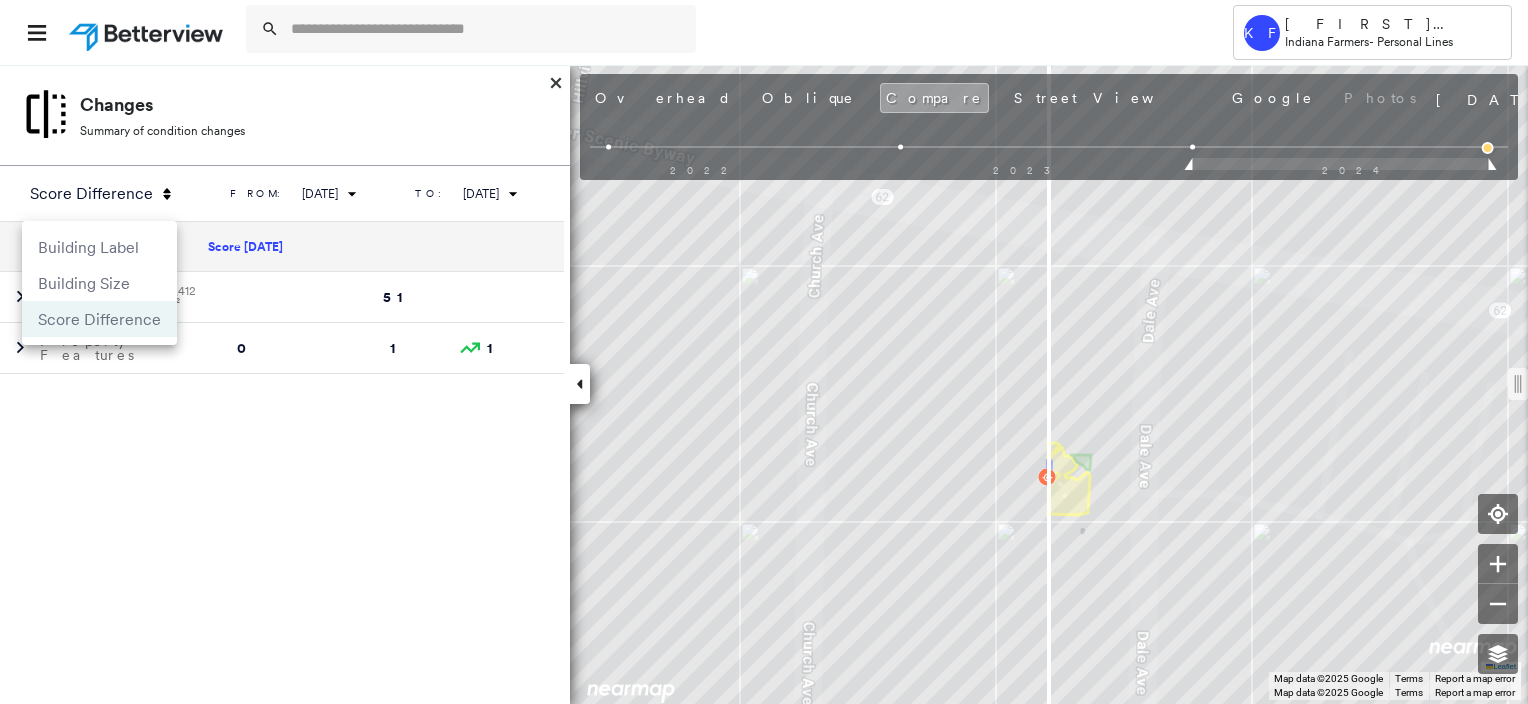click at bounding box center [764, 352] 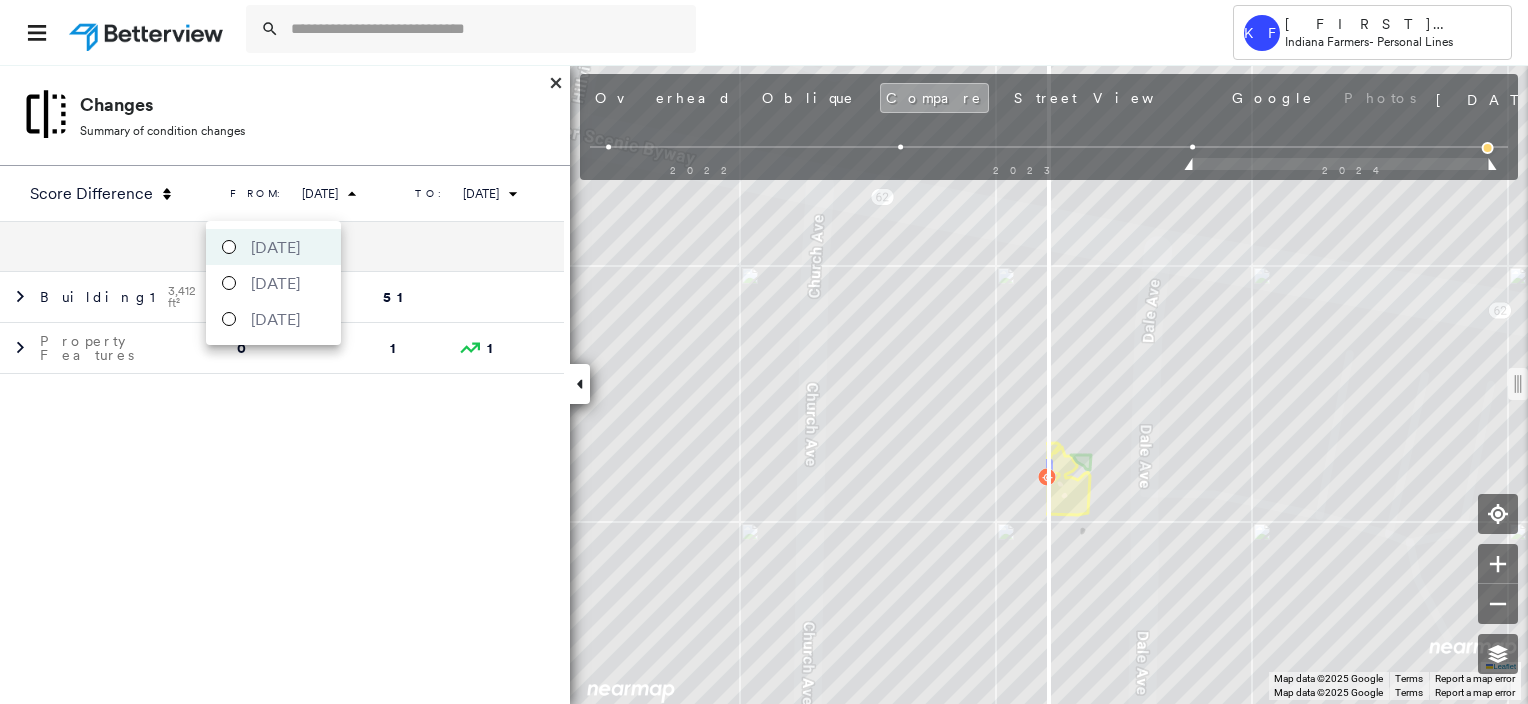 click on "Tower KF [LAST] [FIRST] Indiana Farmers - Personal Lines [NUMBER] [STREET] , [CITY], [STATE] [POSTAL_CODE] Assigned to: - Assigned to: - Assigned to: - Open Comments Download PDF Report Summary Construction Occupancy Protection Exposure Determination Looking for roof spotlights? Analyze this date Overhead Obliques Street View Roof Spotlight™ Index 0 100 25 50 75 1 Building Roof Scores 0 Buildings Policy Information Flags : 1 (0 cleared, 1 uncleared) Construction Occupancy Place Detail Google - Places Smarty Streets - Surrounding Properties National Registry of Historic Places Protection US Fire Administration: Nearest Fire Stations Exposure Additional Perils FEMA Risk Index Determination Flags : 1 (0 cleared, 1 uncleared) Uncleared Flags (1) Cleared Flags (0) Med Medium Priority Roof Score Flagged [DATE] Clear Action Taken New Entry History Quote/New Business Terms & Conditions Added ACV Endorsement Added Cosmetic Endorsement Inspection/Loss Control Report Information Added to Inspection Survey General Save *" at bounding box center [764, 352] 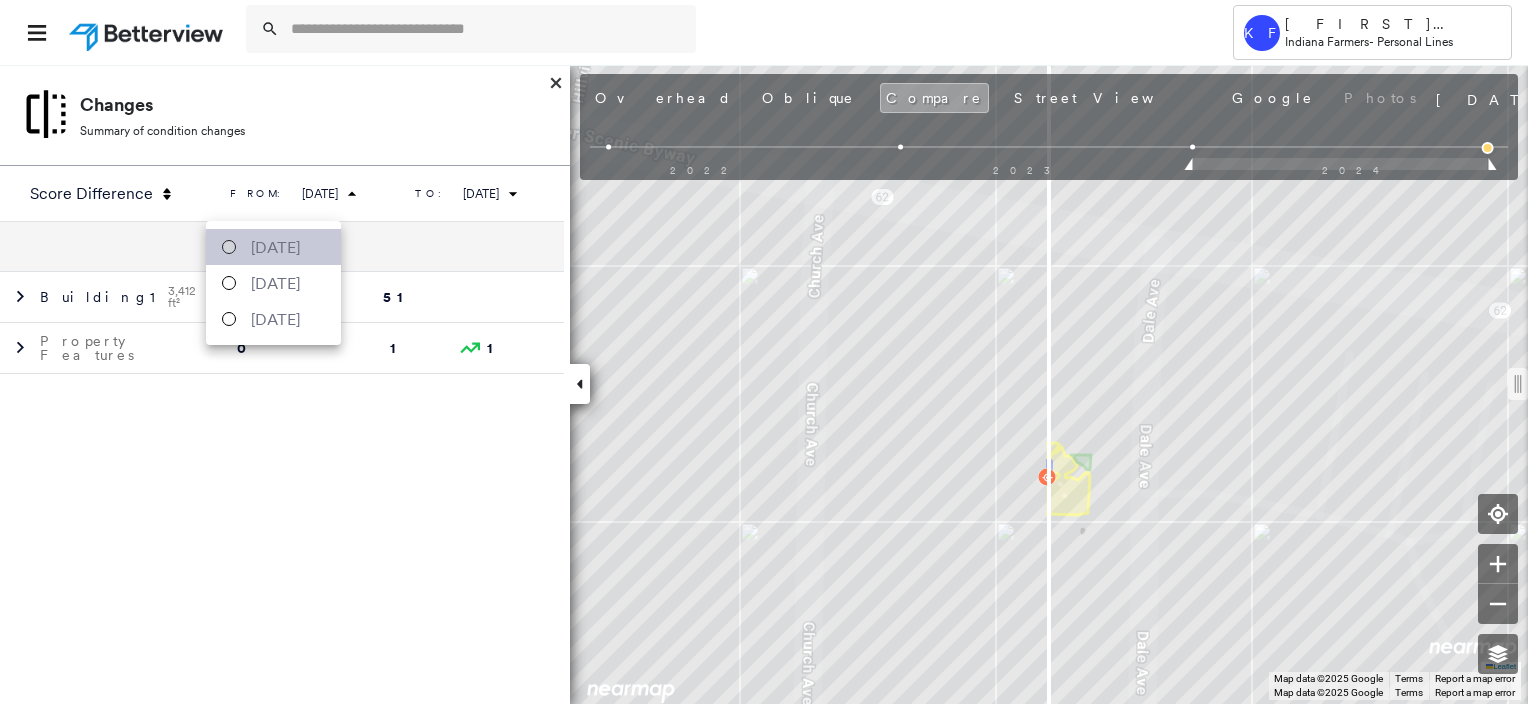 click at bounding box center [229, 247] 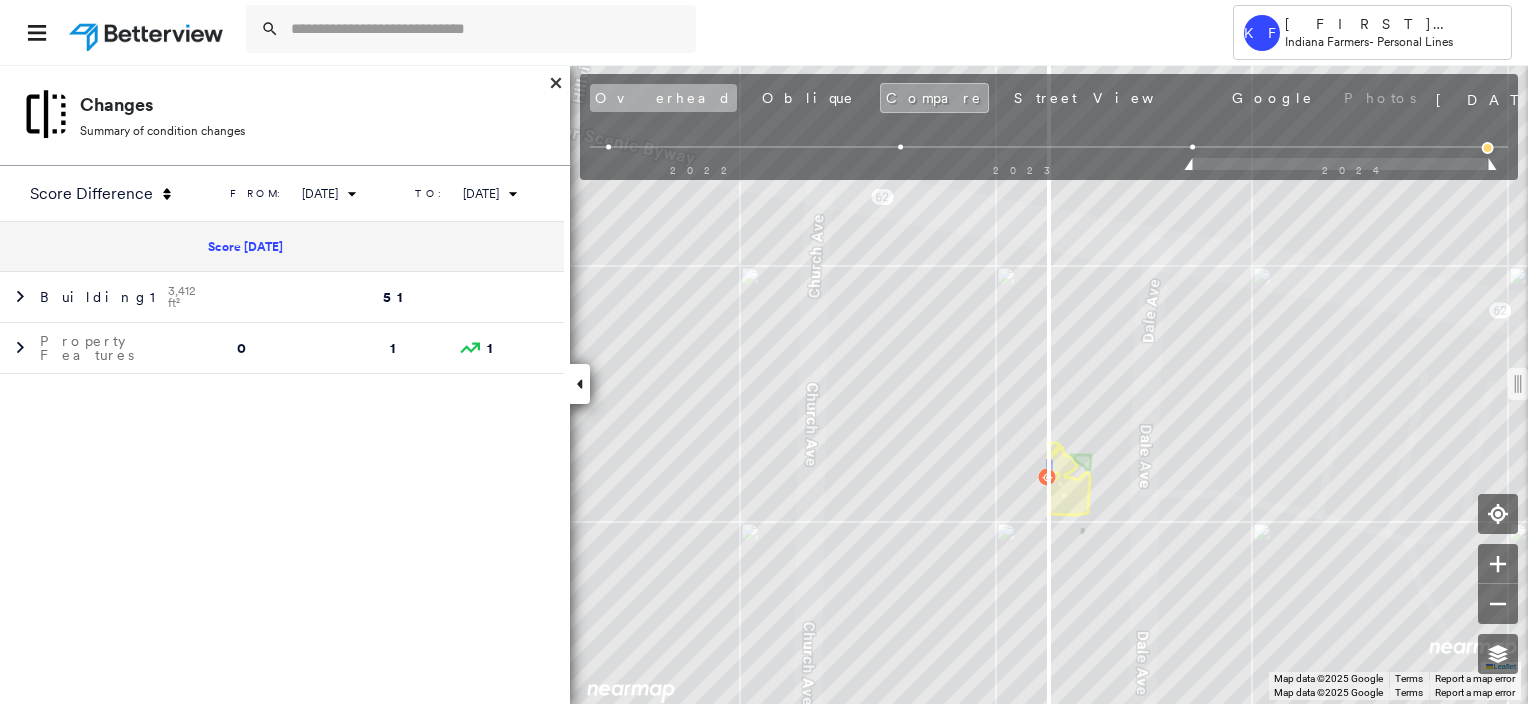 click on "Overhead" at bounding box center (663, 98) 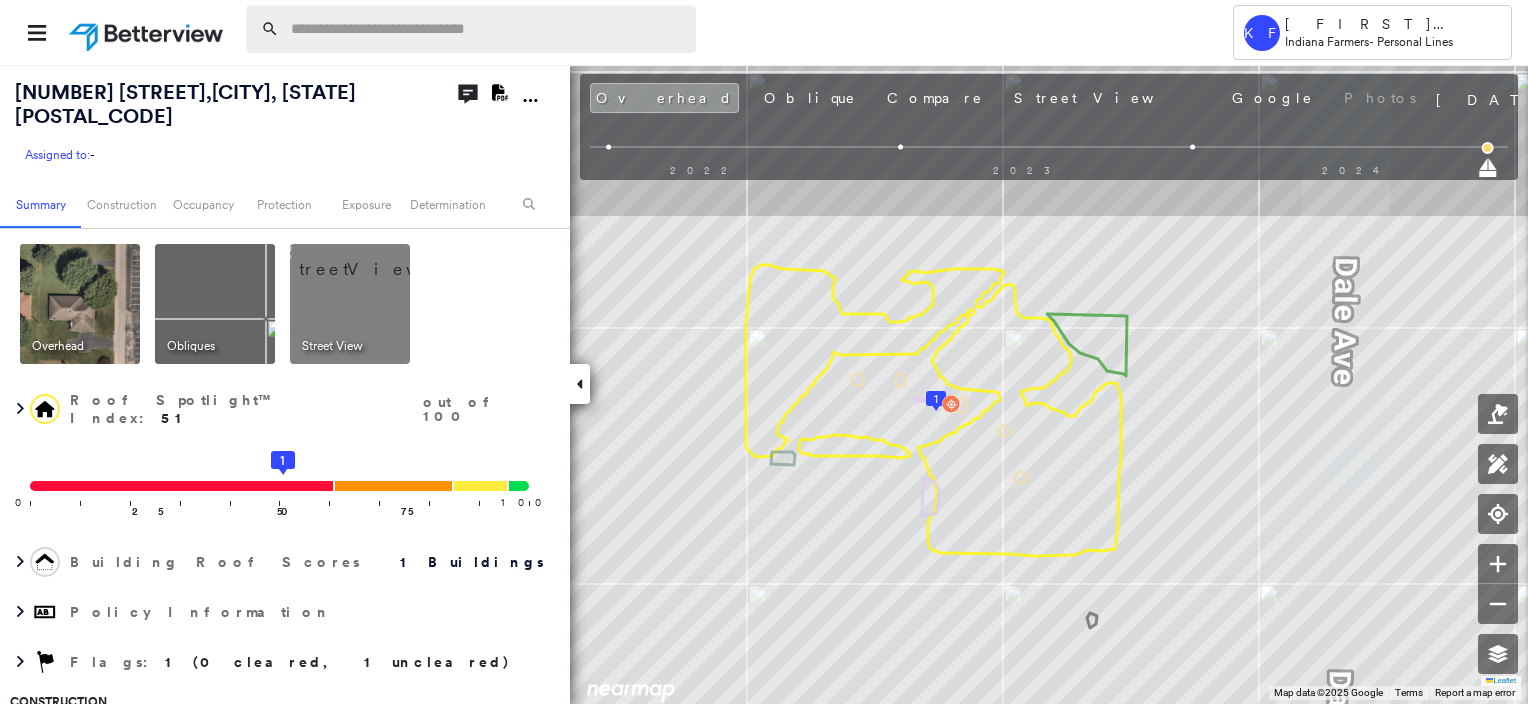 click at bounding box center [487, 29] 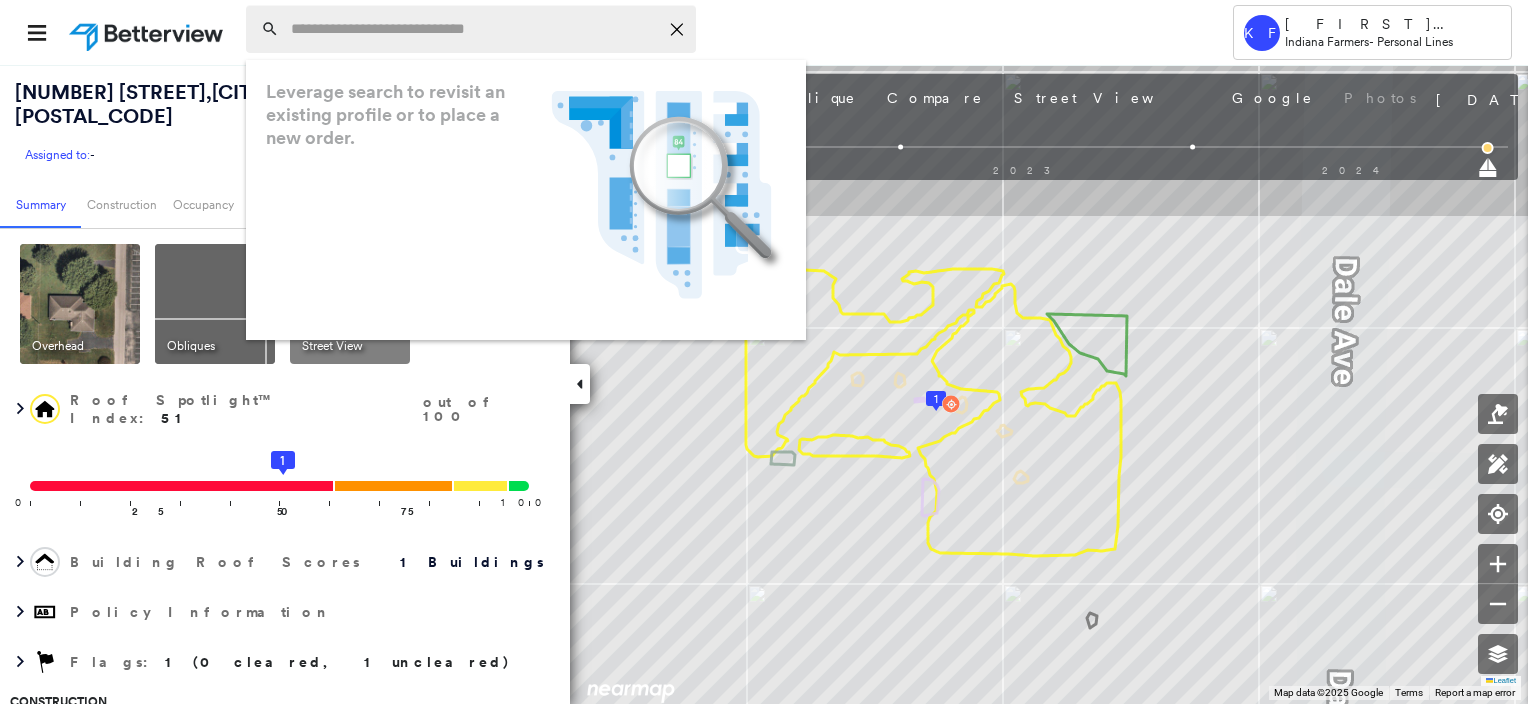 paste on "**********" 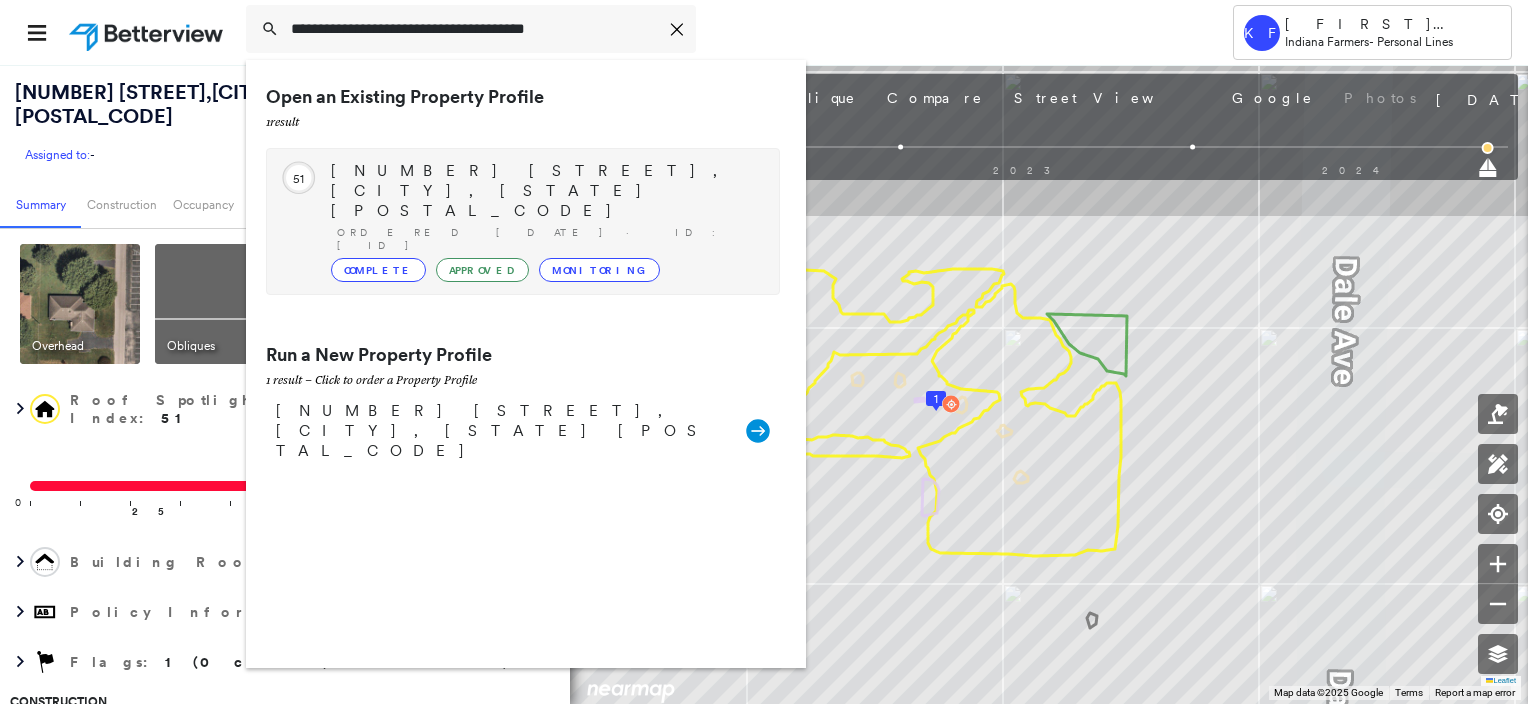 type on "**********" 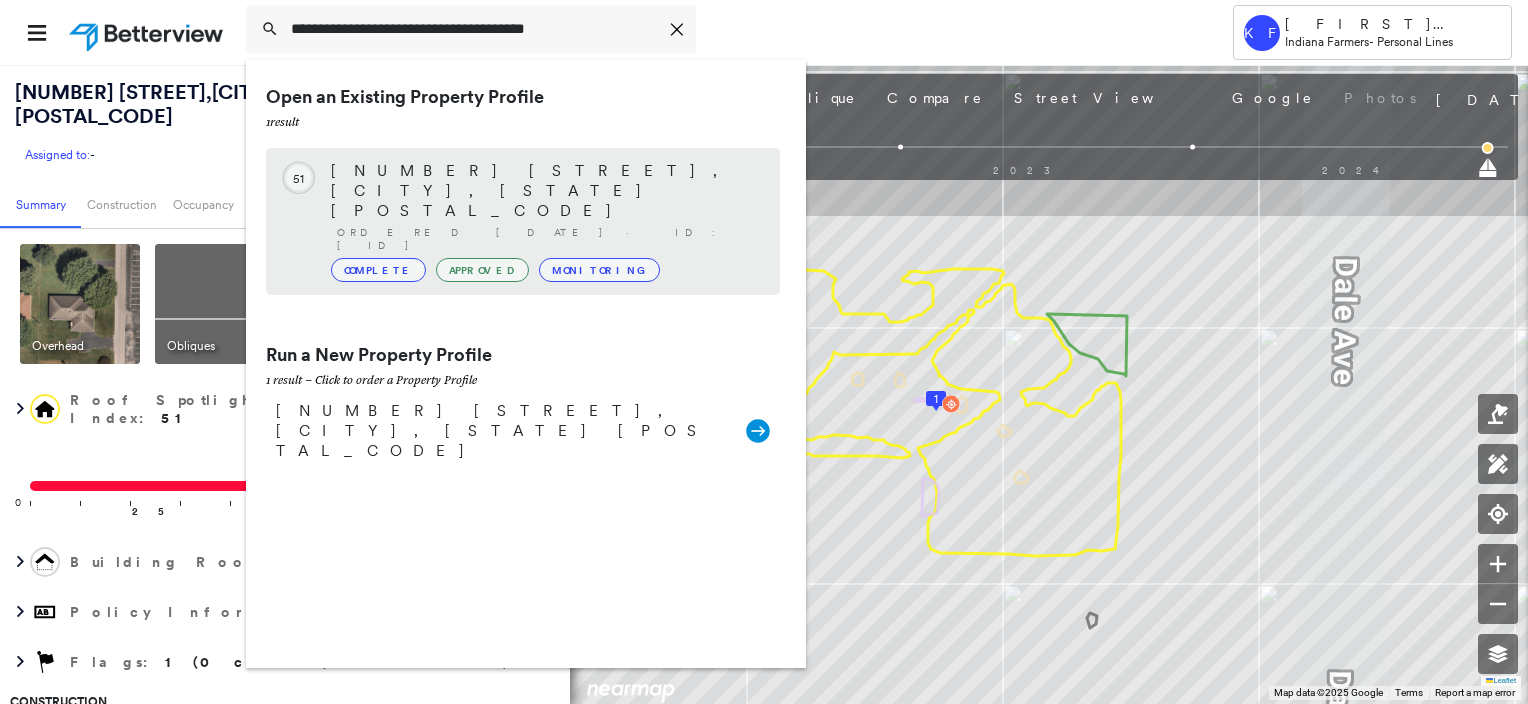 click on "Complete Approved Monitoring" at bounding box center (545, 270) 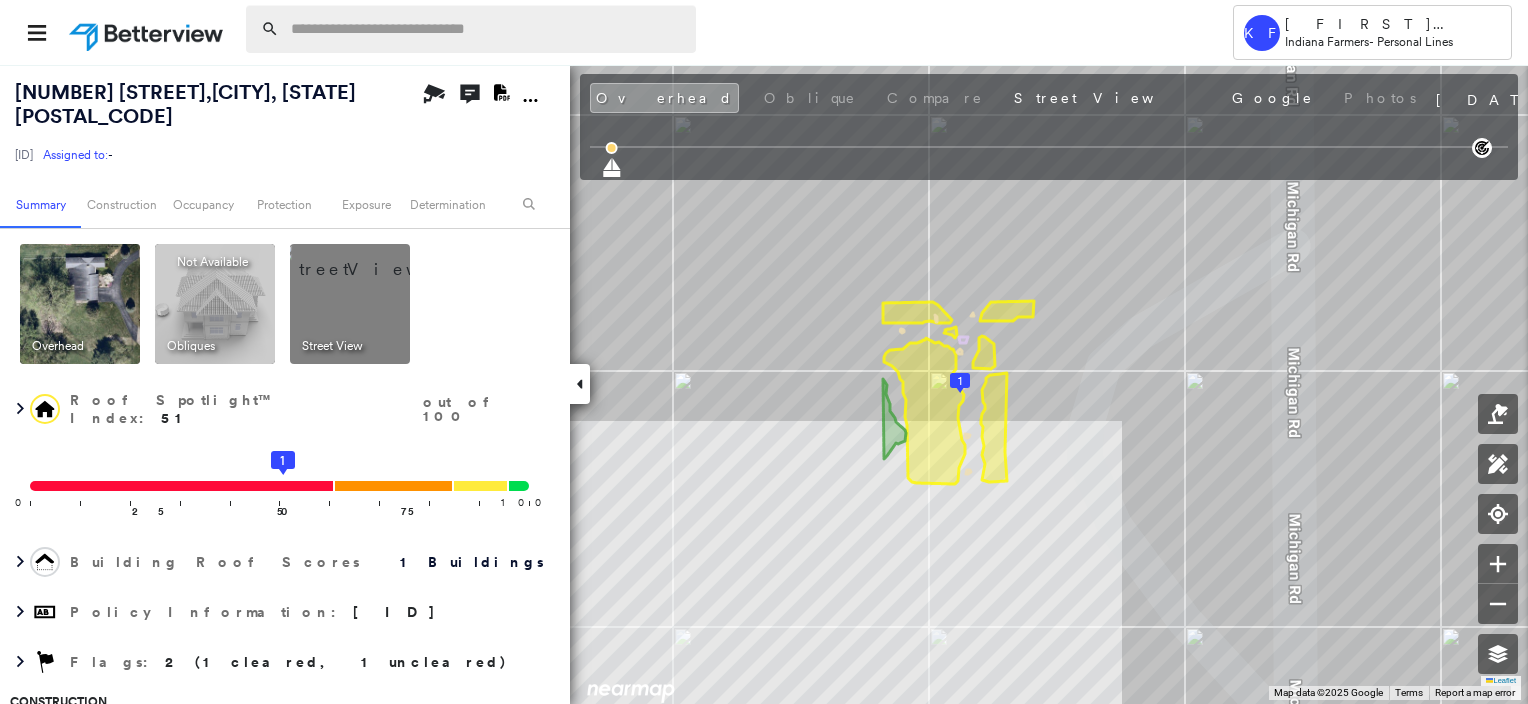 click at bounding box center (487, 29) 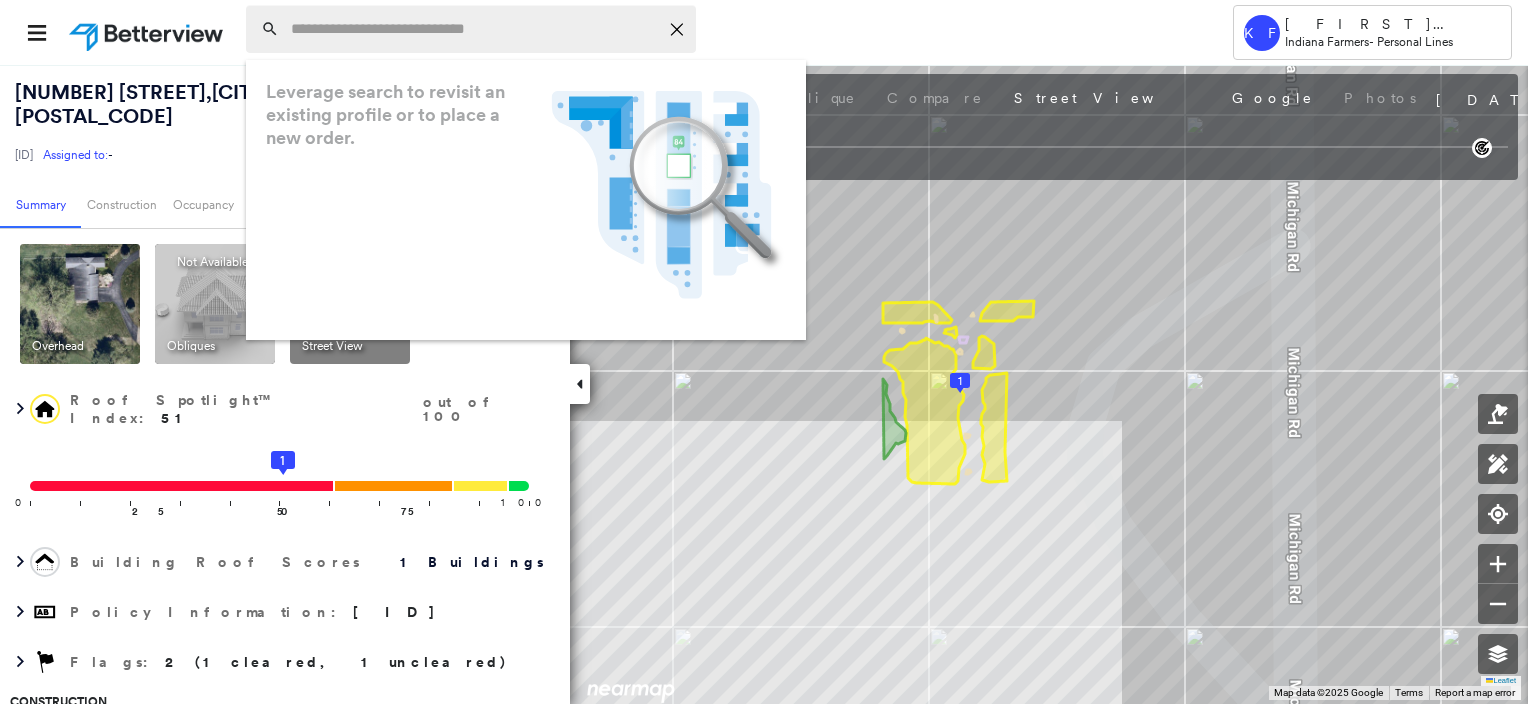 paste on "**********" 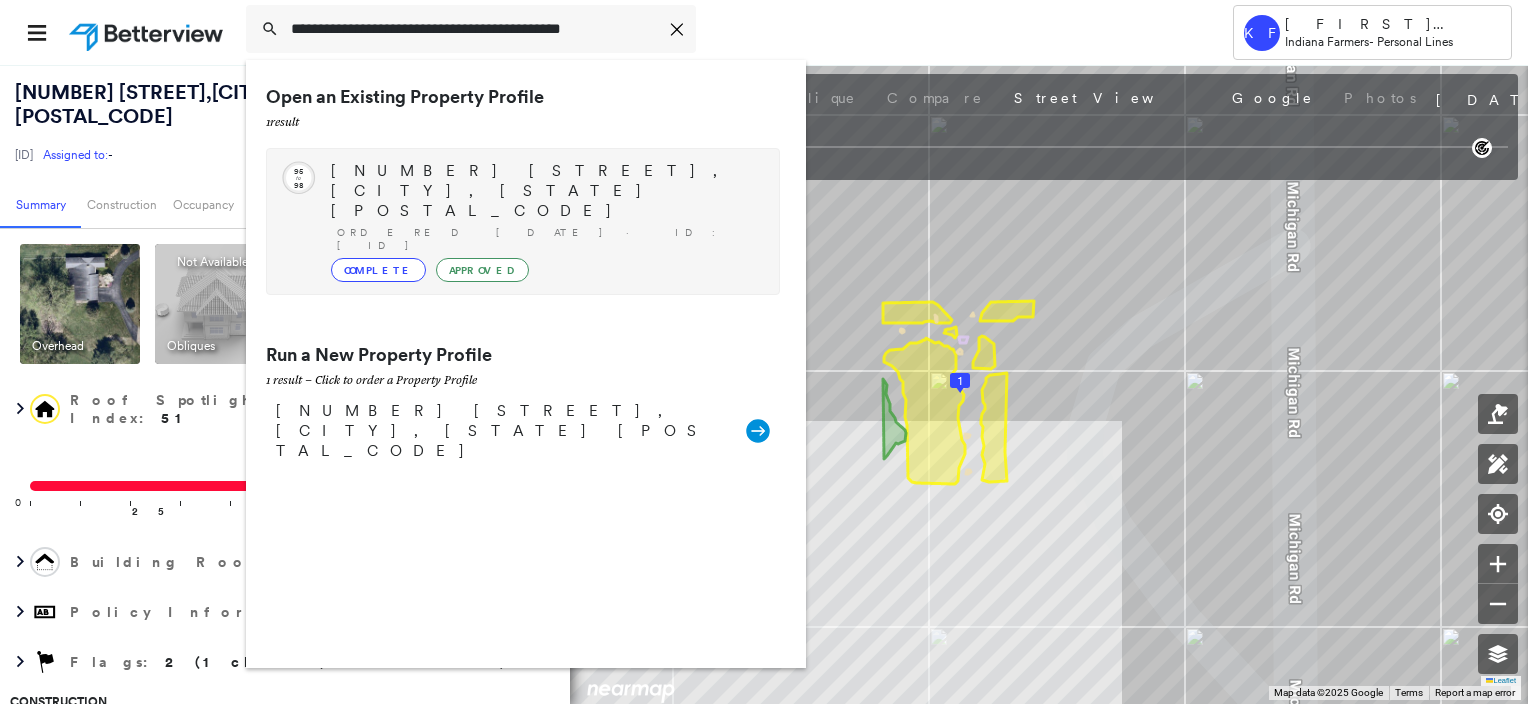 type on "**********" 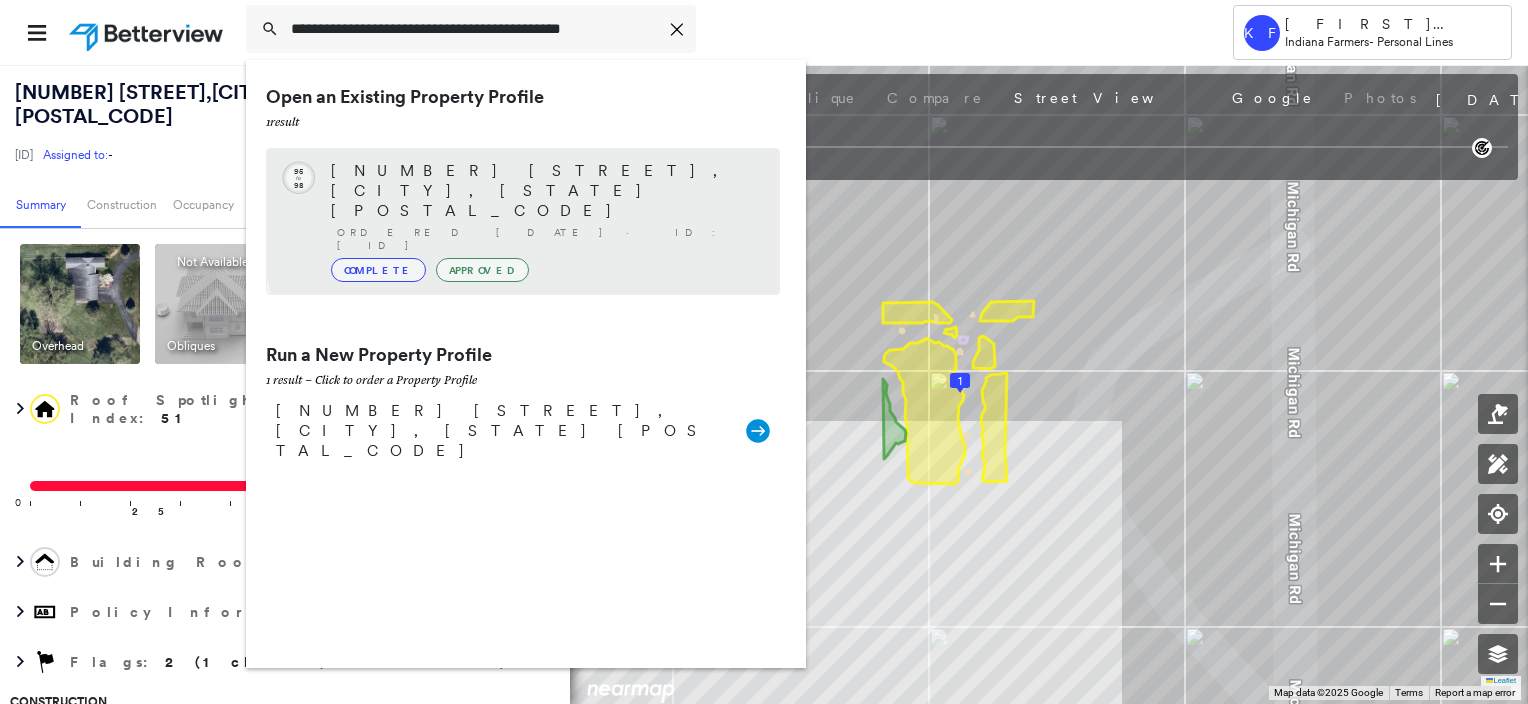 click on "Complete Approved" at bounding box center (545, 270) 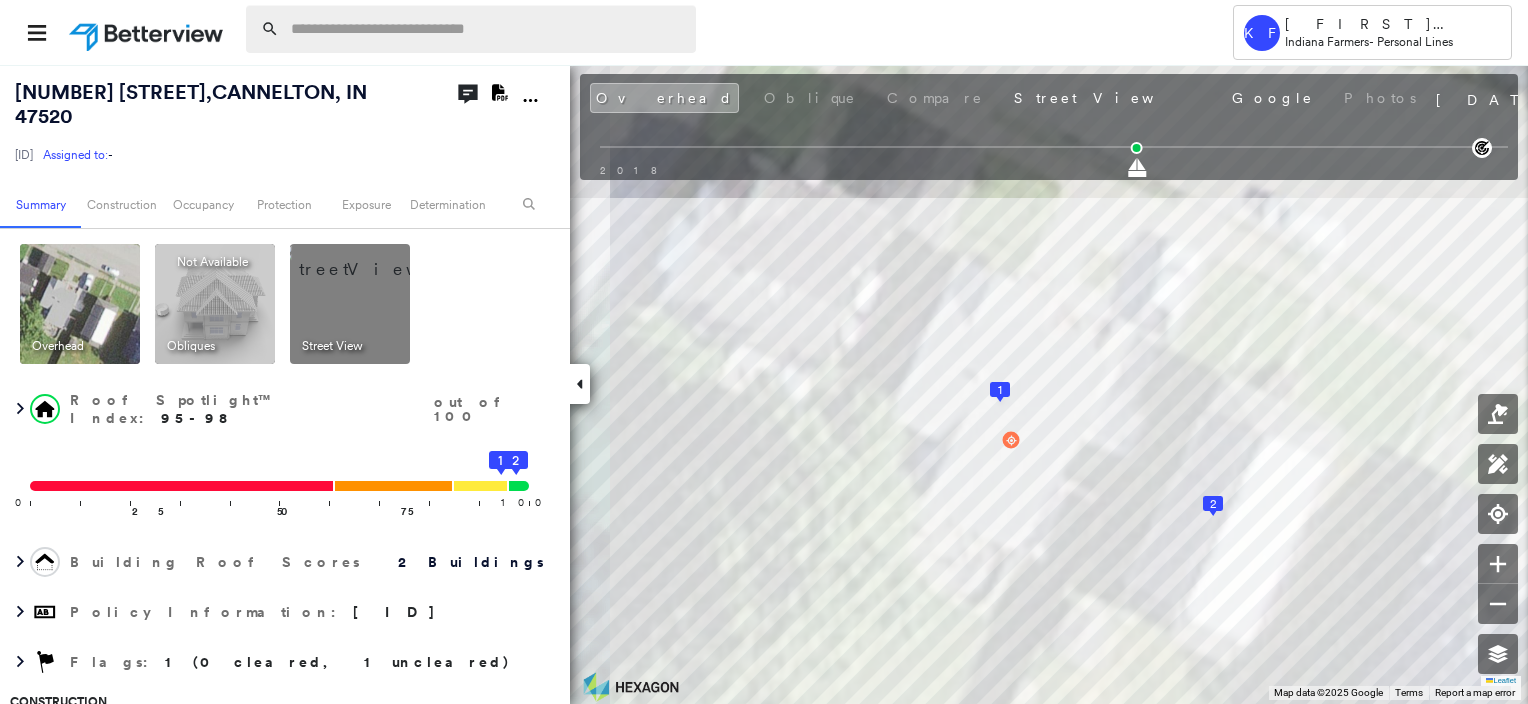 click at bounding box center (487, 29) 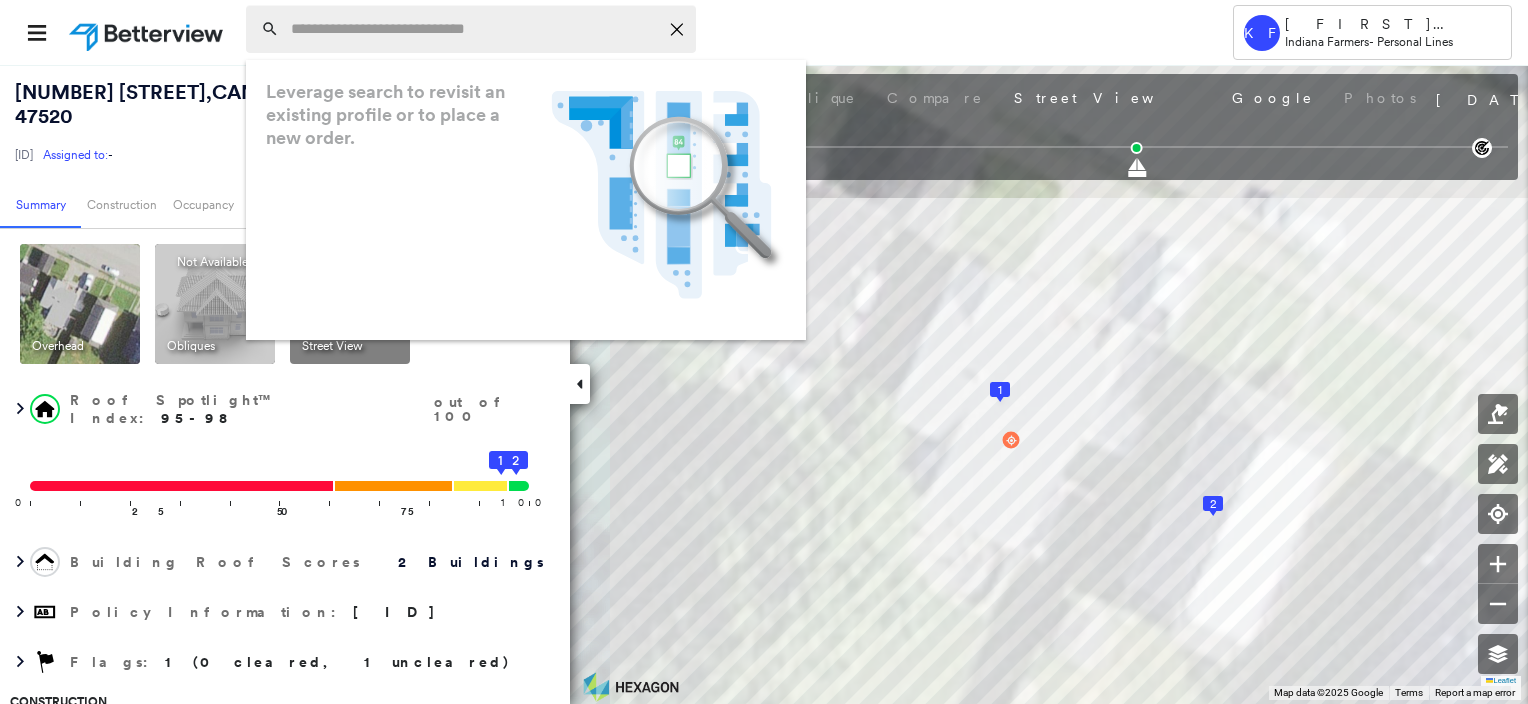 paste on "**********" 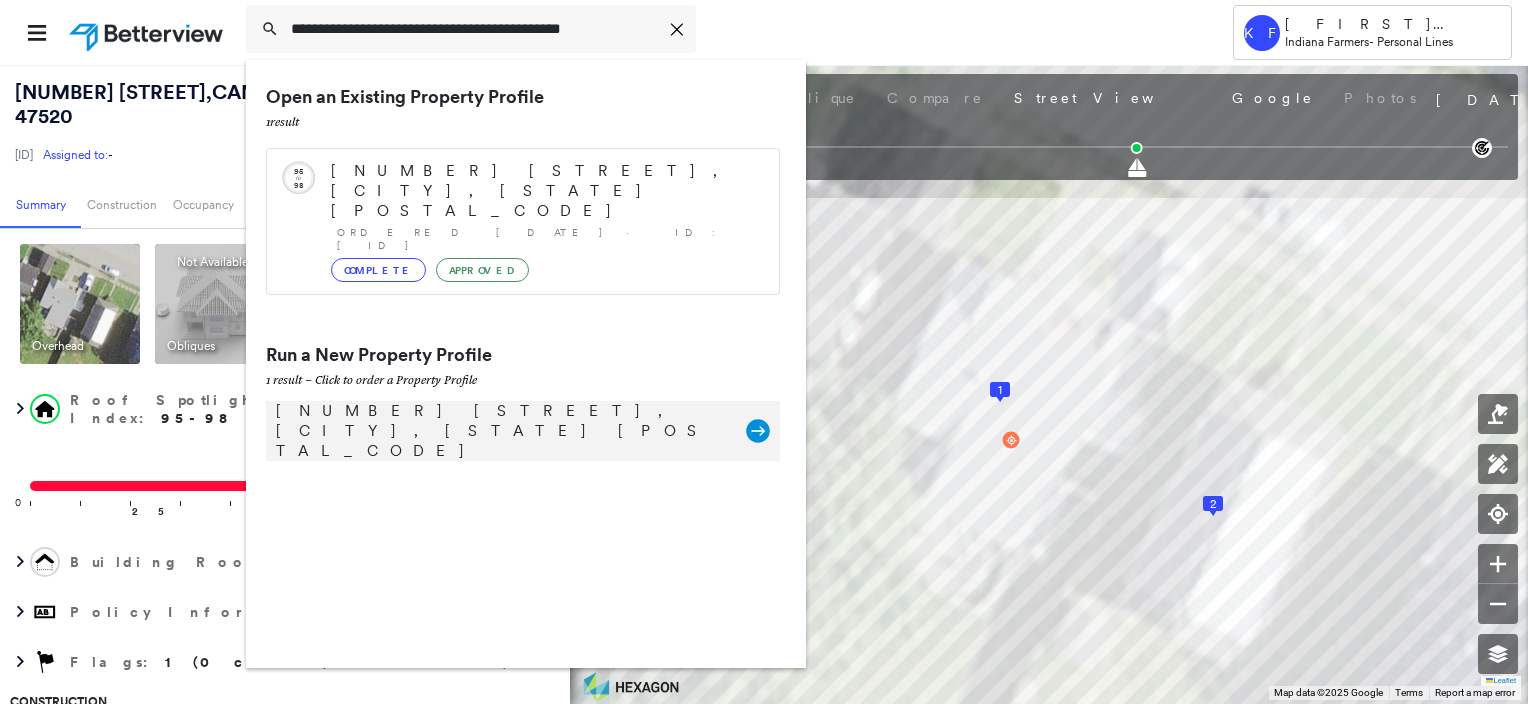 type on "**********" 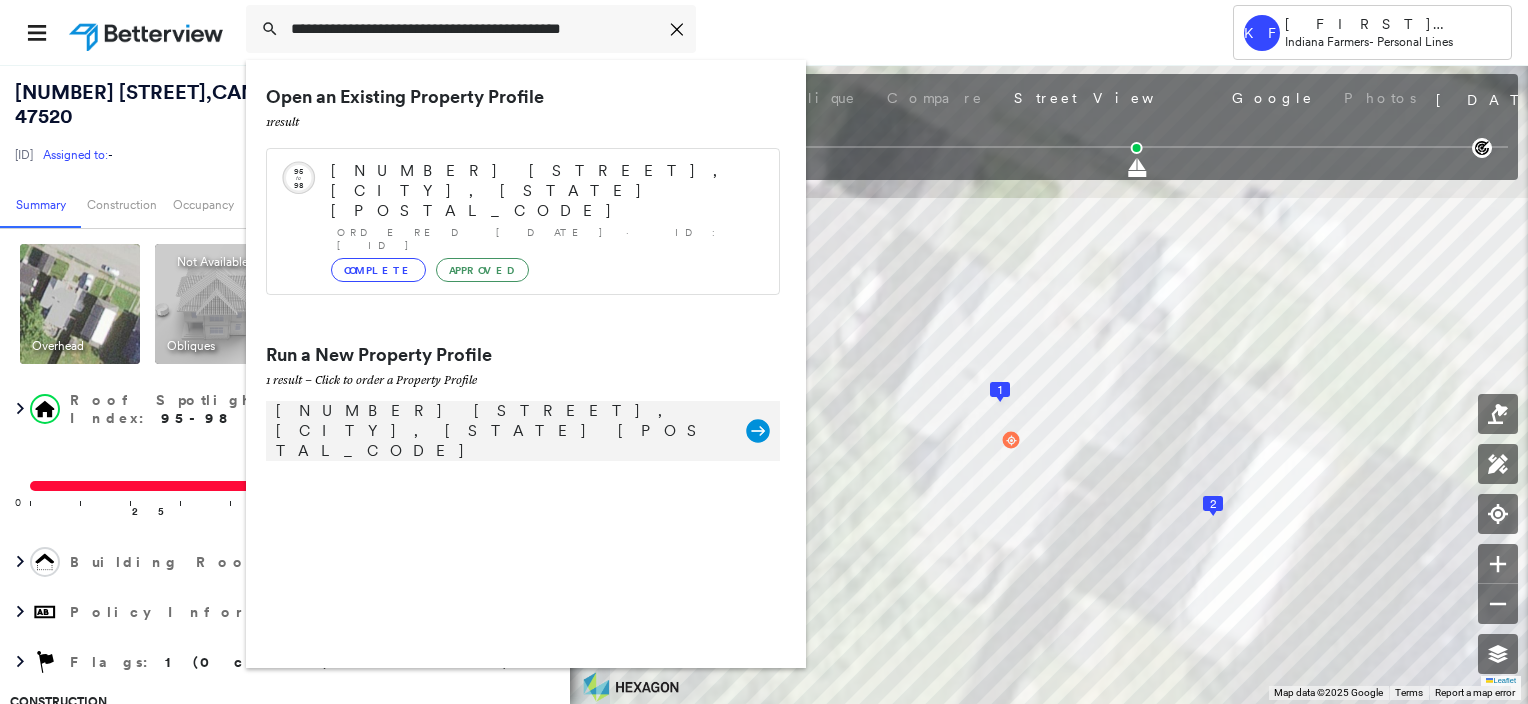 click 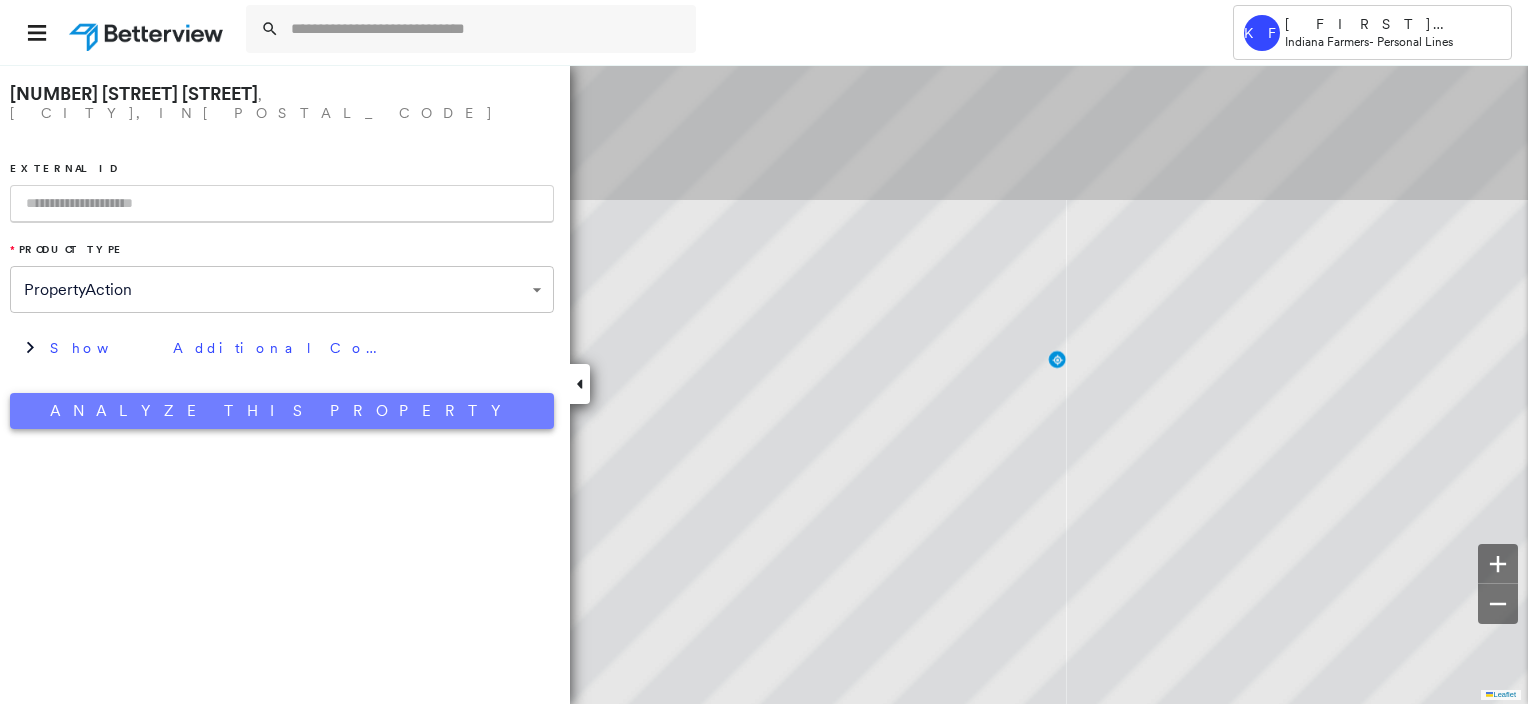 click on "Analyze This Property" at bounding box center (282, 411) 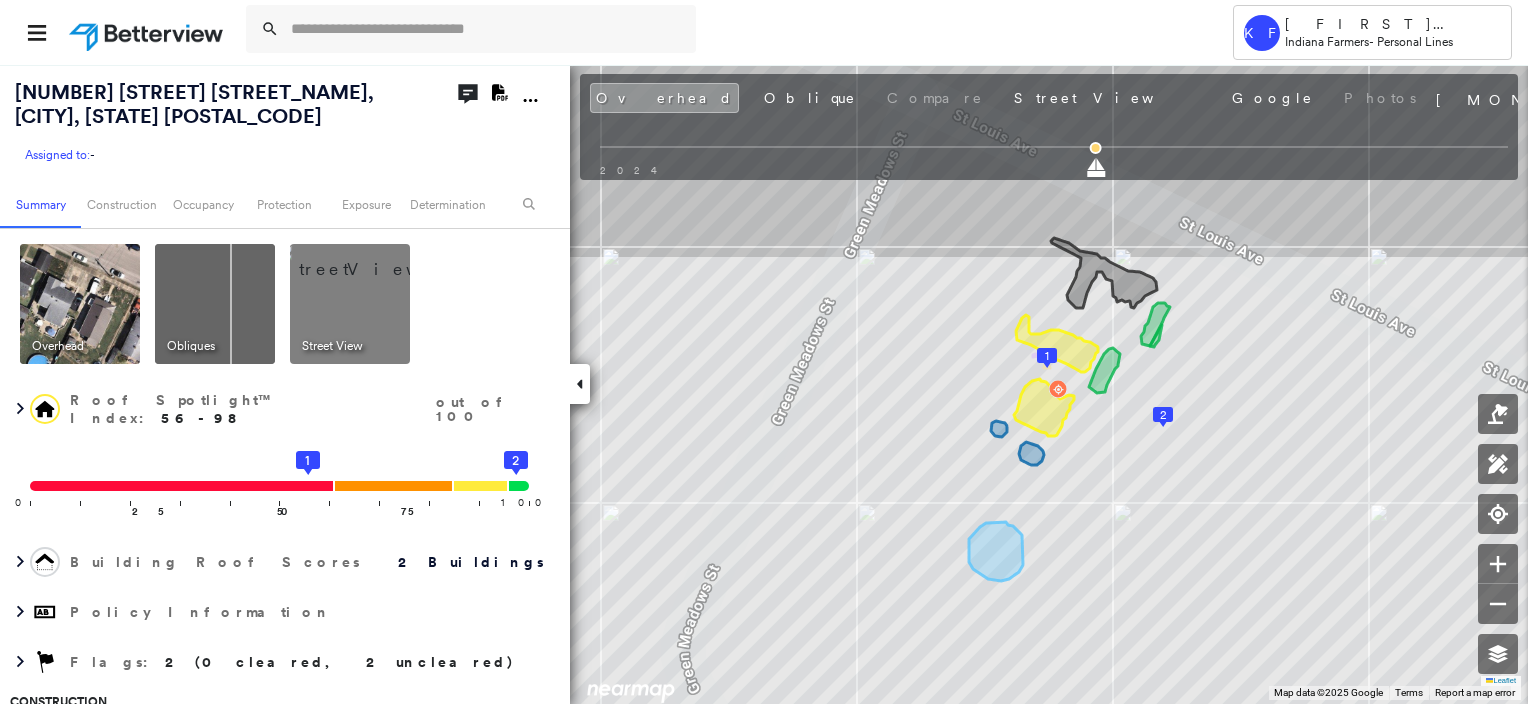 scroll, scrollTop: 0, scrollLeft: 0, axis: both 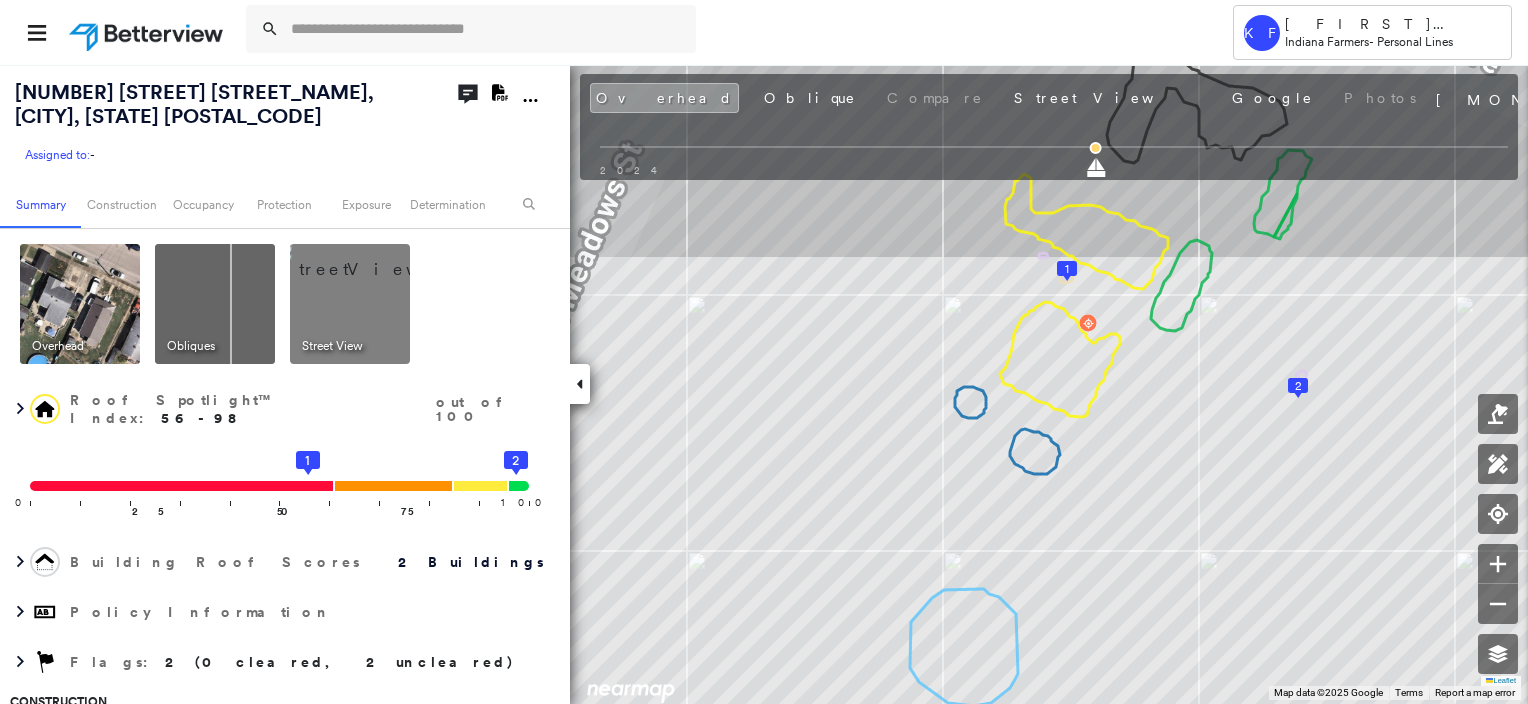 click at bounding box center [374, 259] 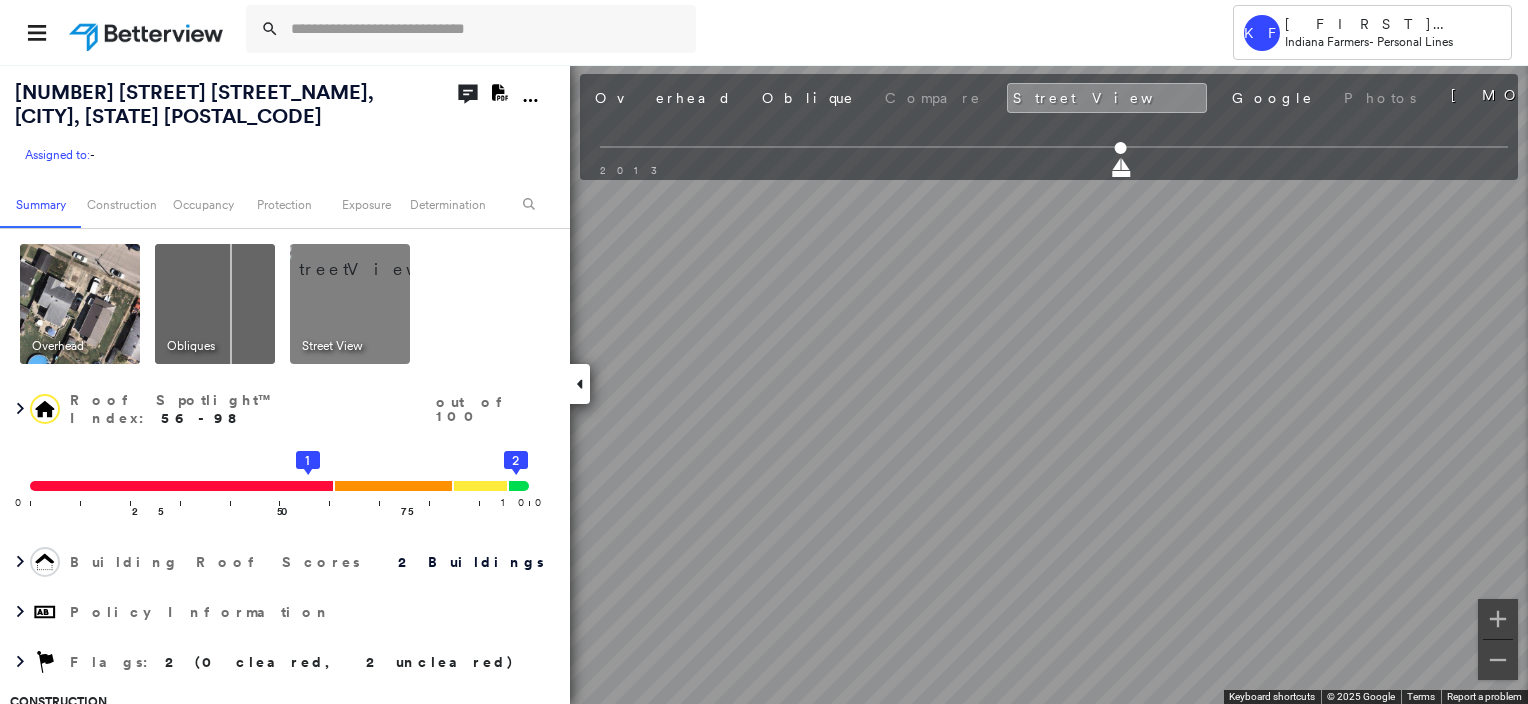 click on "Tower KF Kelly Franklin Indiana Farmers  -   Personal Lines 726 Saint Louis Avenue ,  Cannelton, IN 47520 Assigned to:  - Assigned to:  - Assigned to:  - Open Comments Download PDF Report Summary Construction Occupancy Protection Exposure Determination Overhead Obliques Street View Roof Spotlight™ Index :  56-98 out of 100 0 100 25 50 75 1 2 Building Roof Scores 2 Buildings Policy Information Flags :  2 (0 cleared, 2 uncleared) Construction Roof Spotlights :  Staining, Chimney, Vent Property Features :  Car, Patio Furniture, Pool, Significantly Stained Pavement Roof Size & Shape :  2 buildings  Occupancy Place Detail Google - Places Smarty Streets - Surrounding Properties National Registry of Historic Places Protection US Fire Administration: Nearest Fire Stations Exposure Additional Perils FEMA Risk Index Determination Flags :  2 (0 cleared, 2 uncleared) Uncleared Flags (2) Cleared Flags  (0) Low Low Priority Roof Score Flagged 07/11/25 Clear Med Medium Priority Roof Score Flagged 07/11/25 Clear New Entry" at bounding box center (764, 352) 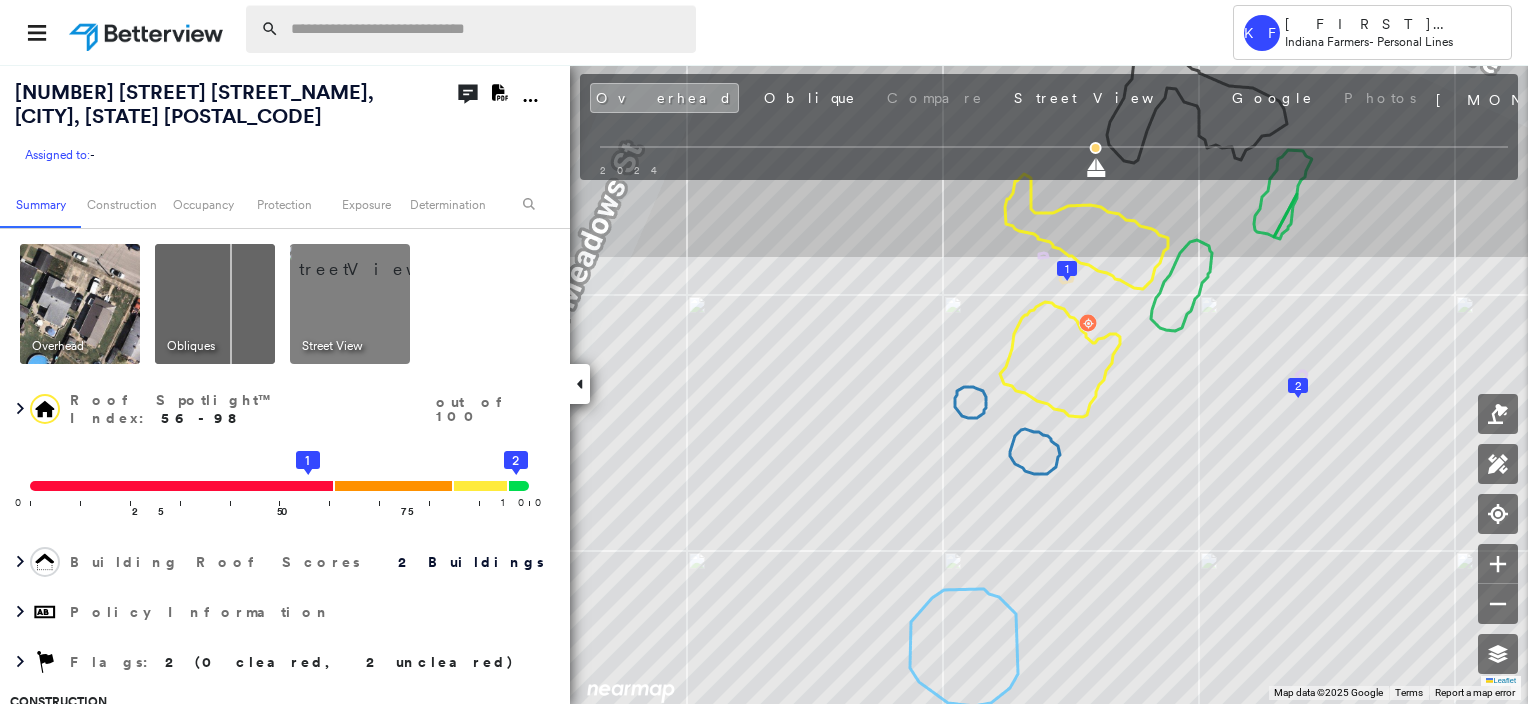 click at bounding box center [487, 29] 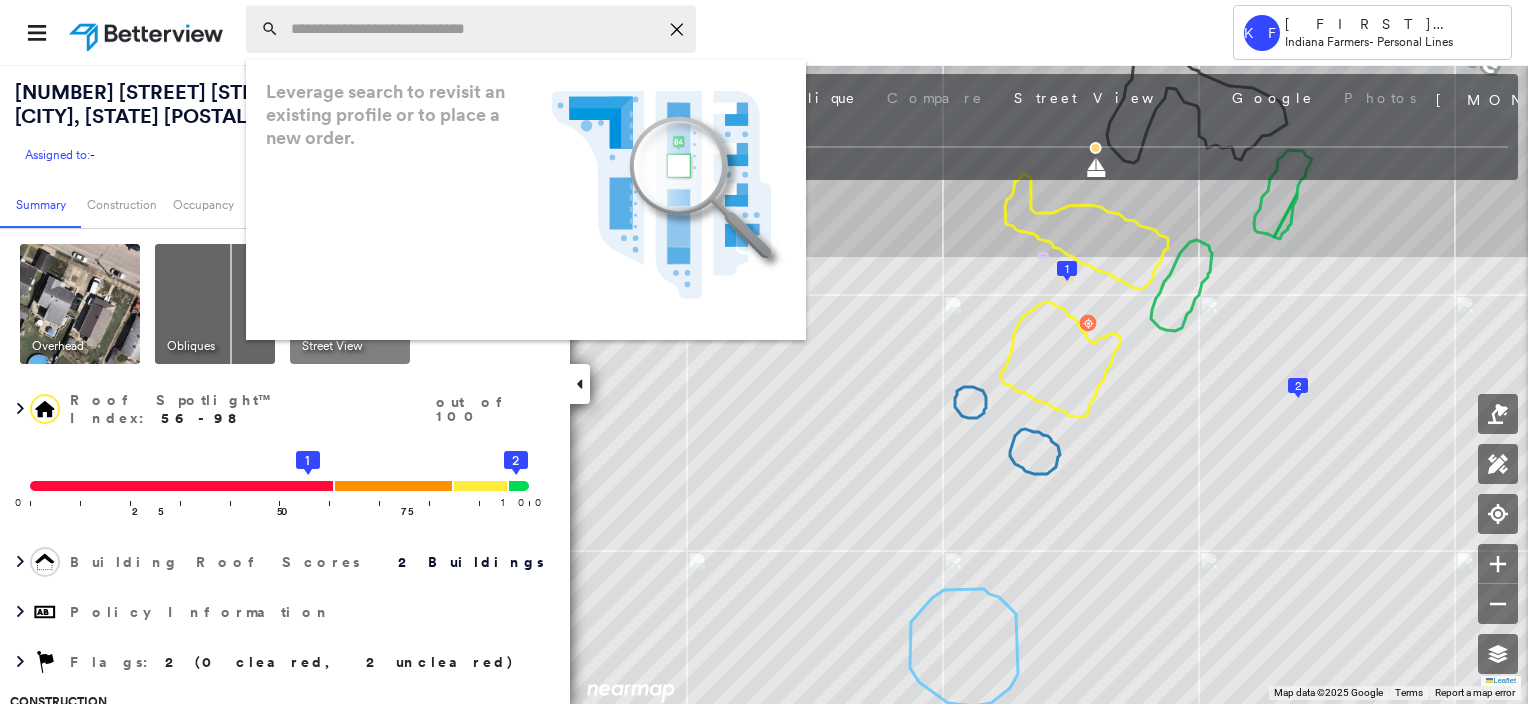 paste on "**********" 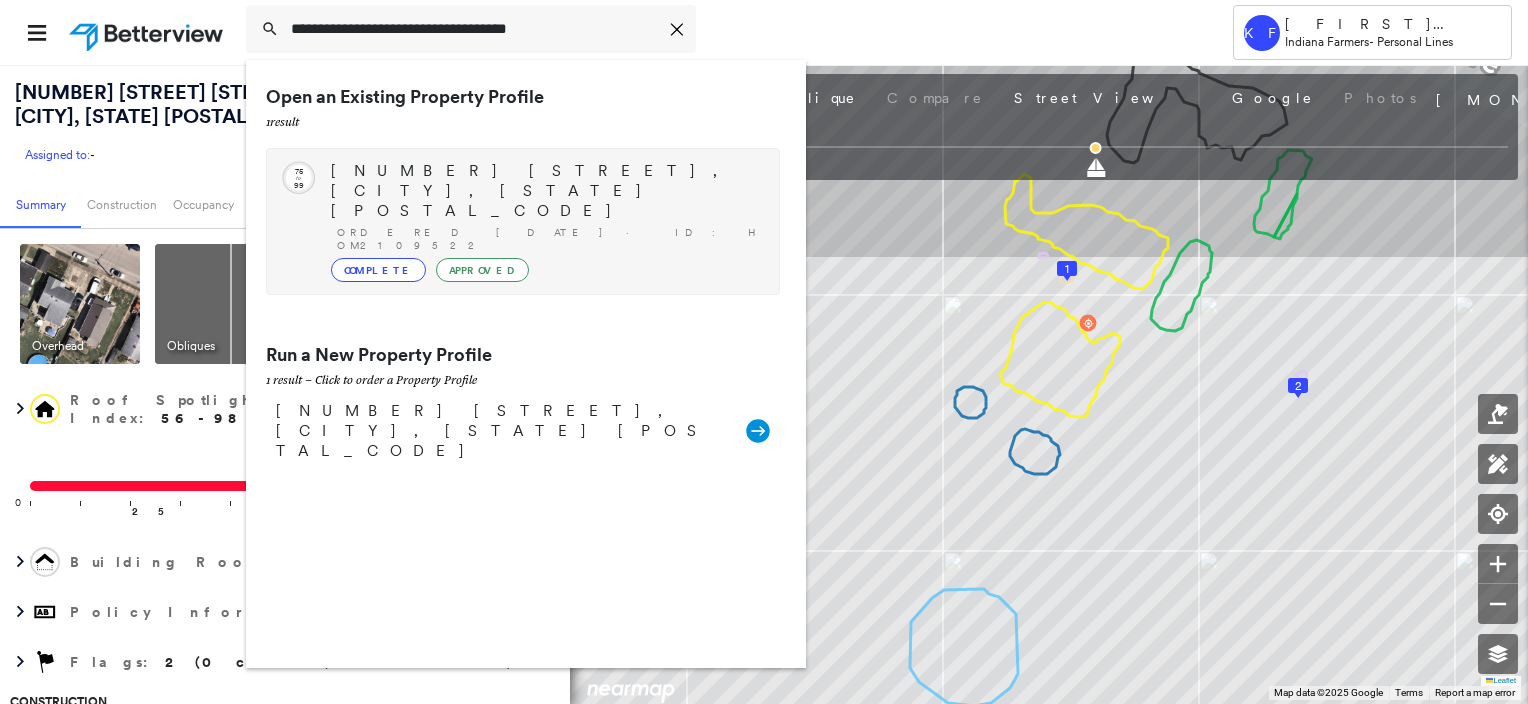 type on "**********" 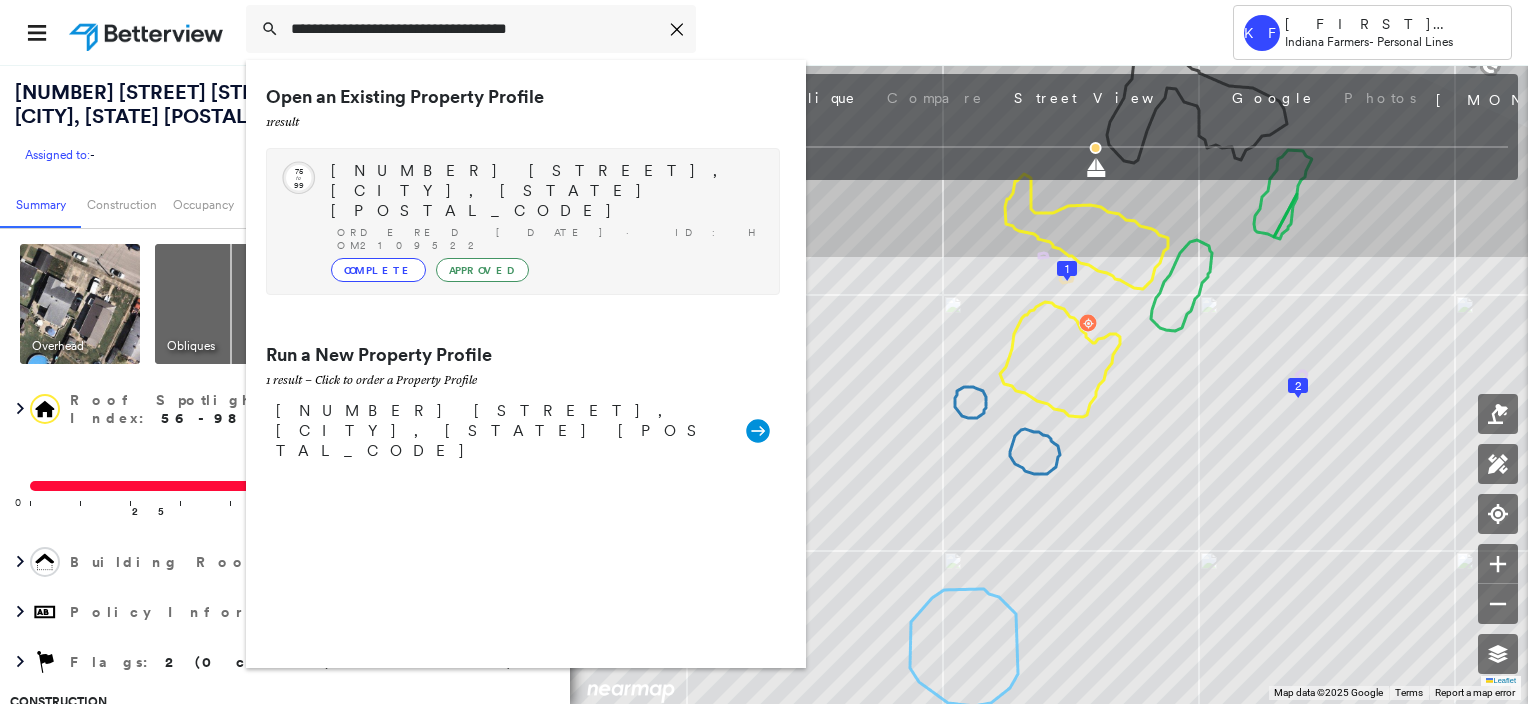 click on "Complete Approved" at bounding box center (545, 270) 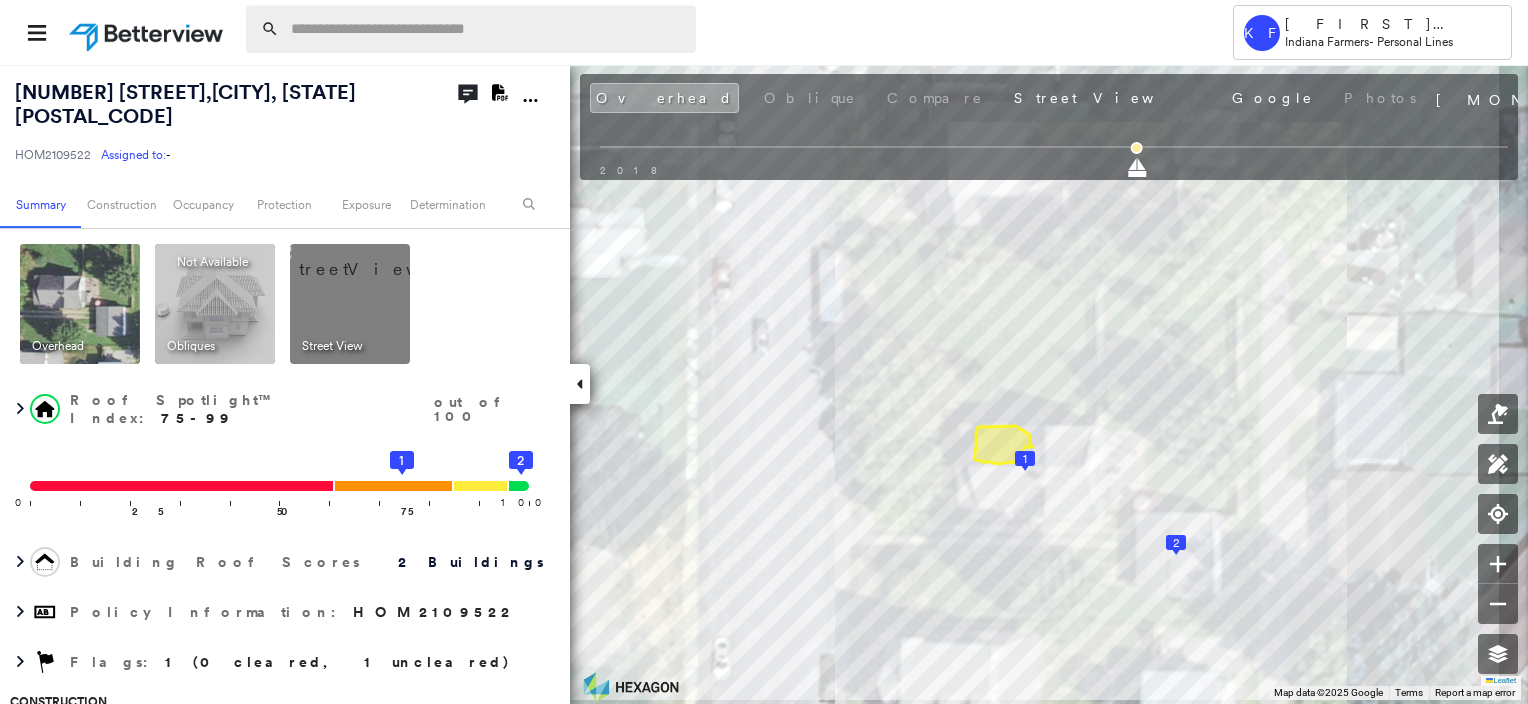 click at bounding box center [487, 29] 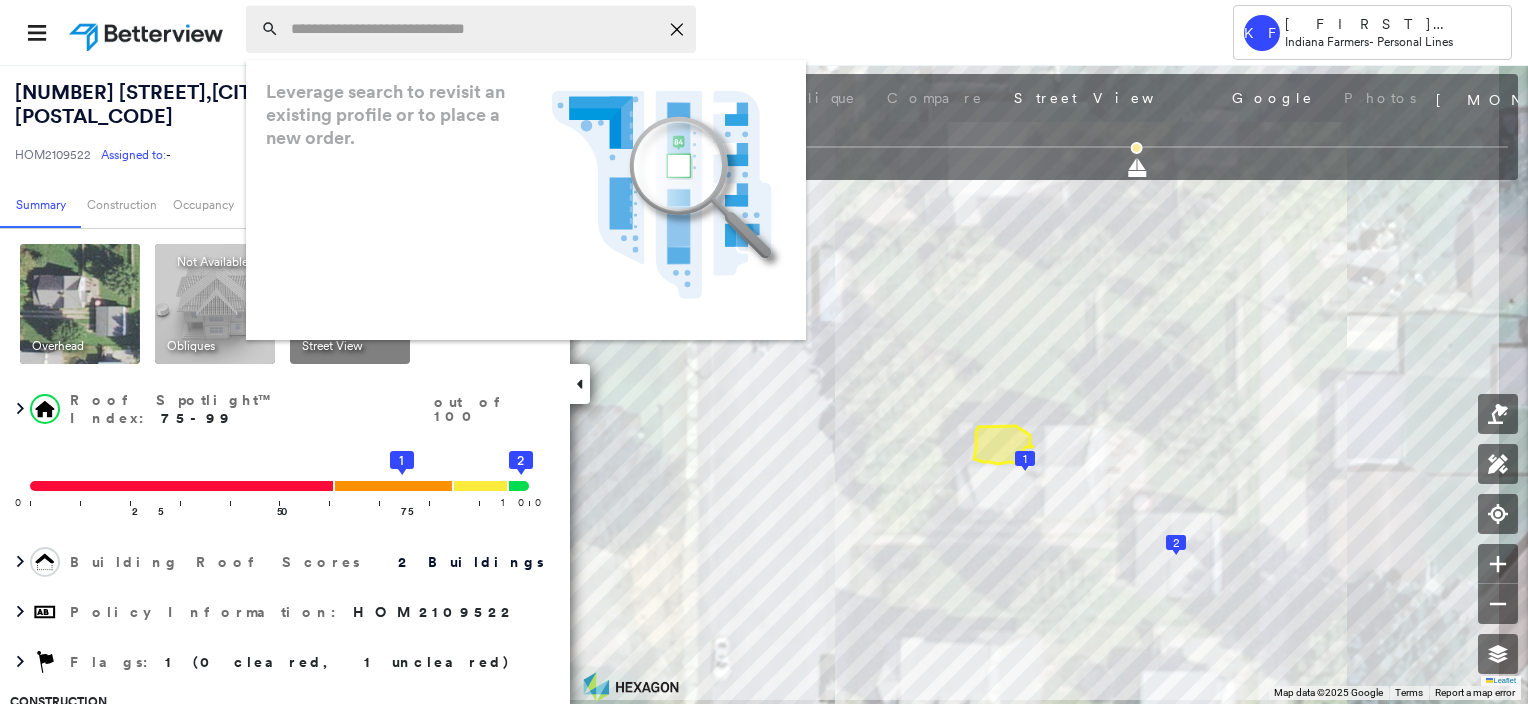 paste on "**********" 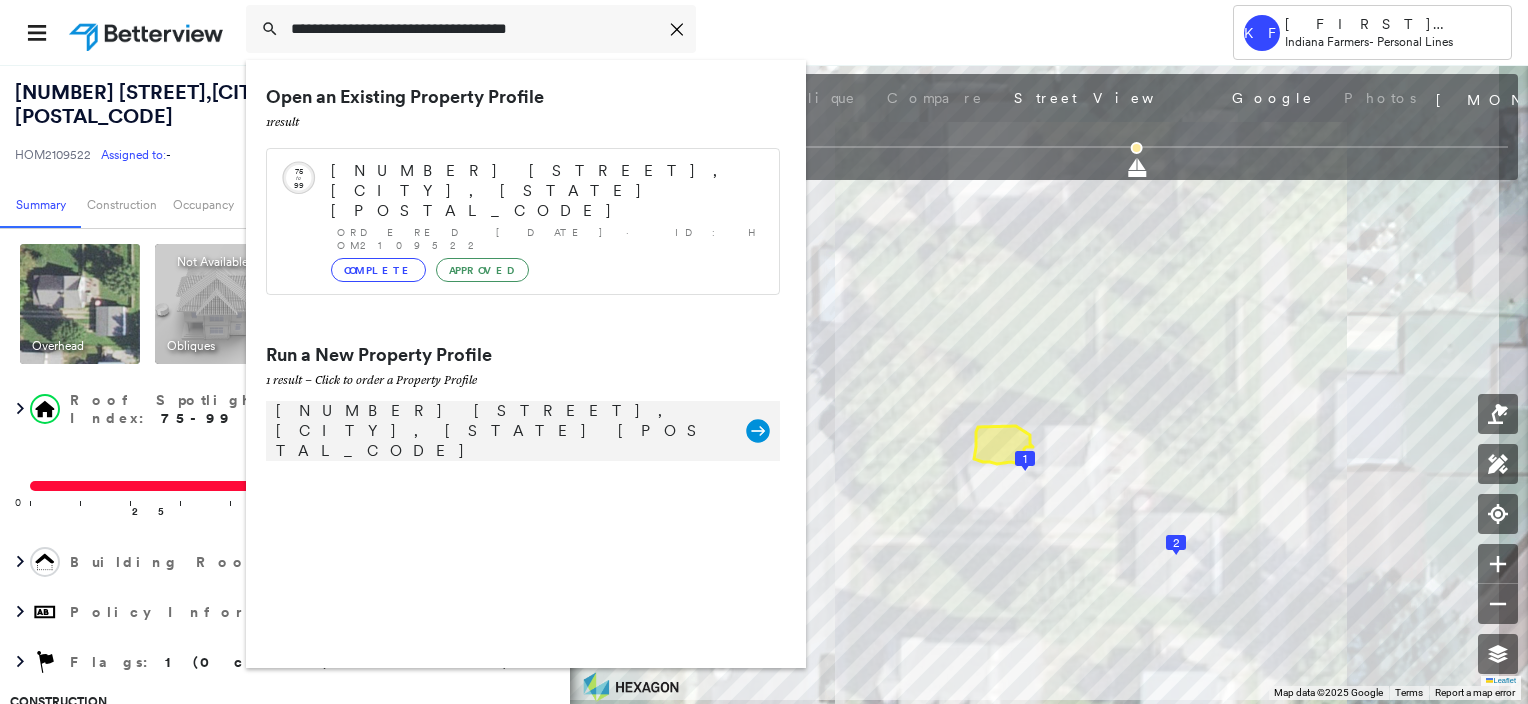type on "**********" 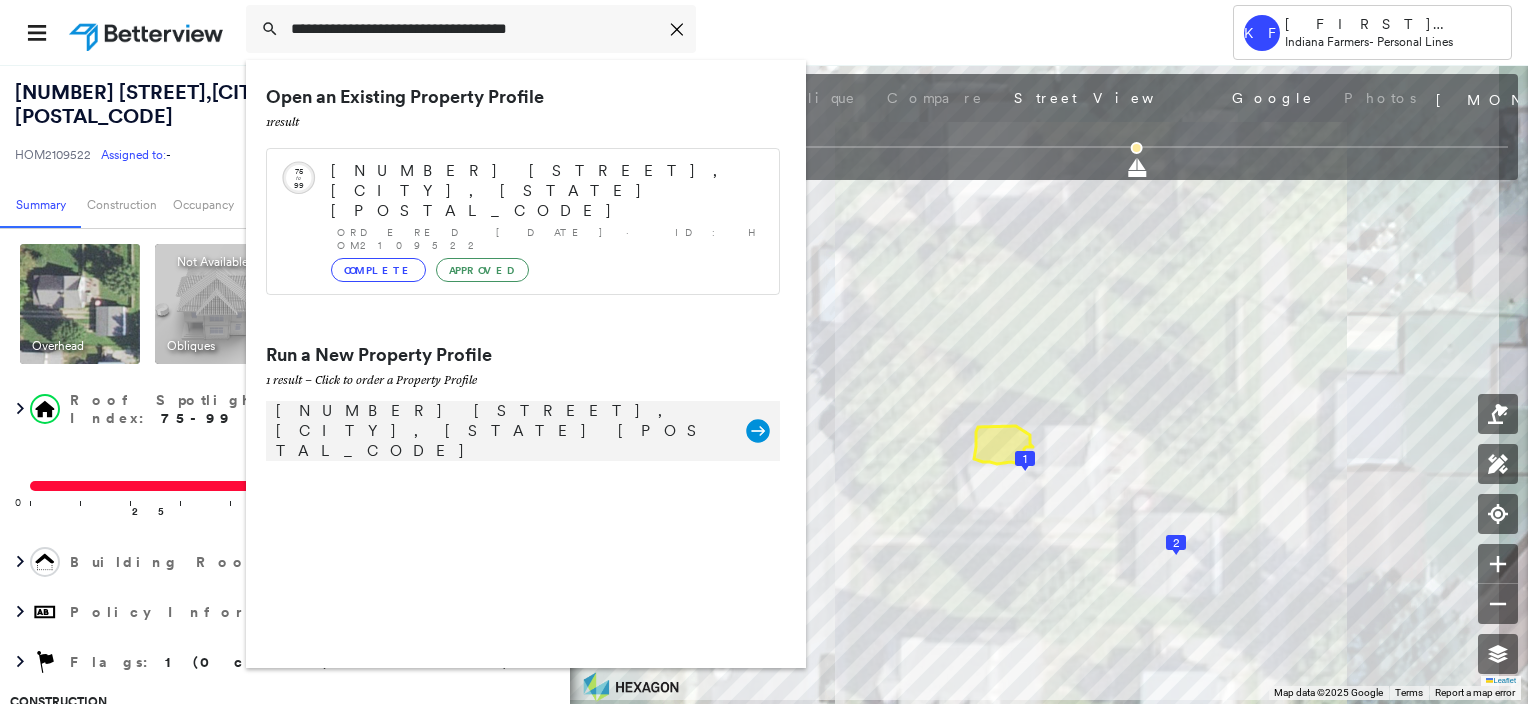 click 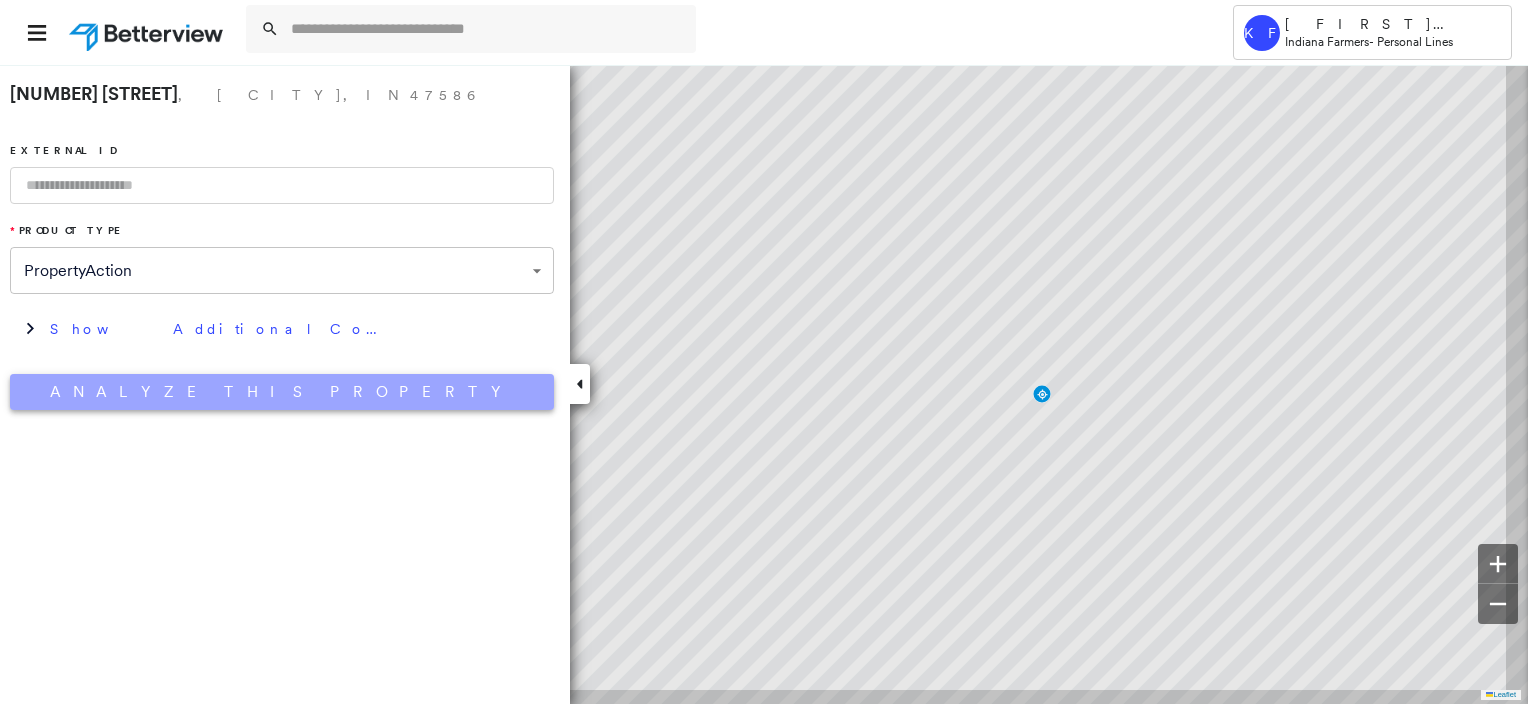 click on "Analyze This Property" at bounding box center (282, 392) 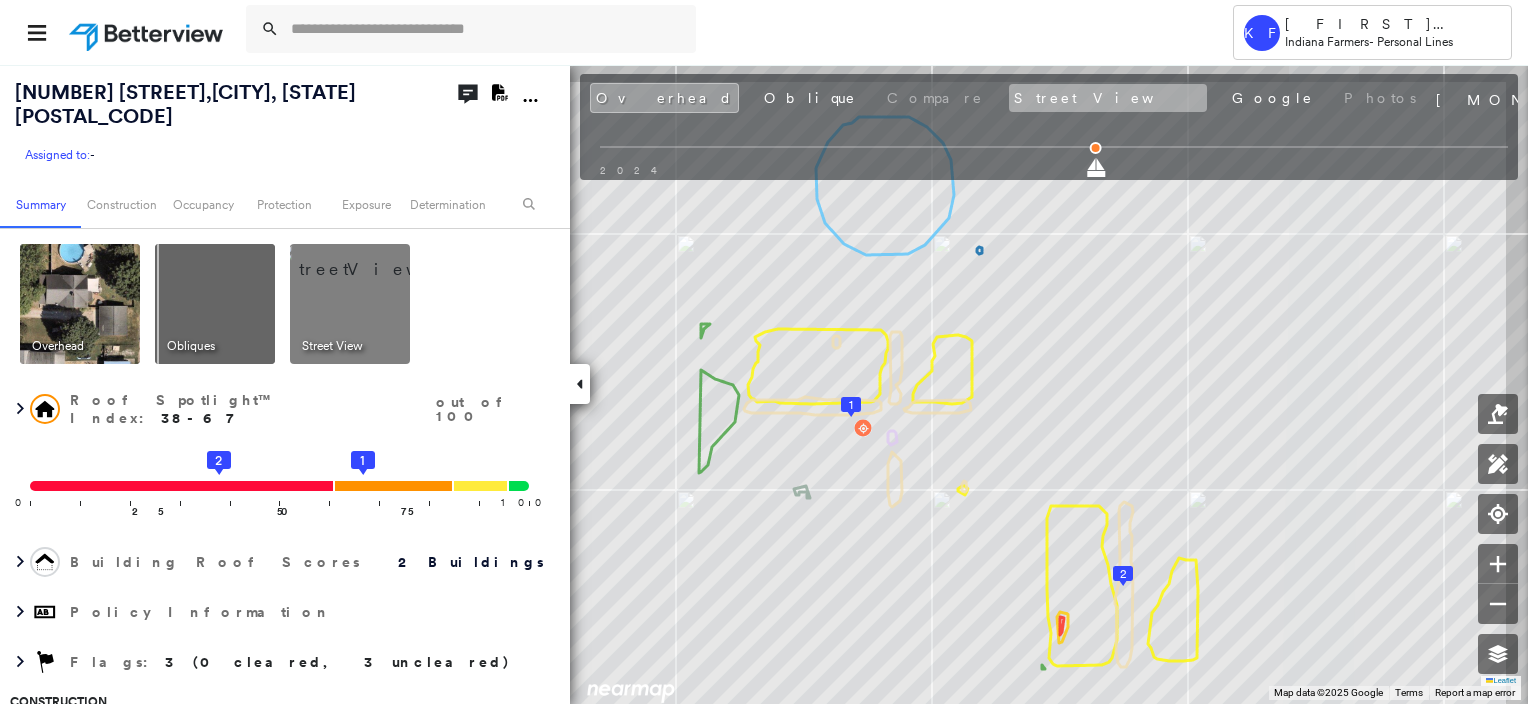 click on "Street View" at bounding box center [1108, 98] 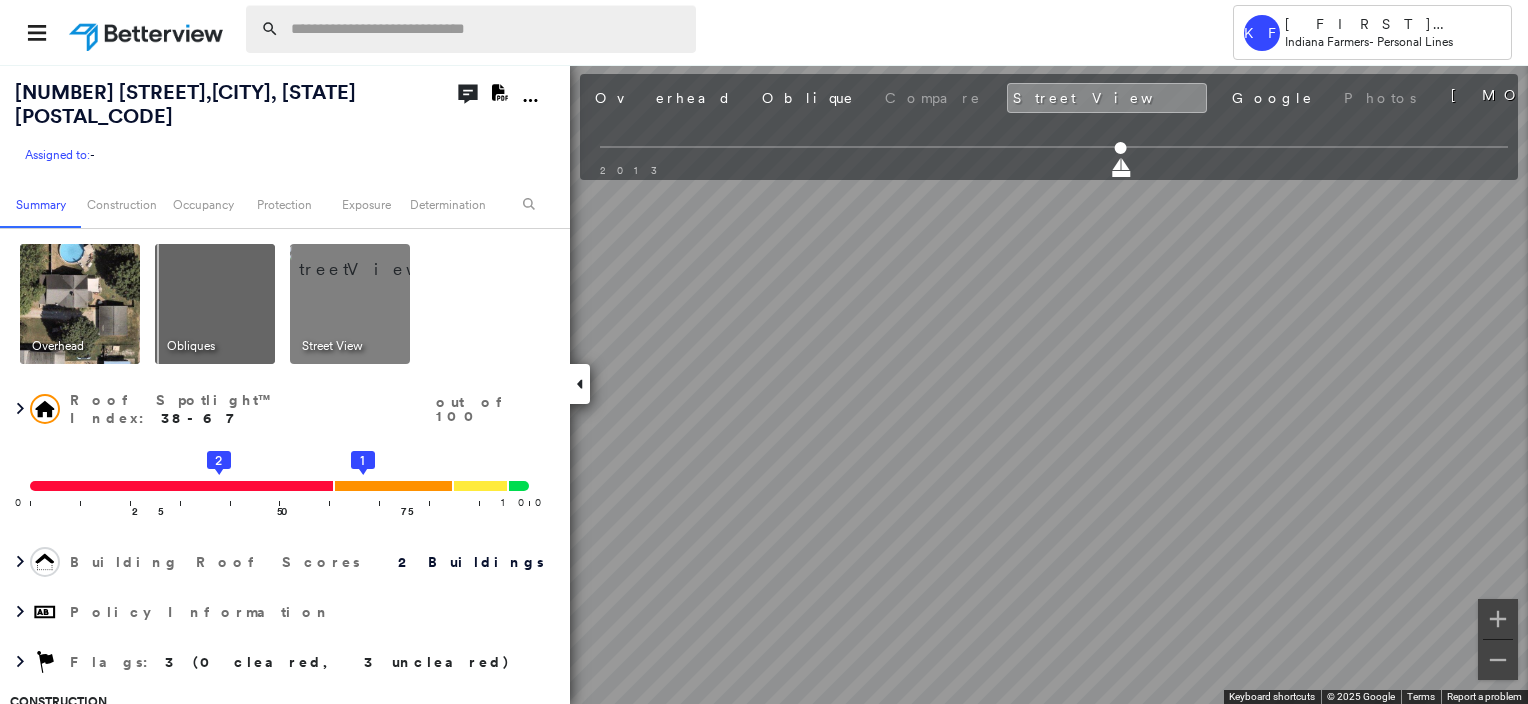 click at bounding box center (487, 29) 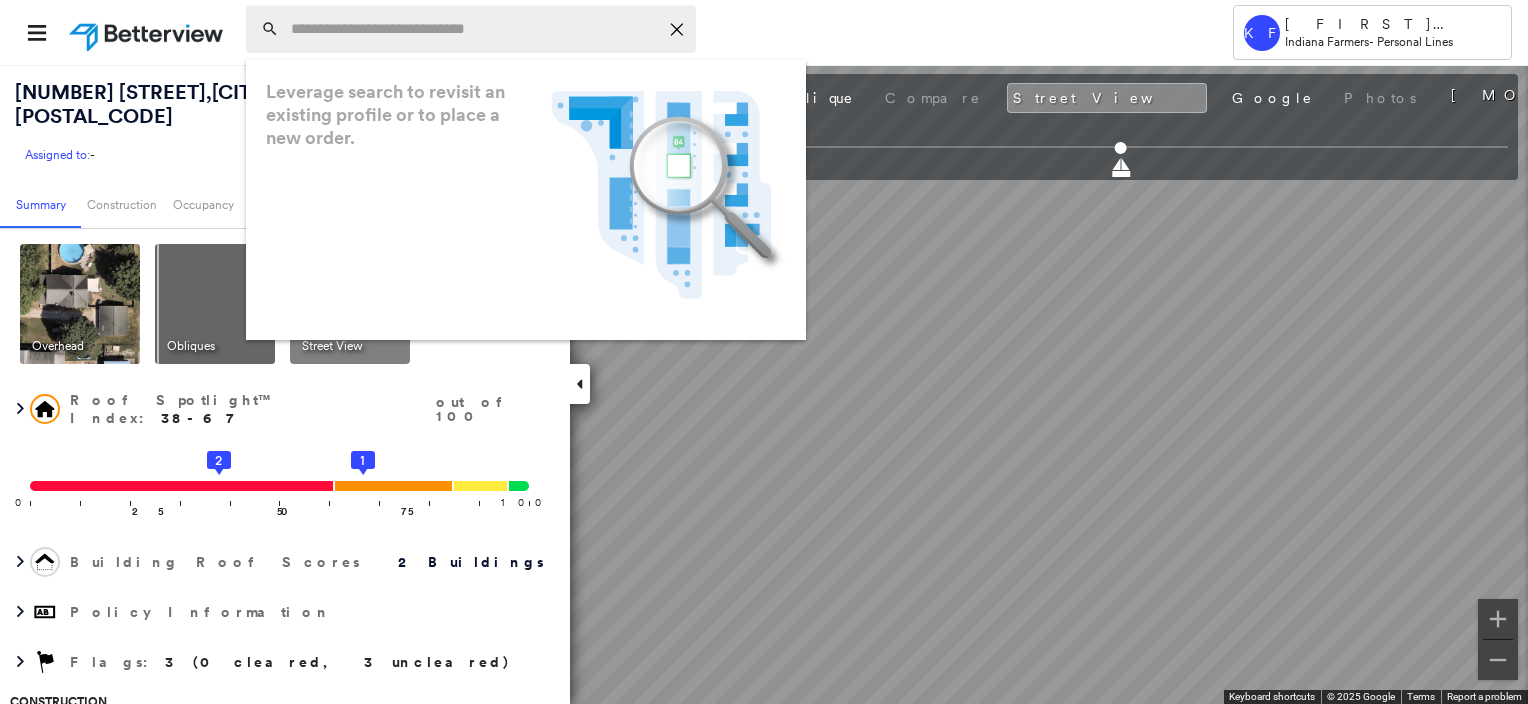 paste on "**********" 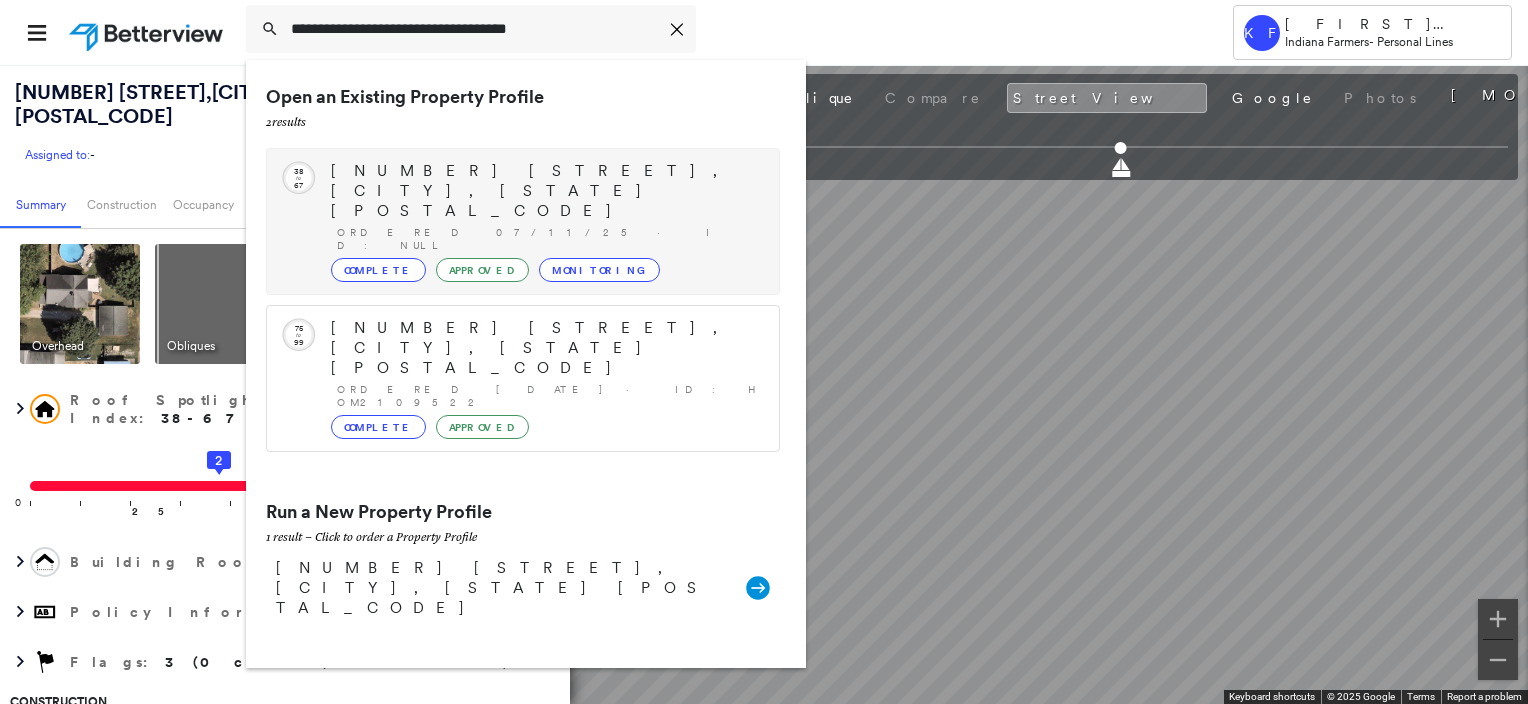 type on "**********" 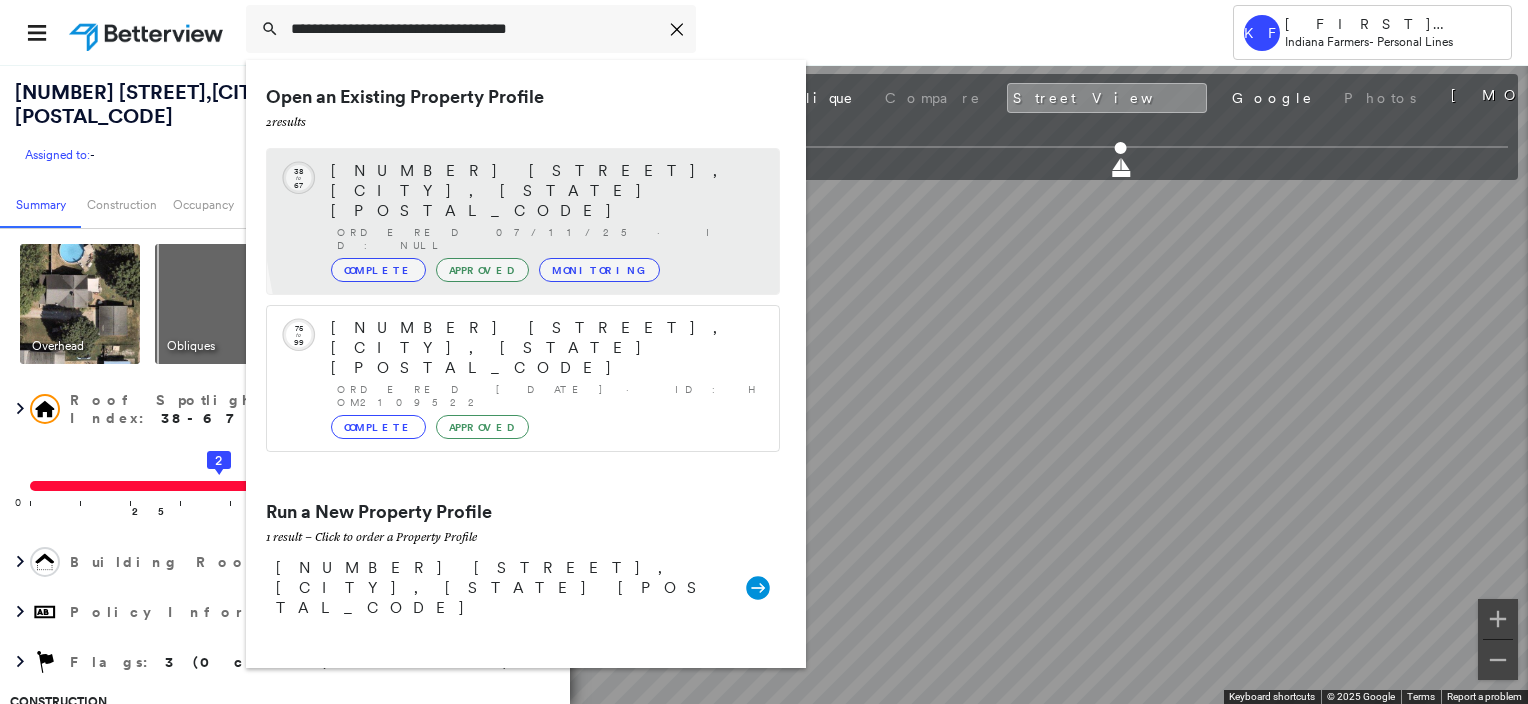 click on "710  13th St, Tell City, IN 47586 Ordered 07/11/25 · ID: null Complete Approved Monitoring" at bounding box center [545, 221] 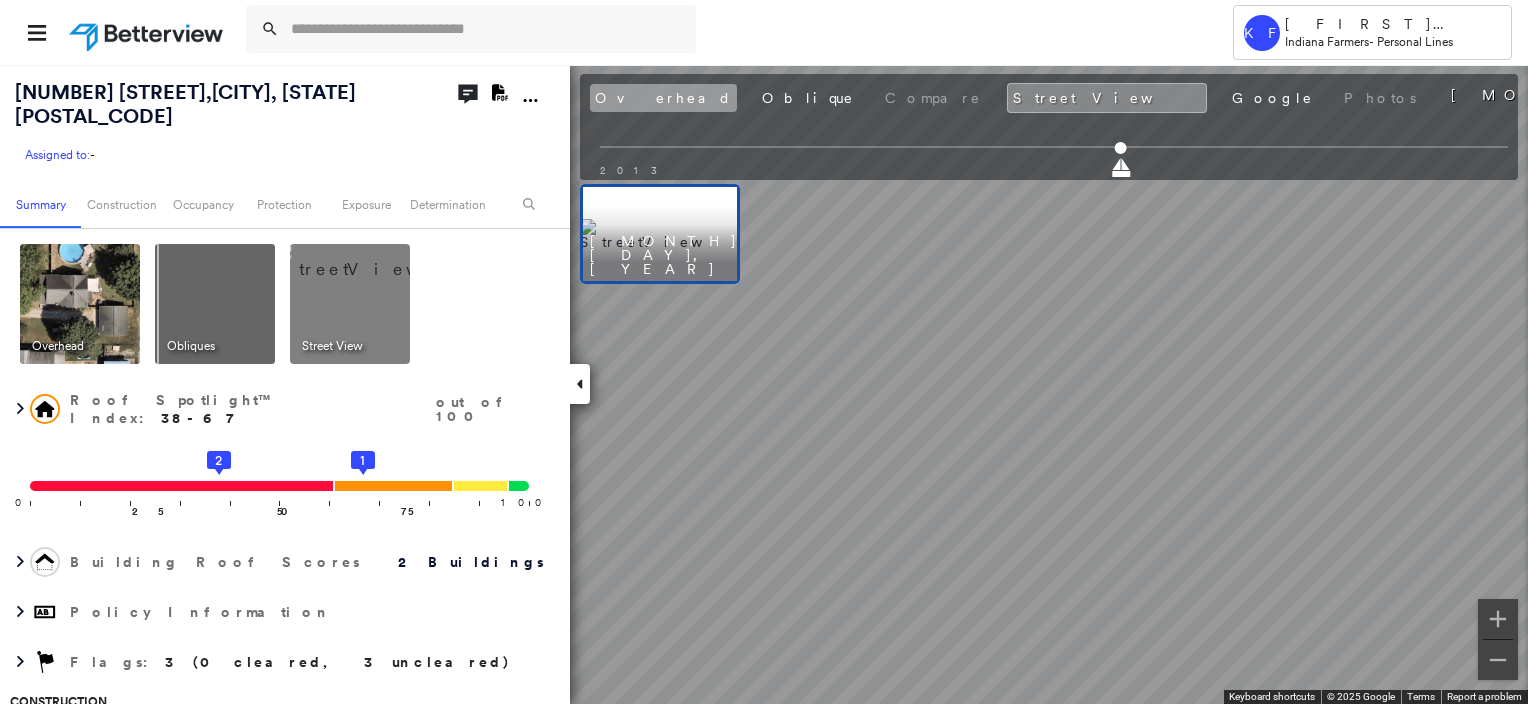 click on "Overhead" at bounding box center [663, 98] 